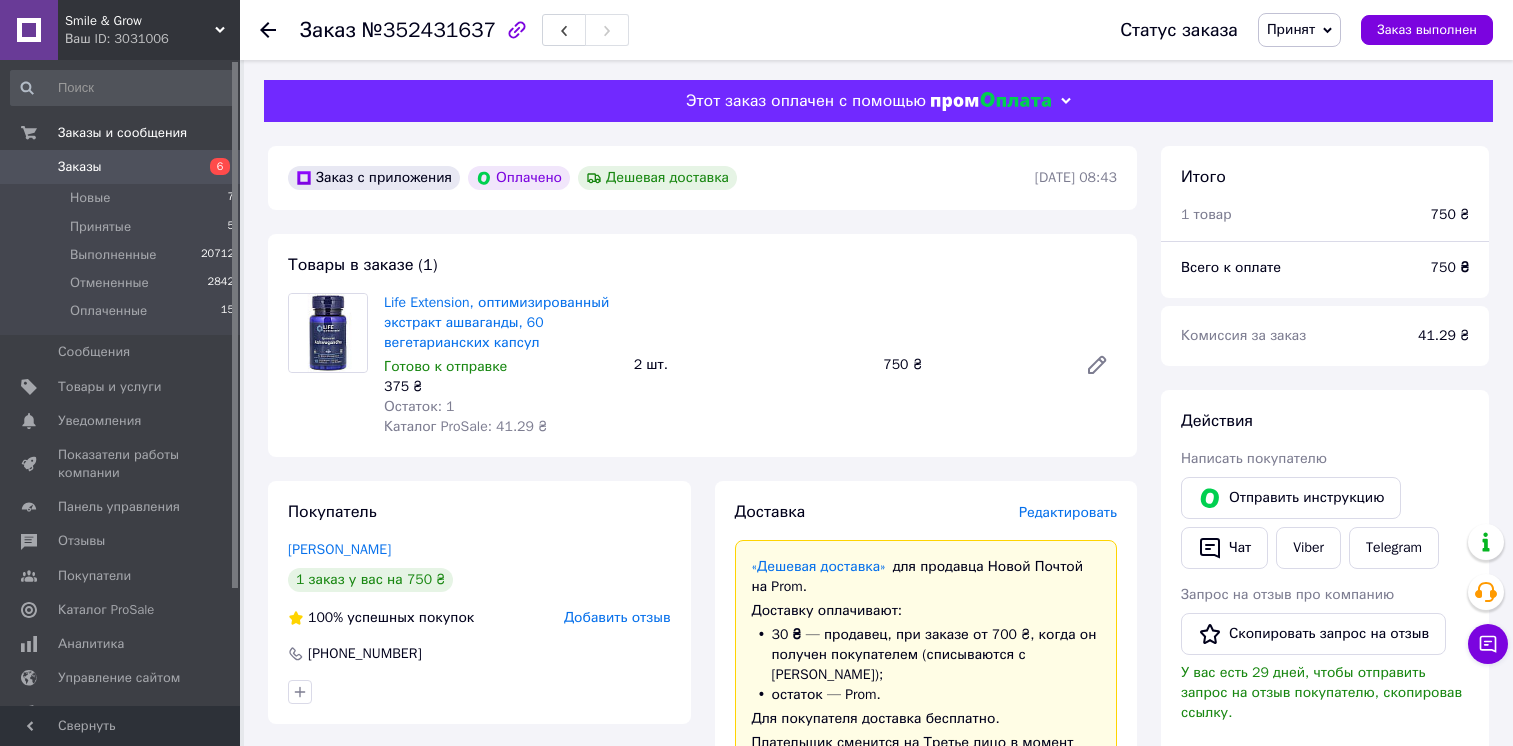 scroll, scrollTop: 664, scrollLeft: 0, axis: vertical 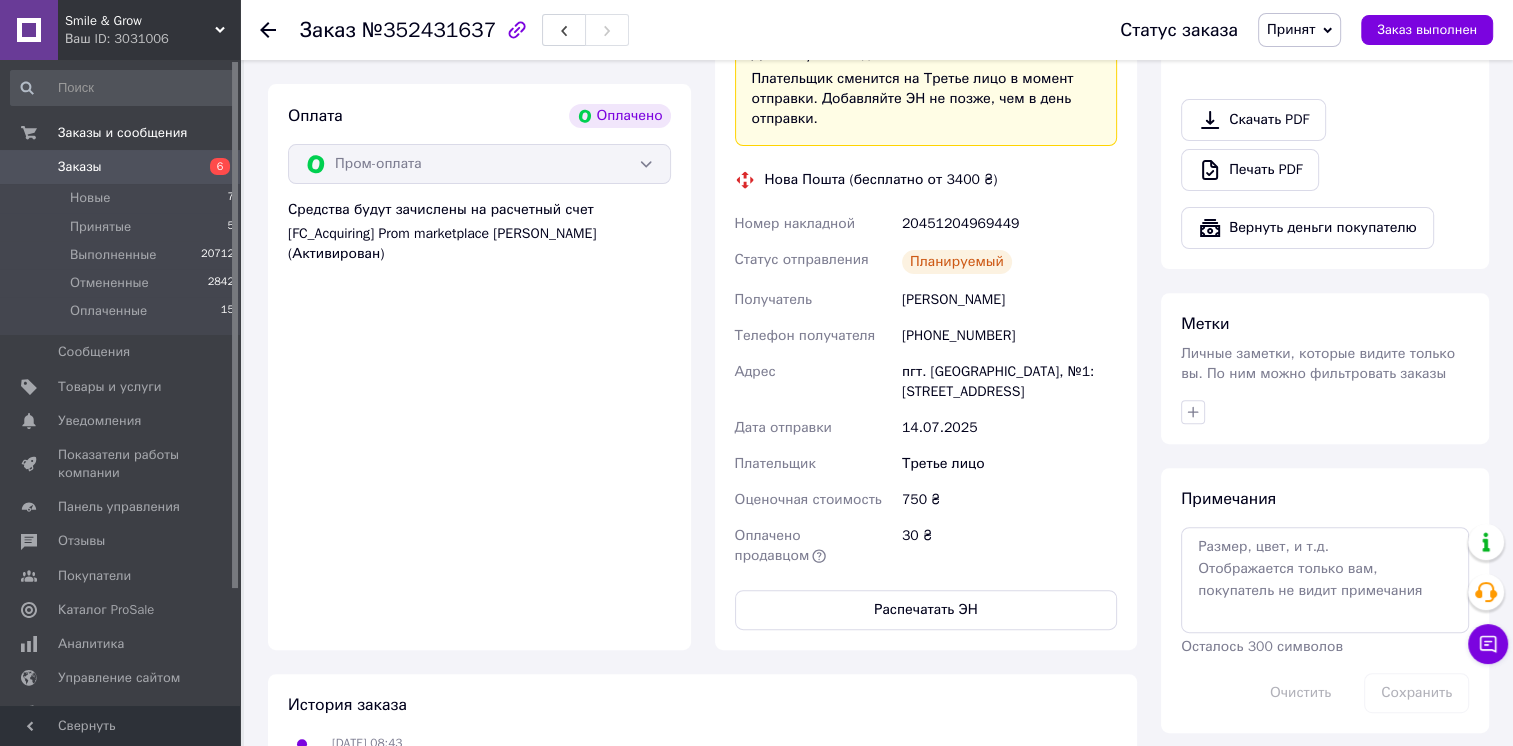 click 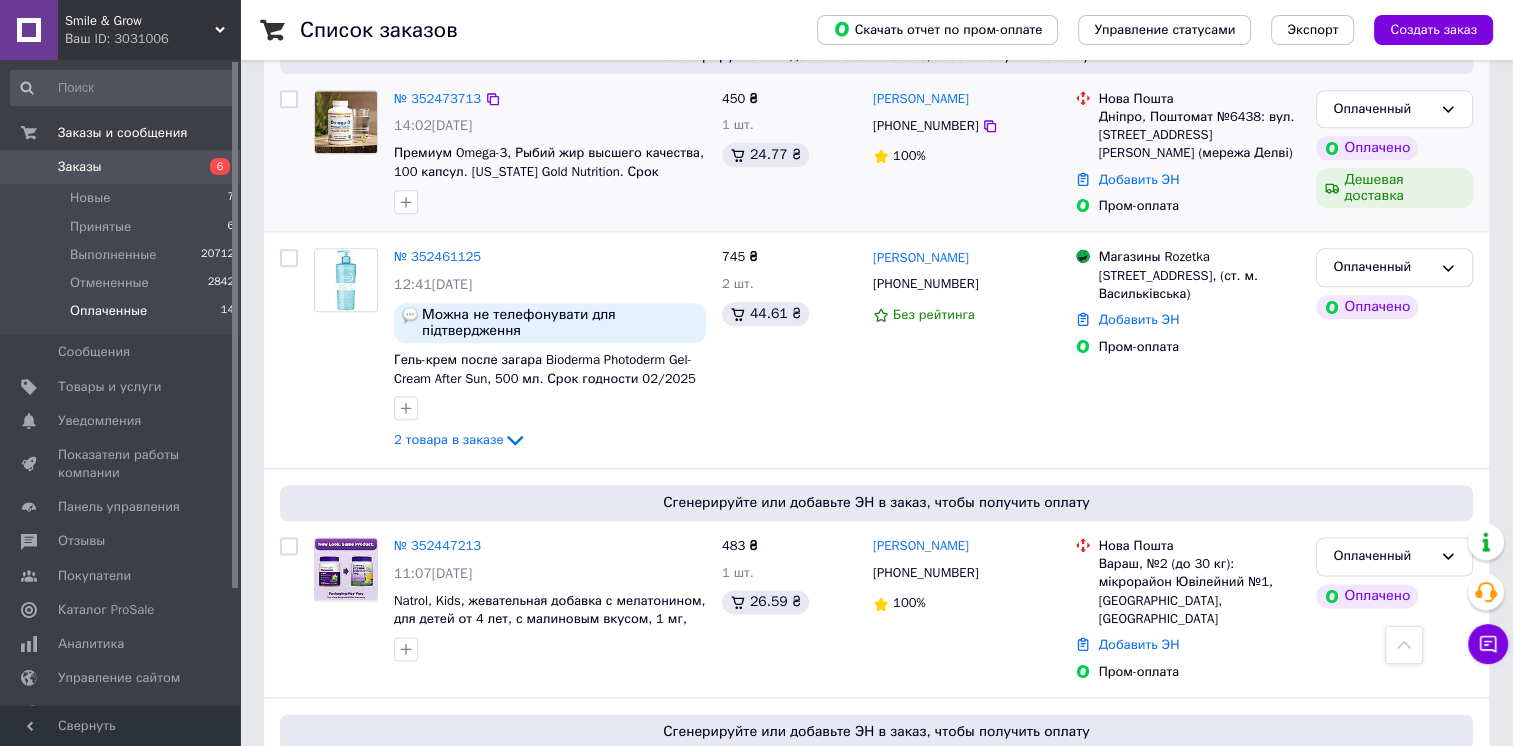 scroll, scrollTop: 2401, scrollLeft: 0, axis: vertical 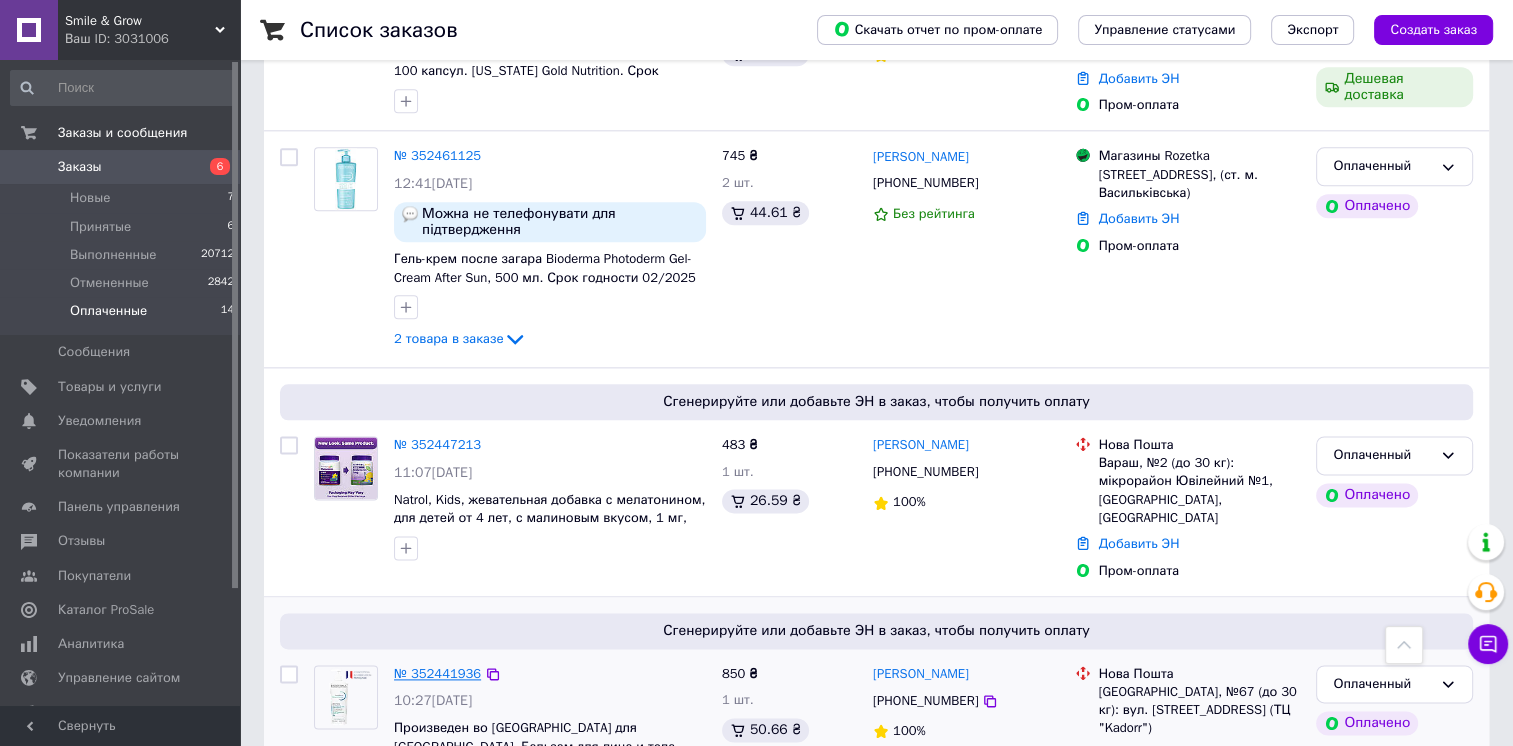 click on "№ 352441936" at bounding box center (437, 673) 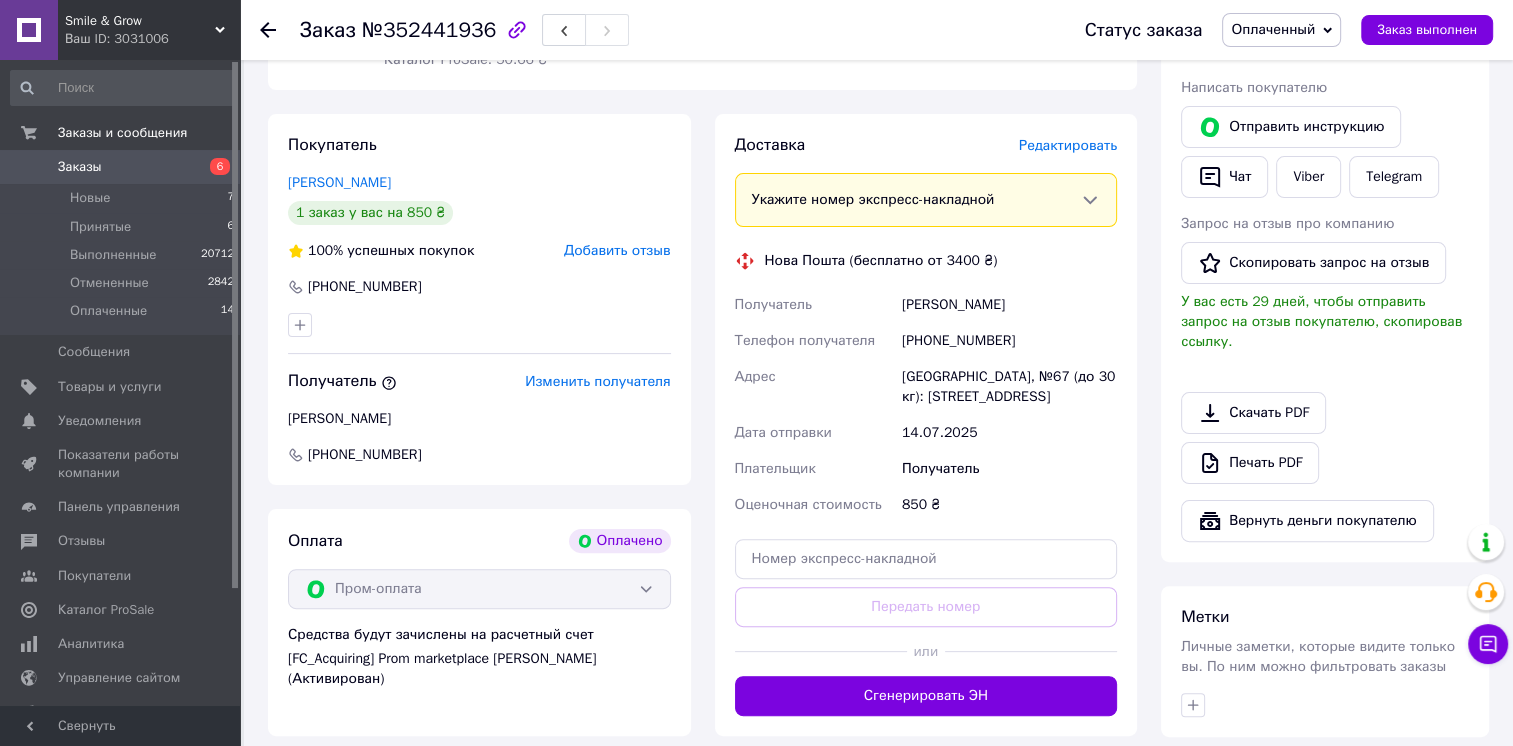 scroll, scrollTop: 289, scrollLeft: 0, axis: vertical 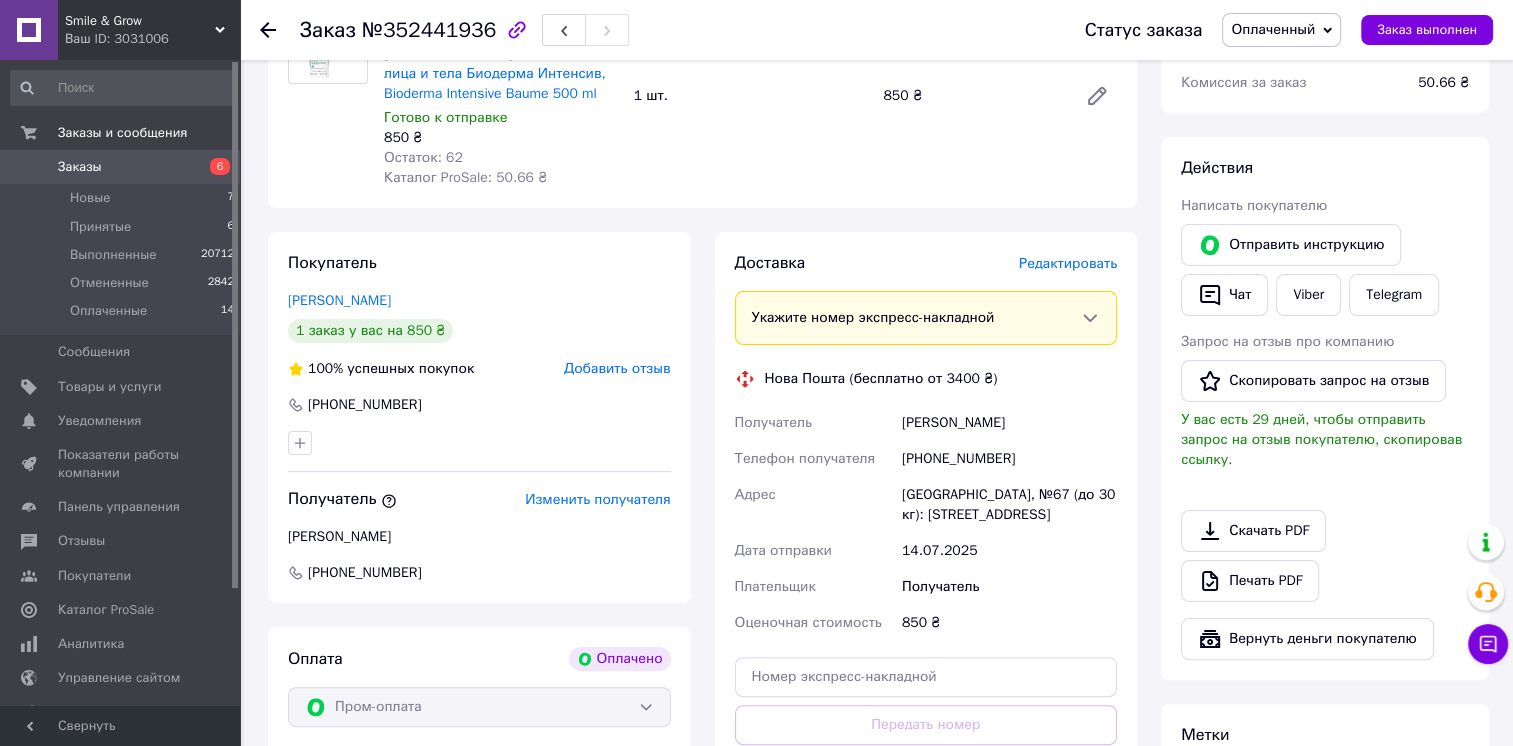 click on "Оплаченный" at bounding box center (1273, 29) 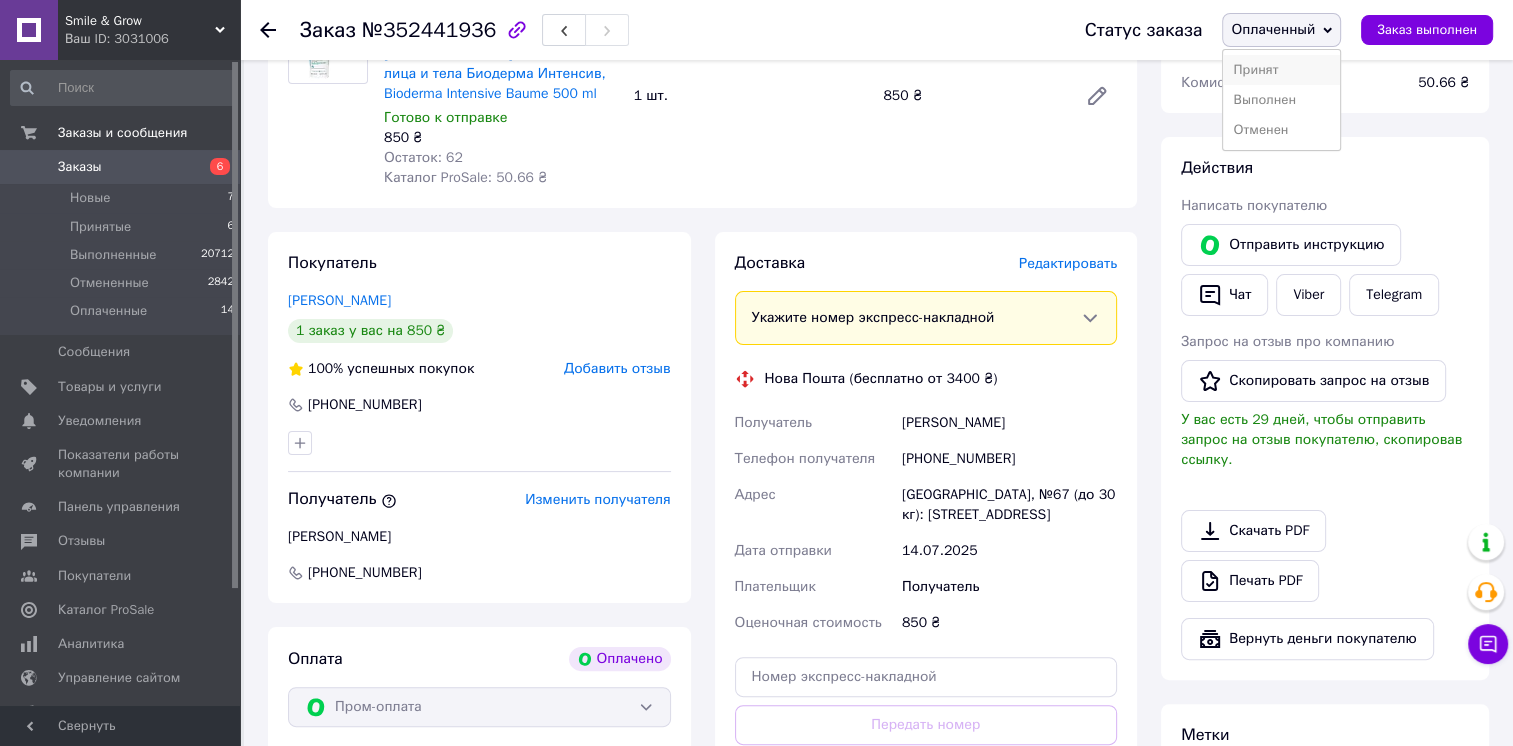 click on "Принят" at bounding box center (1281, 70) 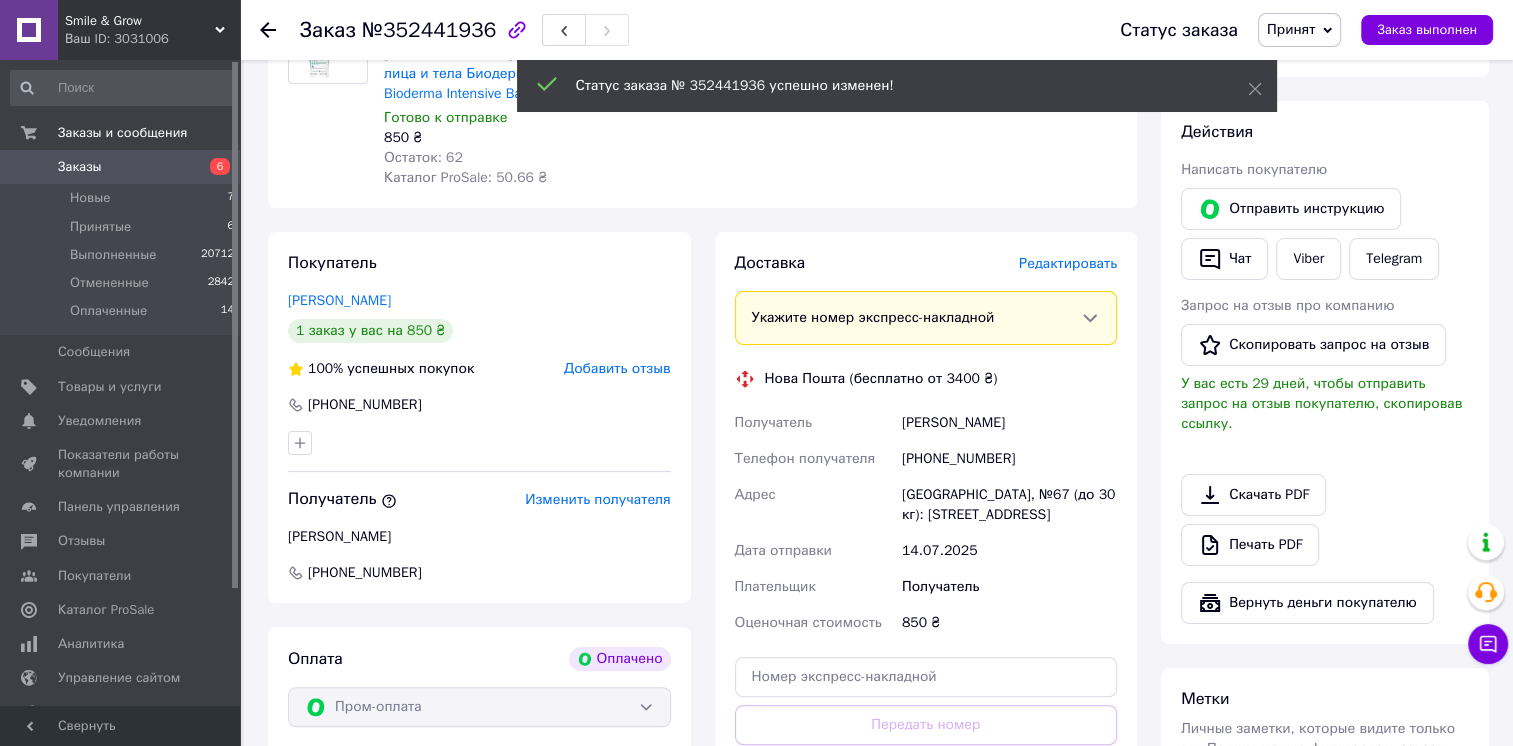 scroll, scrollTop: 688, scrollLeft: 0, axis: vertical 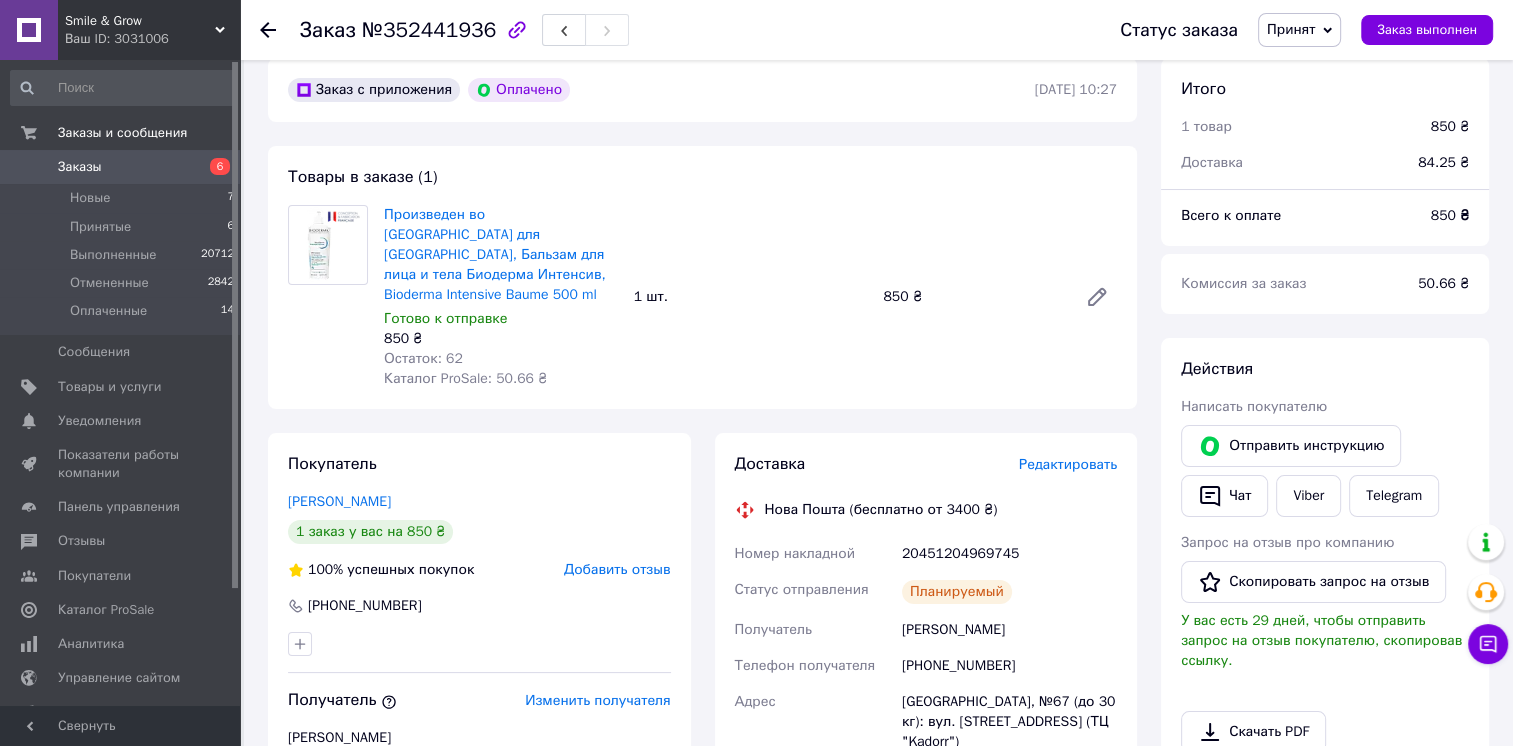 click 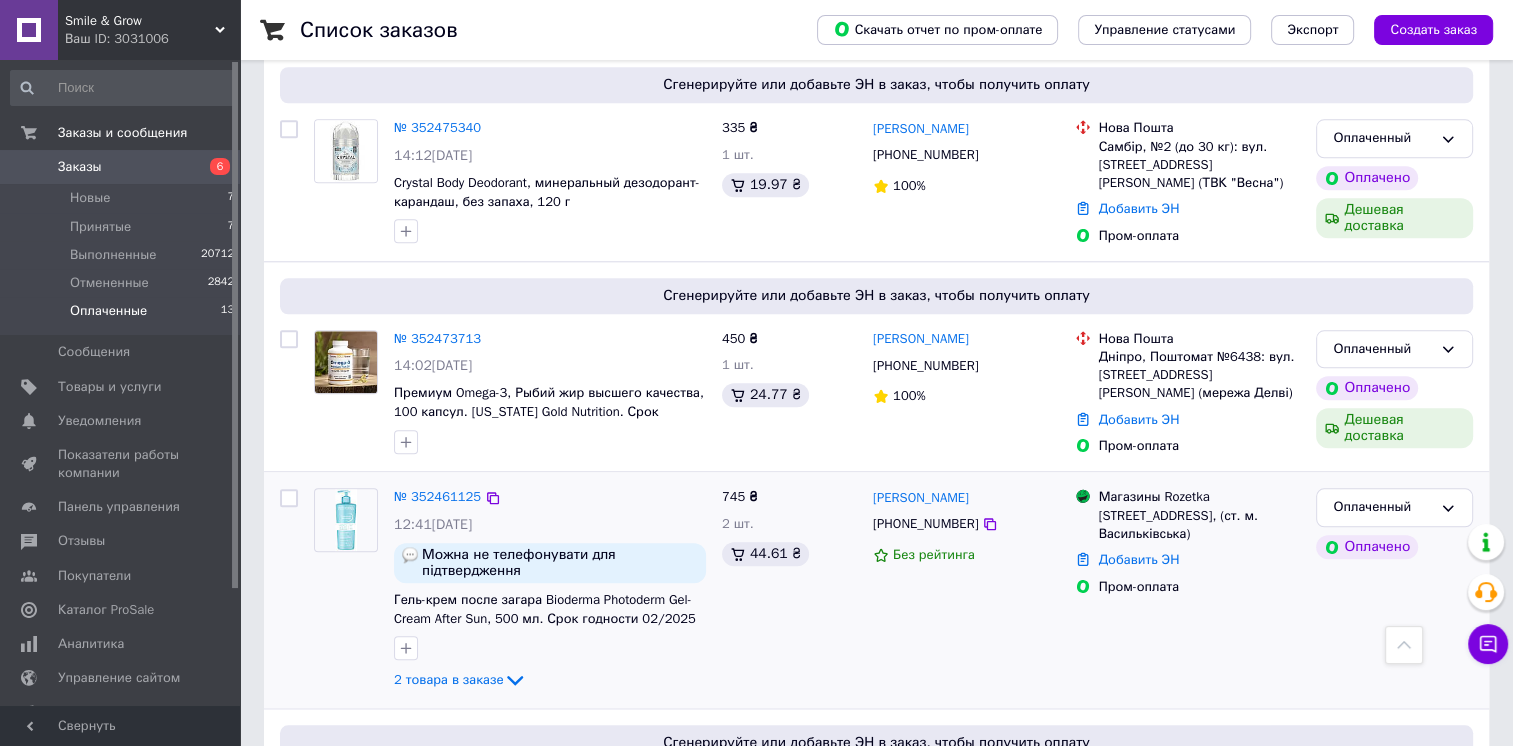 scroll, scrollTop: 2192, scrollLeft: 0, axis: vertical 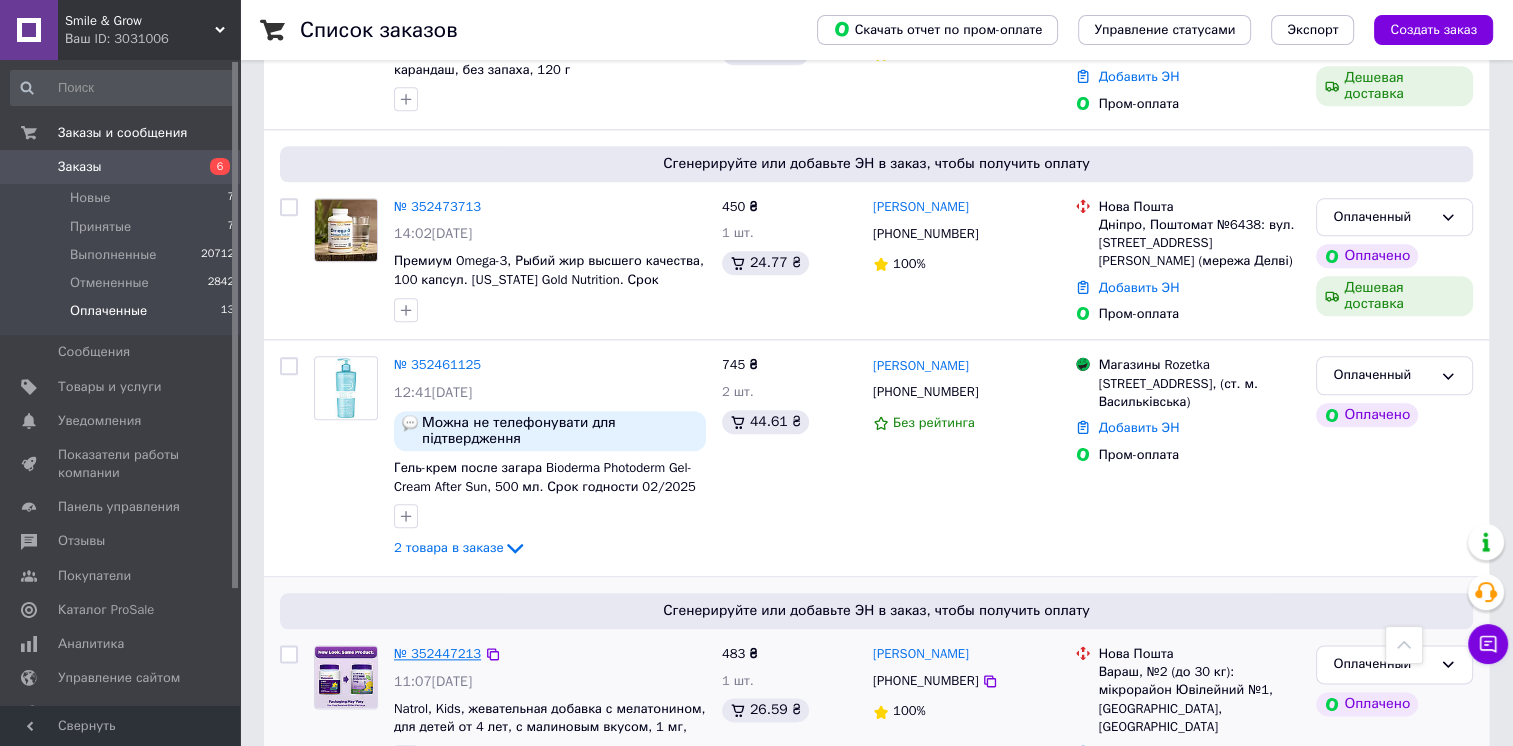 click on "№ 352447213" at bounding box center (437, 653) 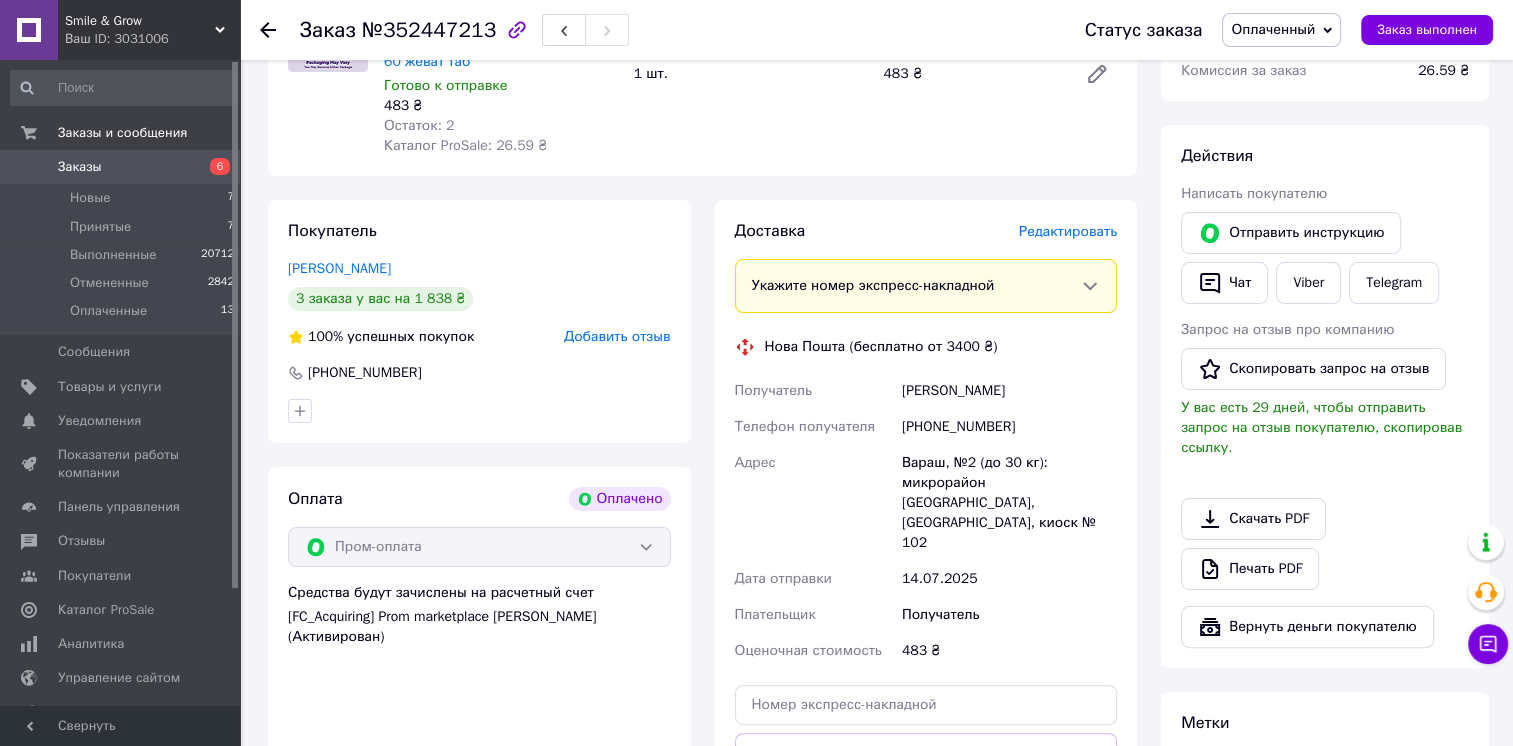scroll, scrollTop: 189, scrollLeft: 0, axis: vertical 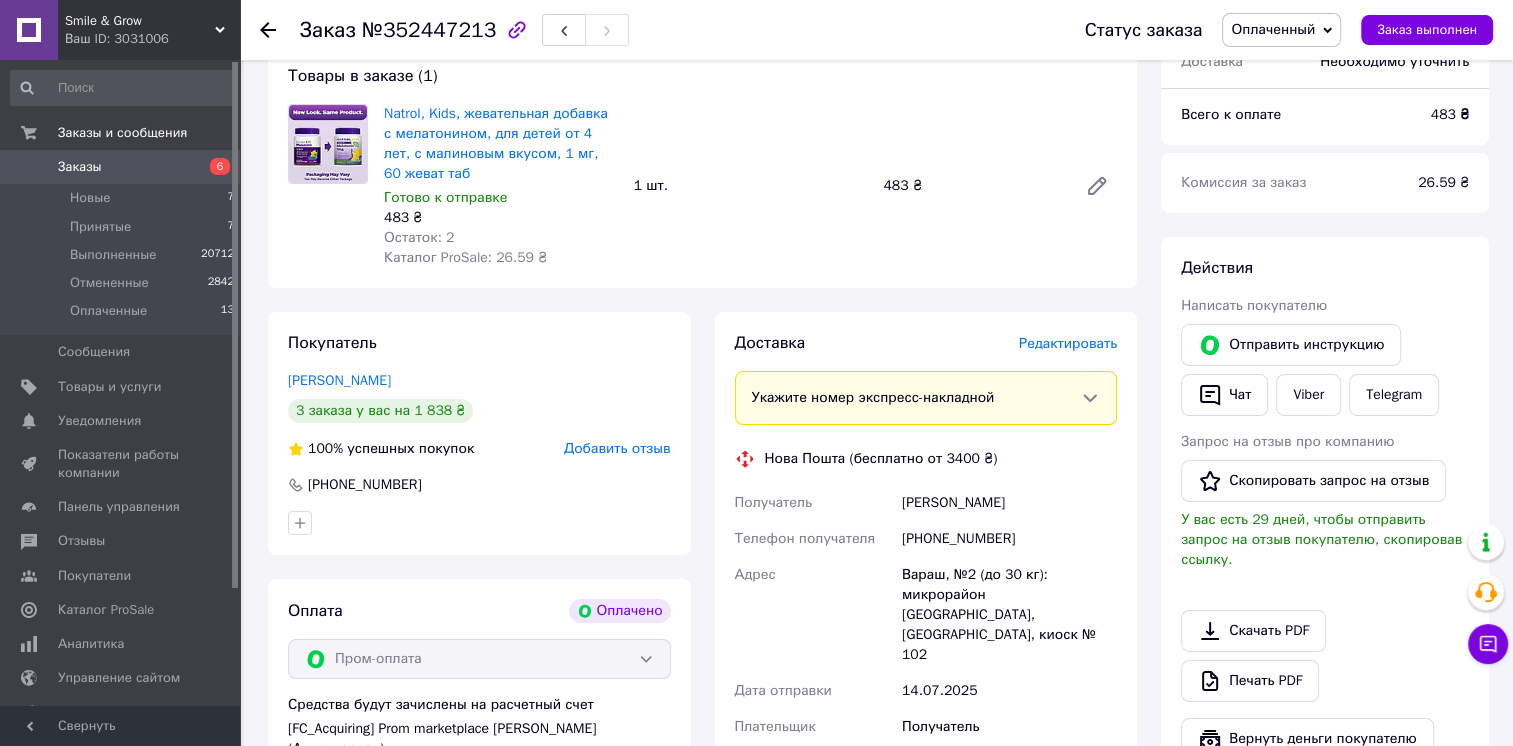 click on "Оплаченный" at bounding box center [1273, 29] 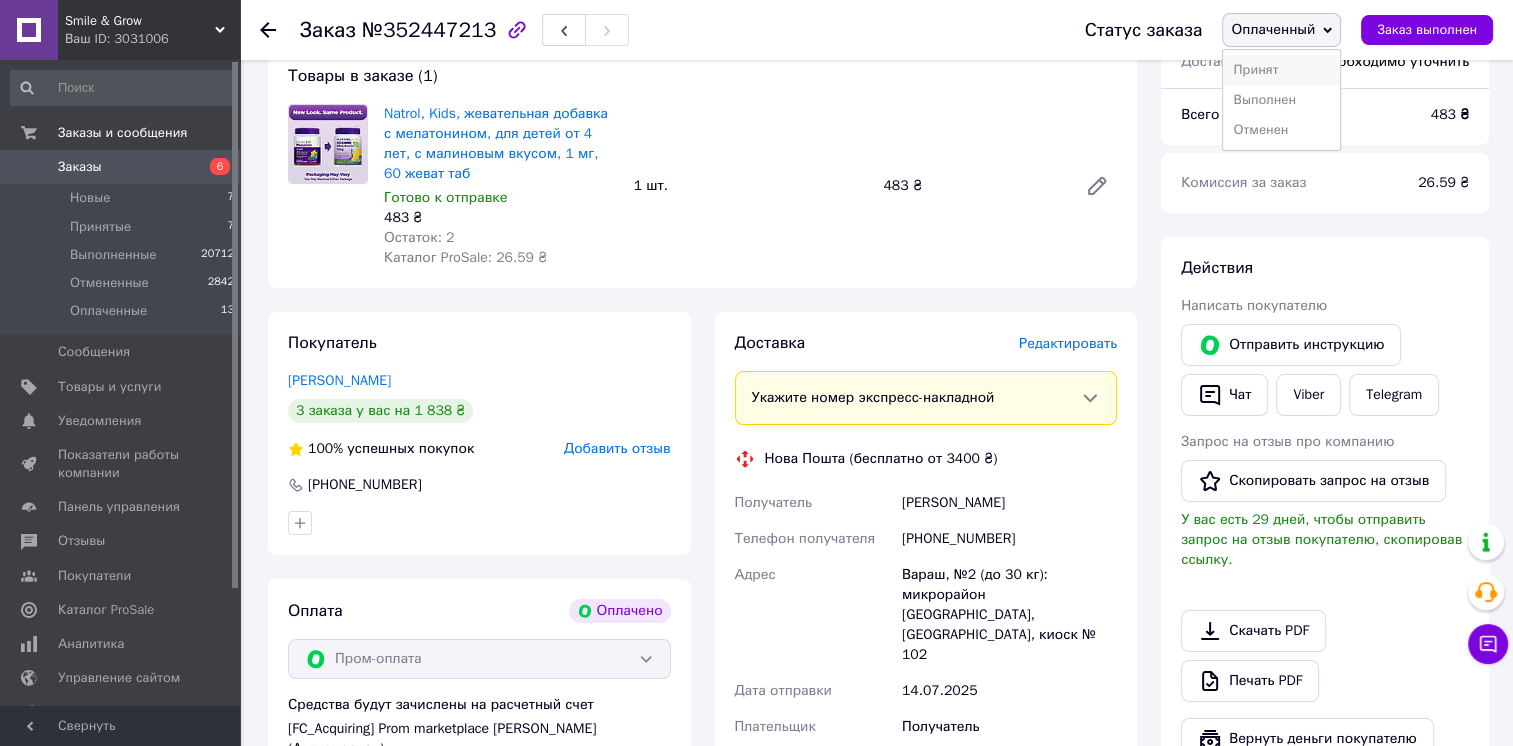 click on "Принят" at bounding box center (1281, 70) 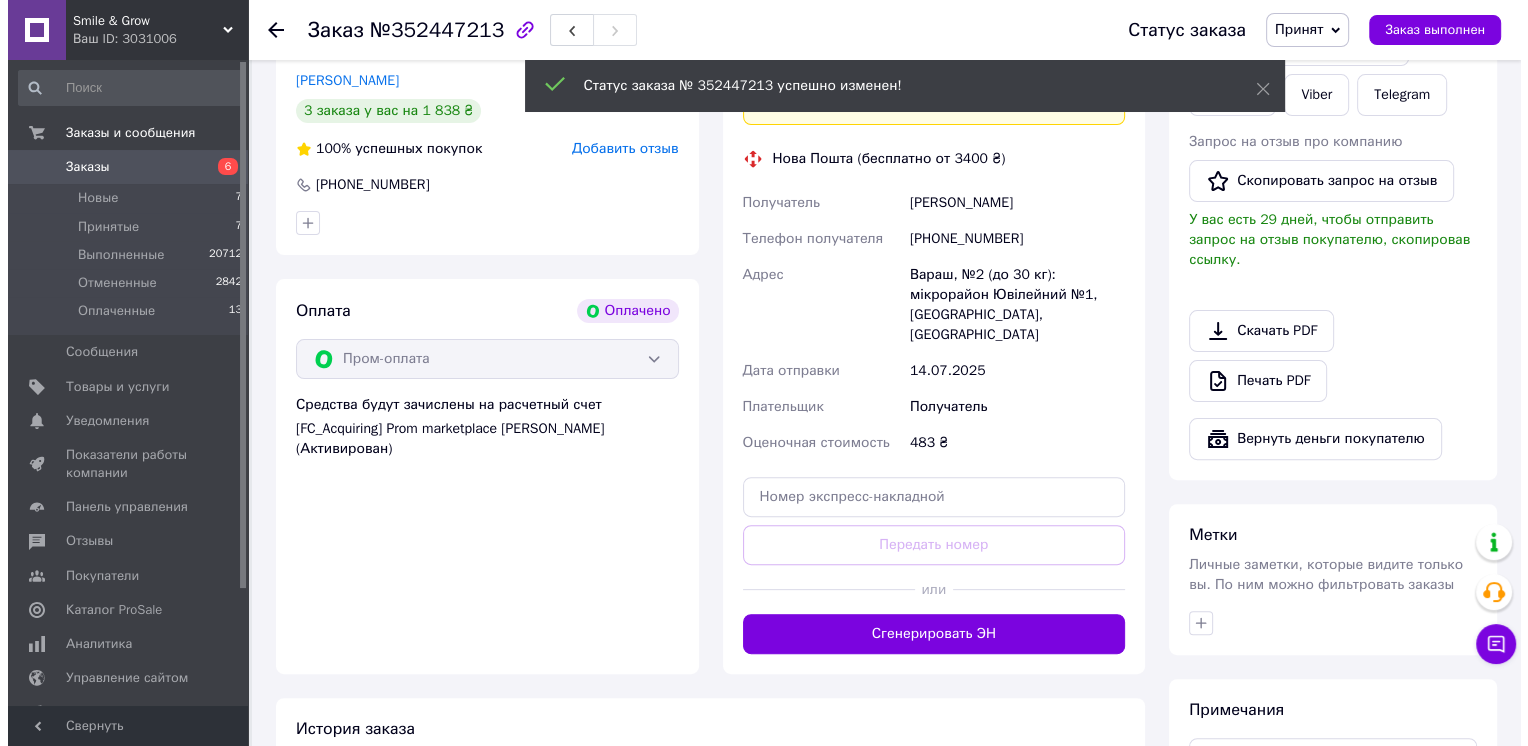 scroll, scrollTop: 389, scrollLeft: 0, axis: vertical 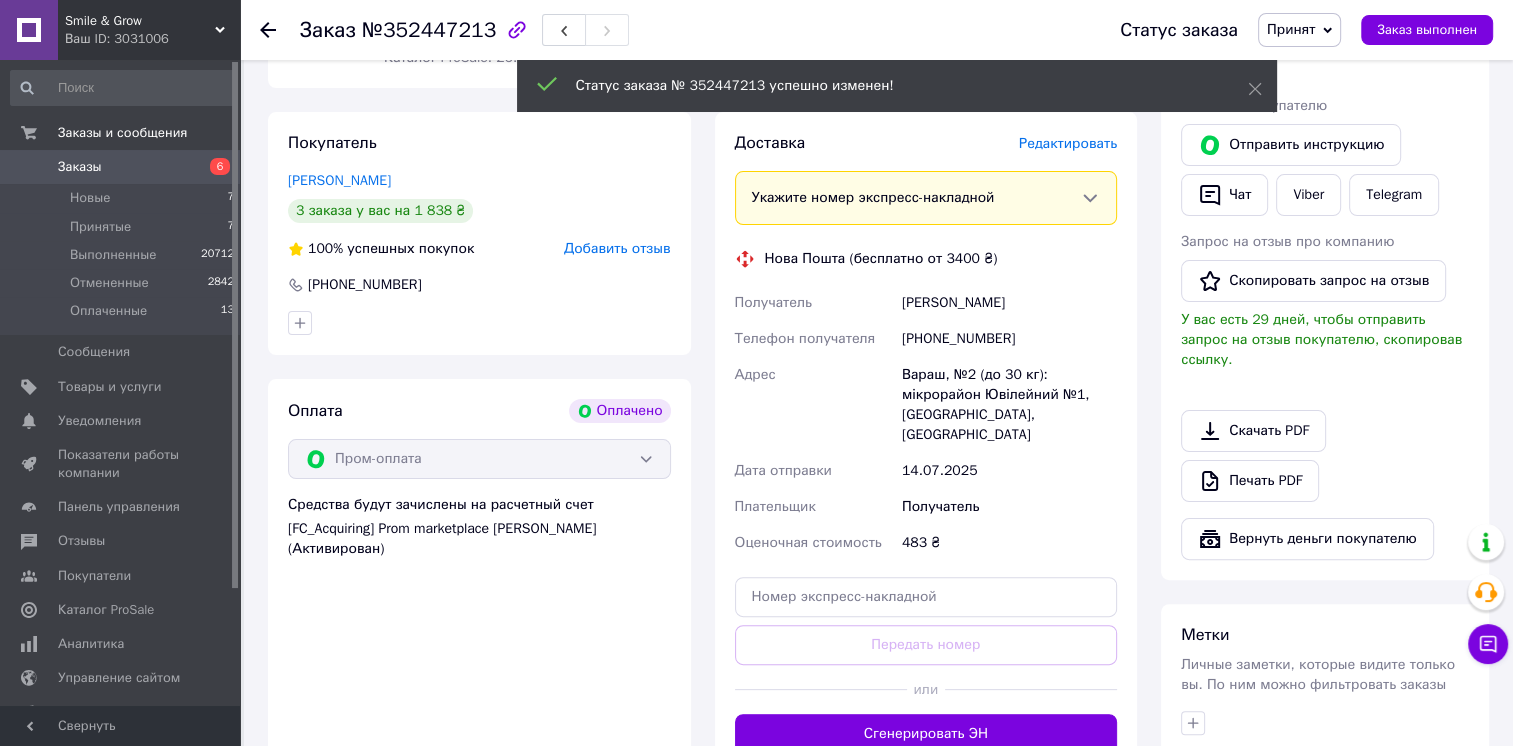 click on "Редактировать" at bounding box center [1068, 143] 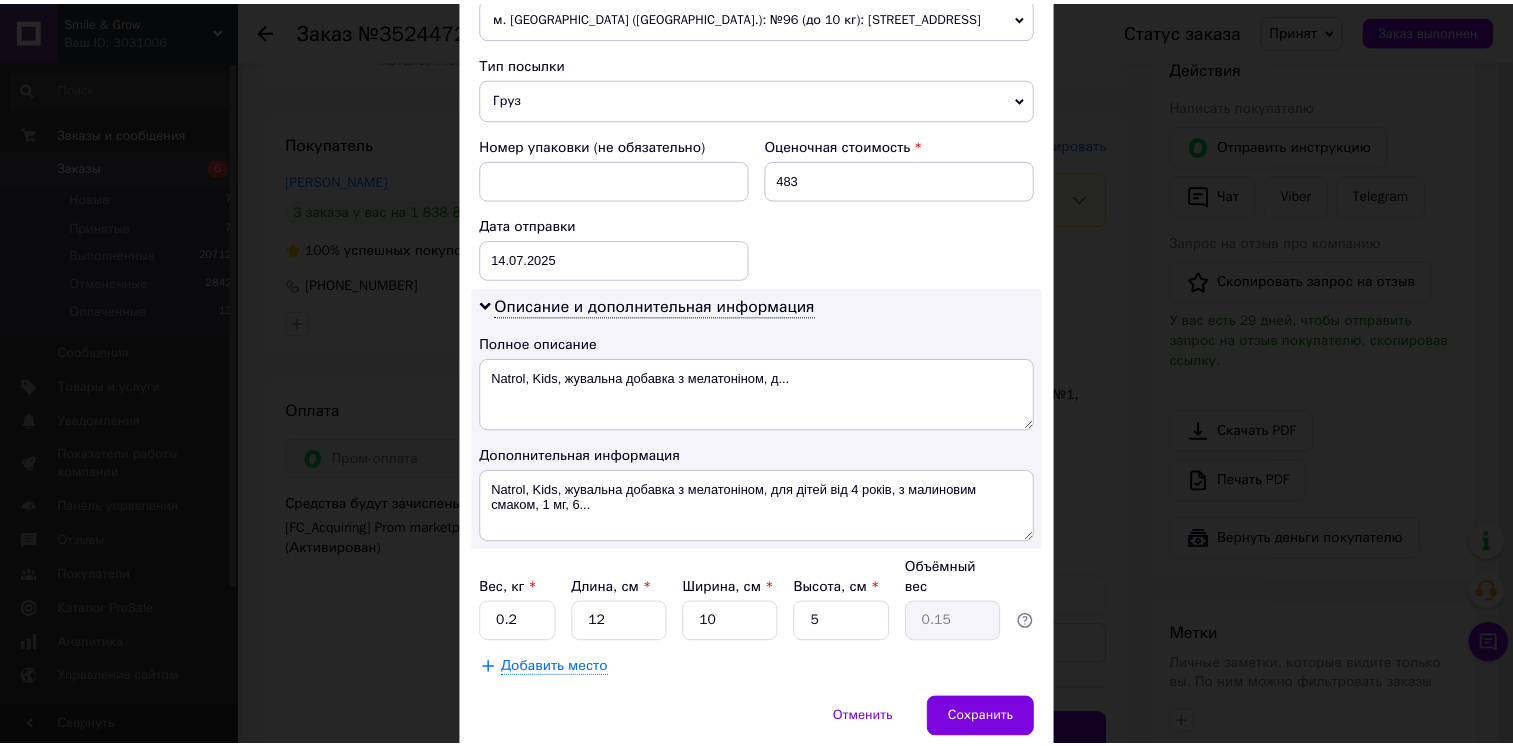 scroll, scrollTop: 799, scrollLeft: 0, axis: vertical 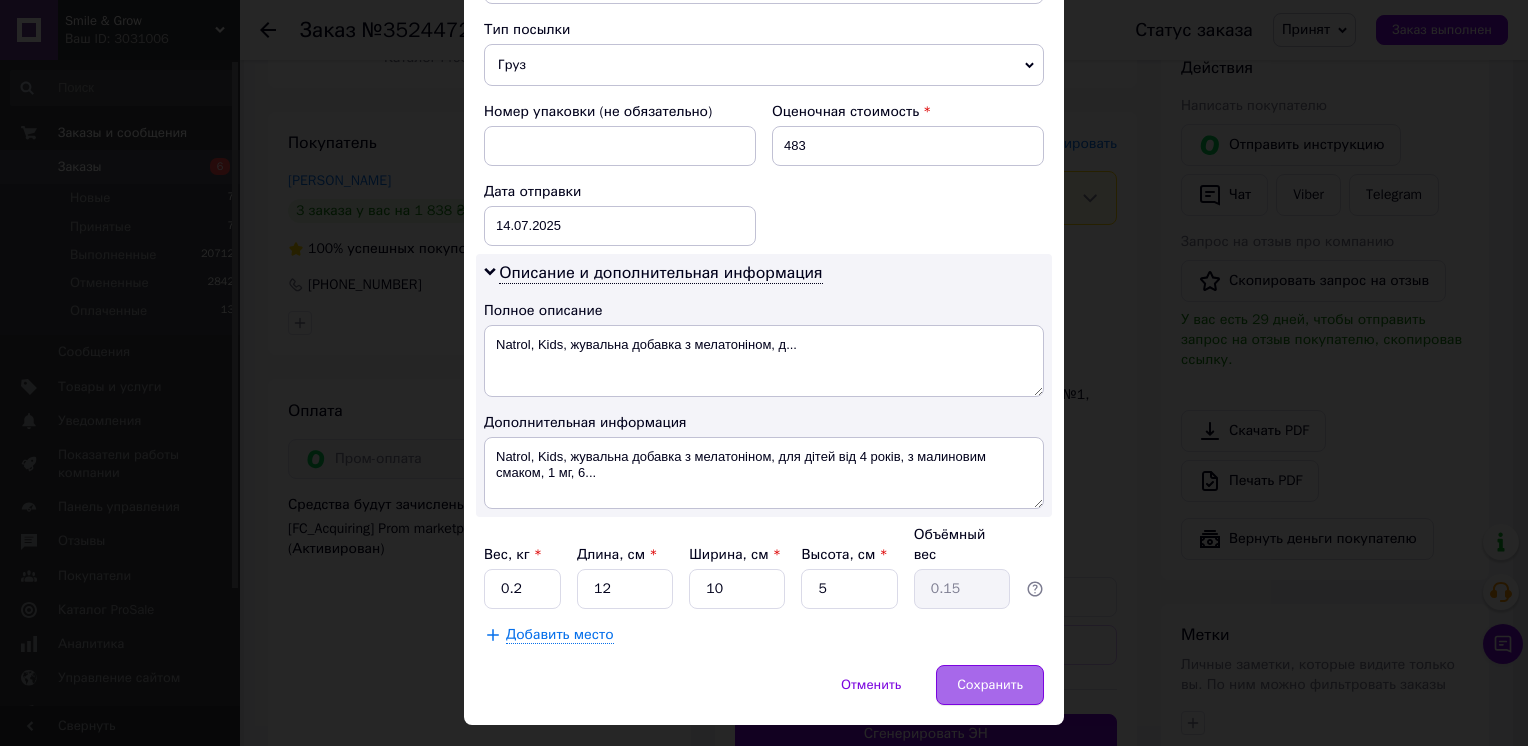 click on "Сохранить" at bounding box center (990, 685) 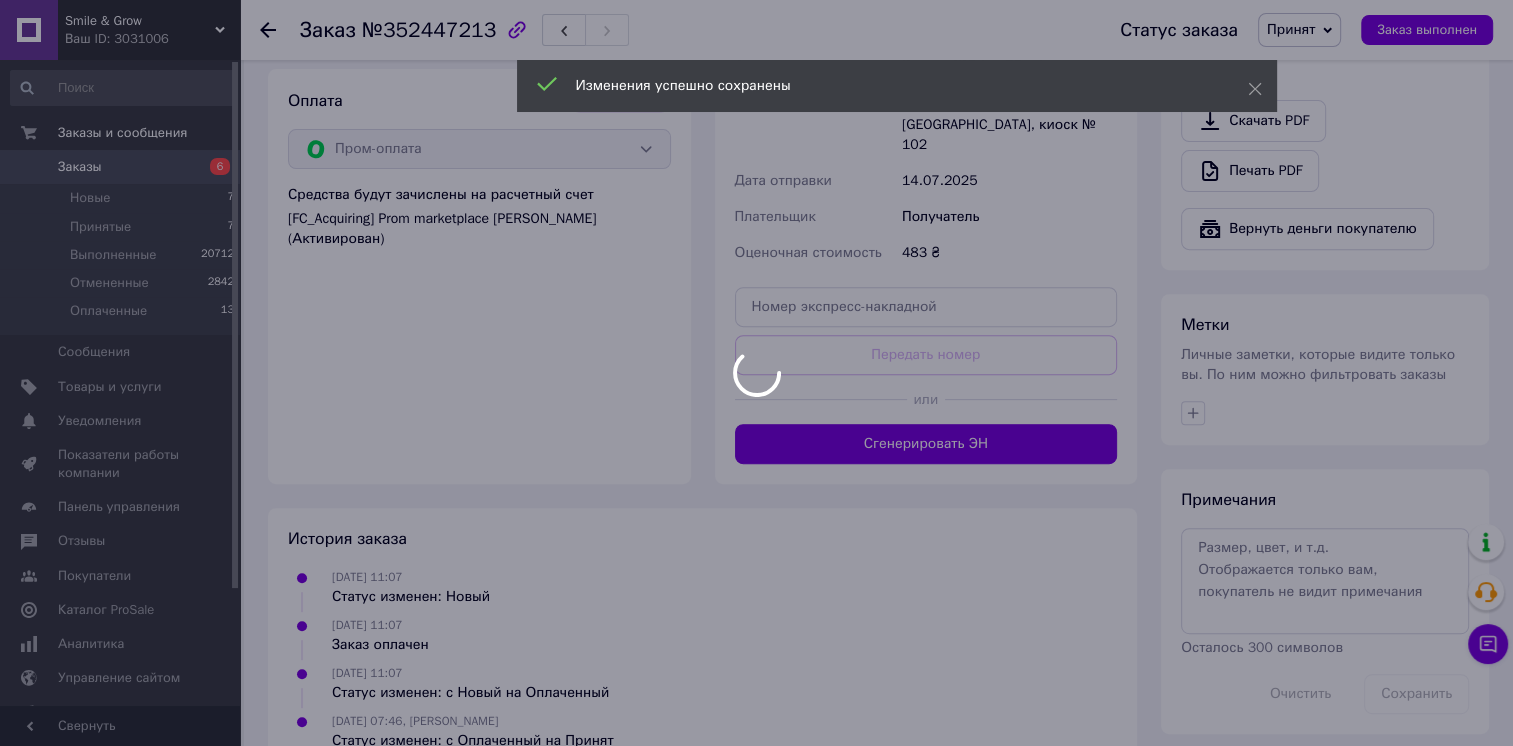 scroll, scrollTop: 708, scrollLeft: 0, axis: vertical 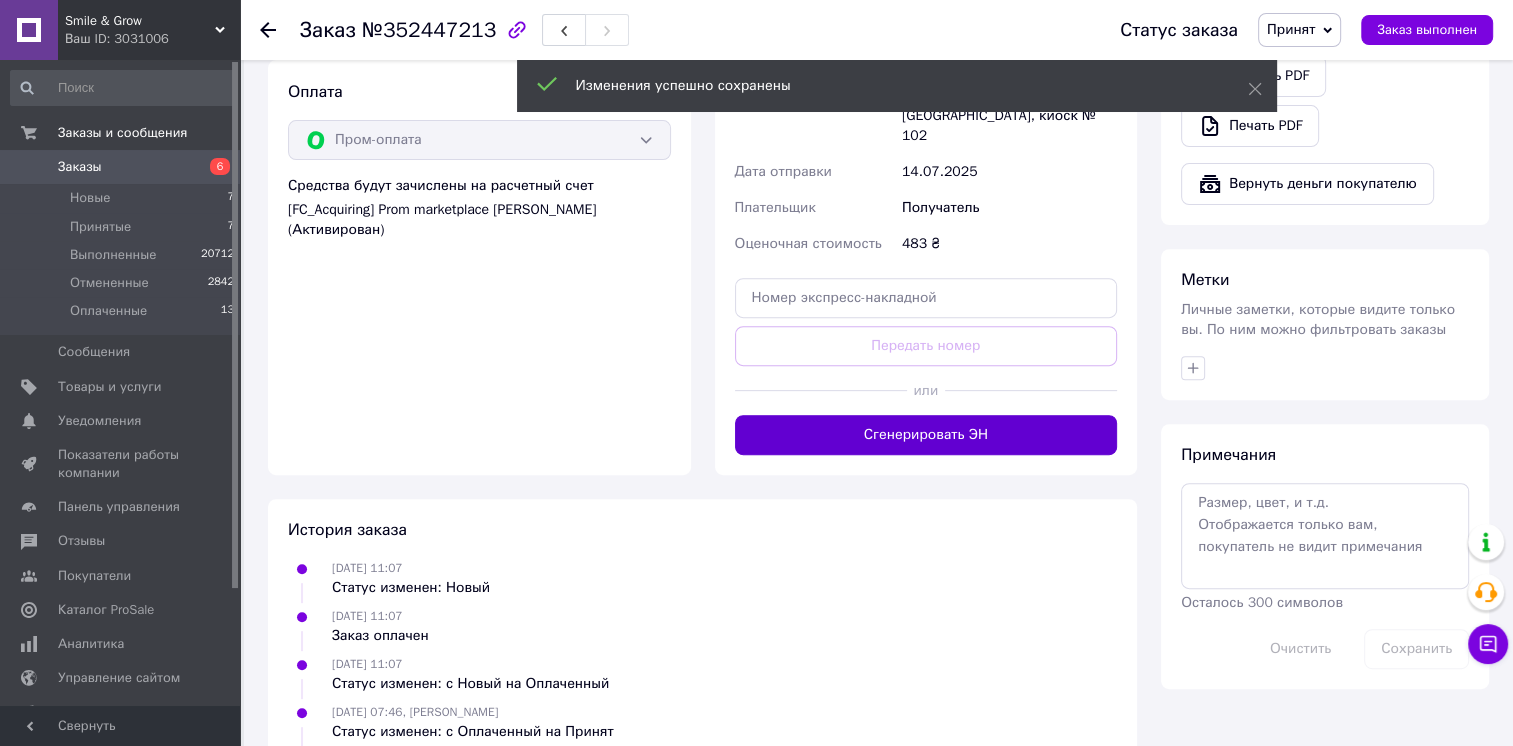 click on "Сгенерировать ЭН" at bounding box center [926, 435] 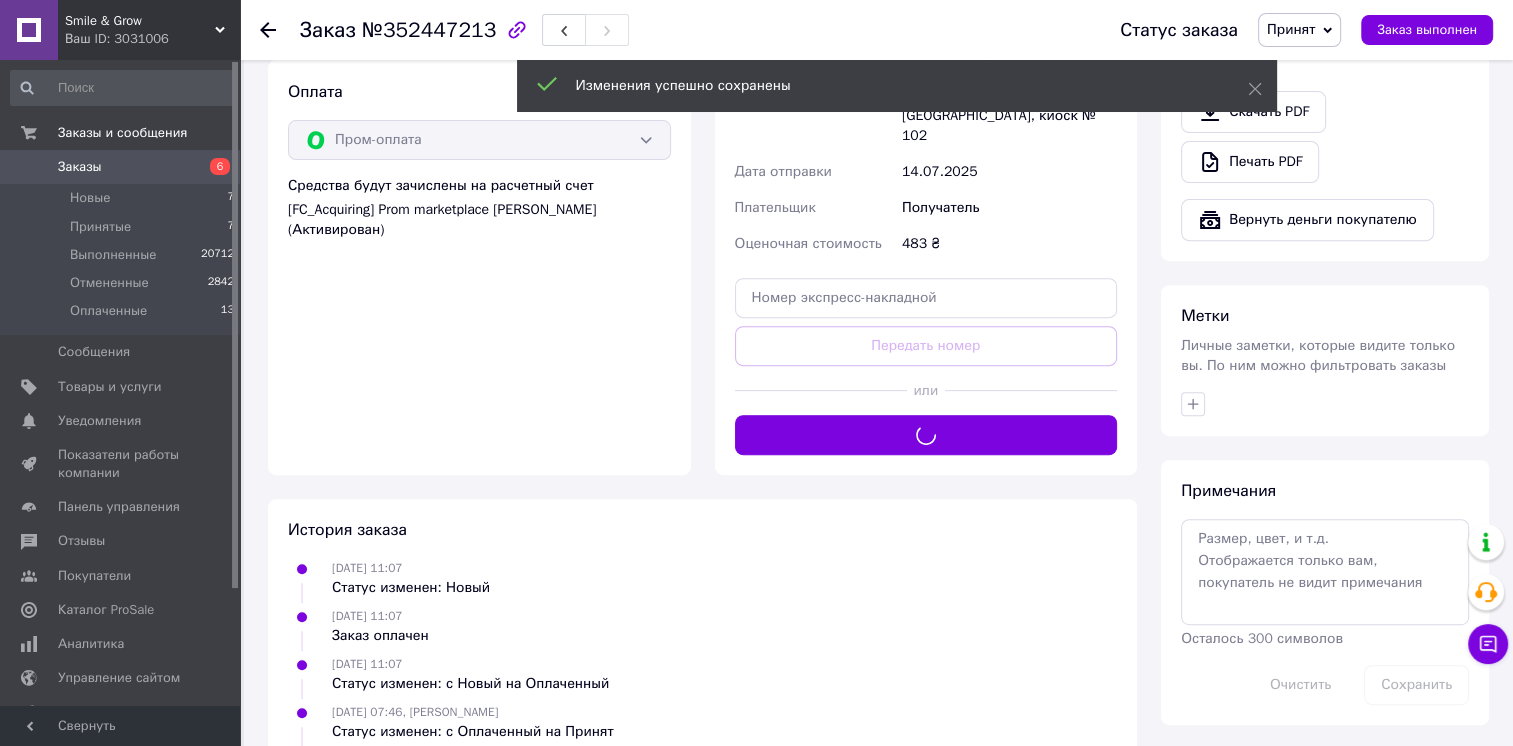 scroll, scrollTop: 308, scrollLeft: 0, axis: vertical 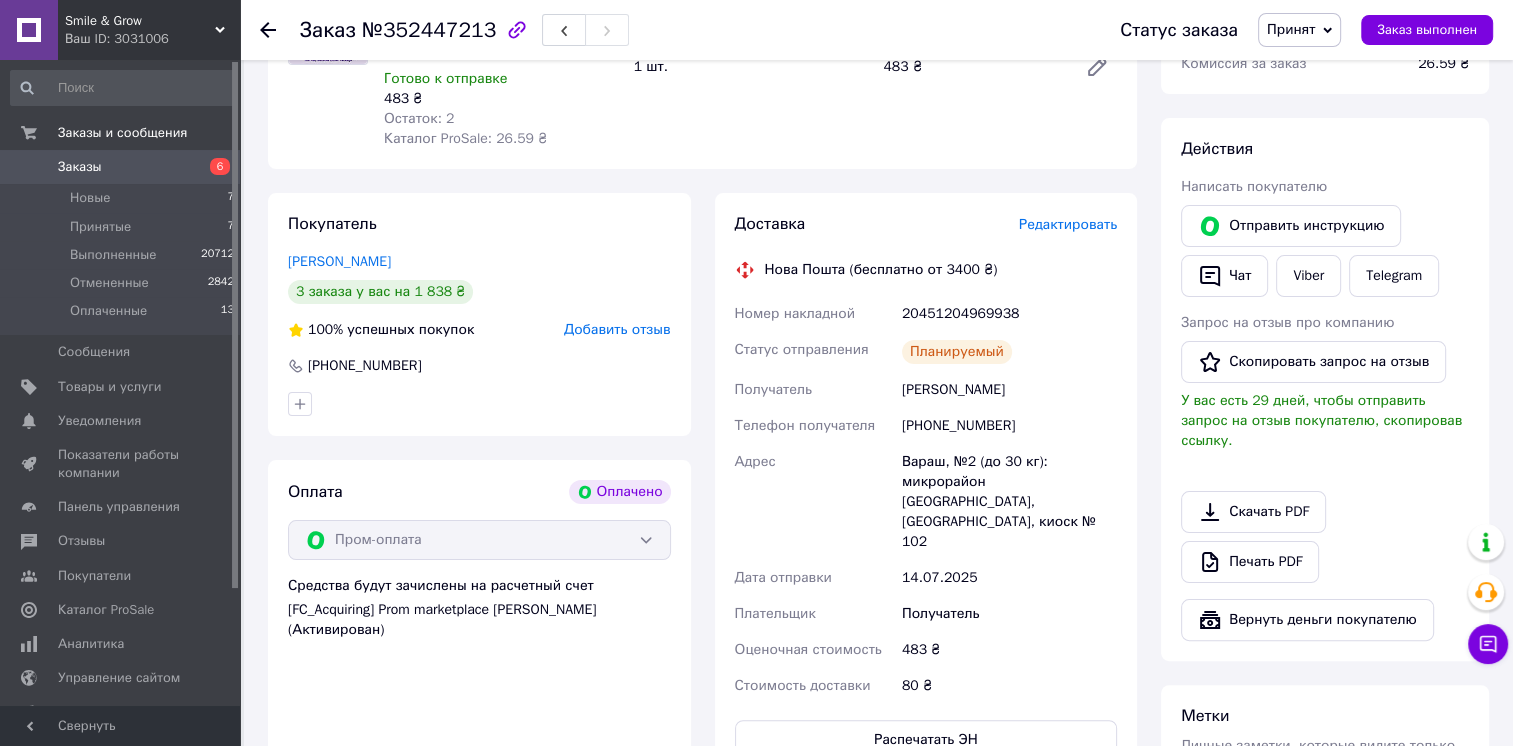 click 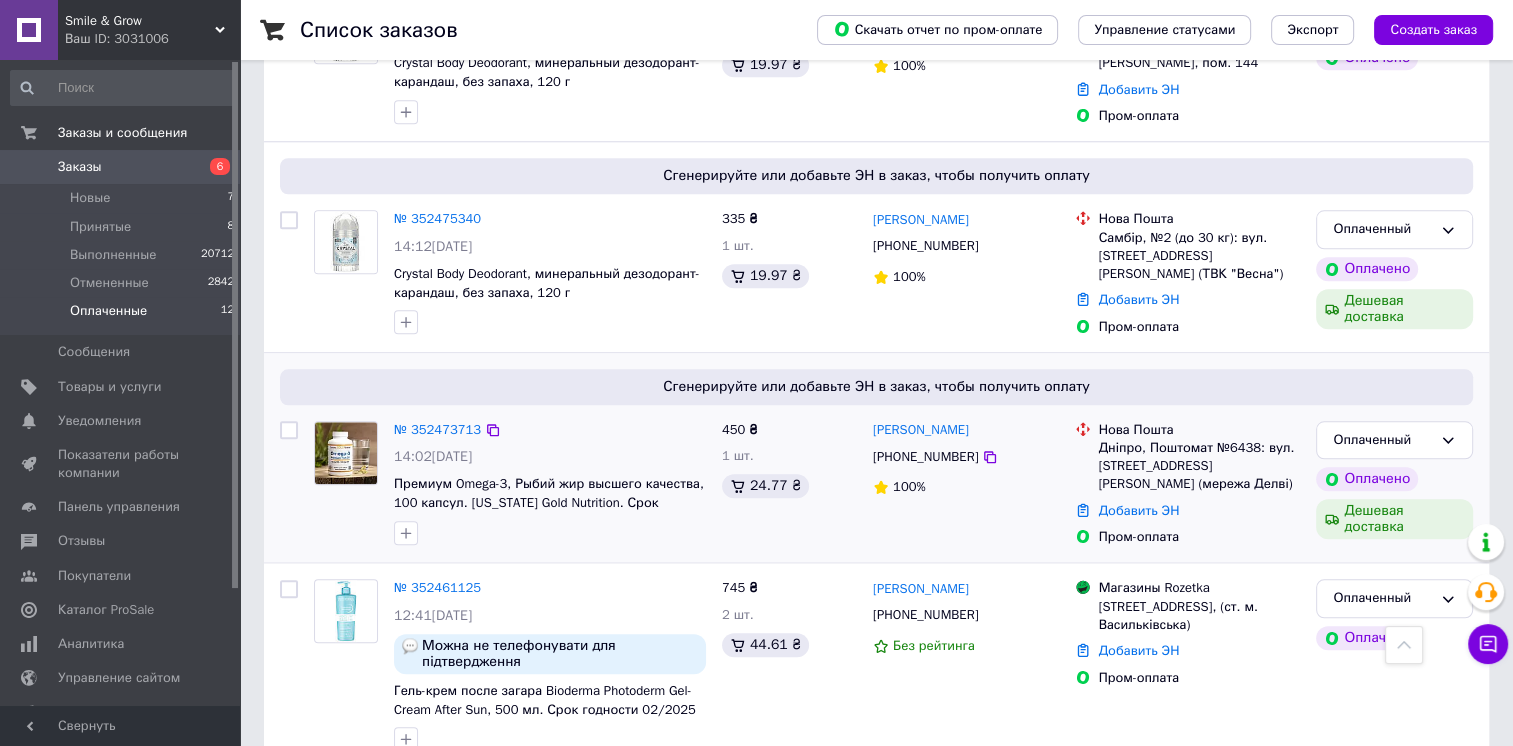 scroll, scrollTop: 1982, scrollLeft: 0, axis: vertical 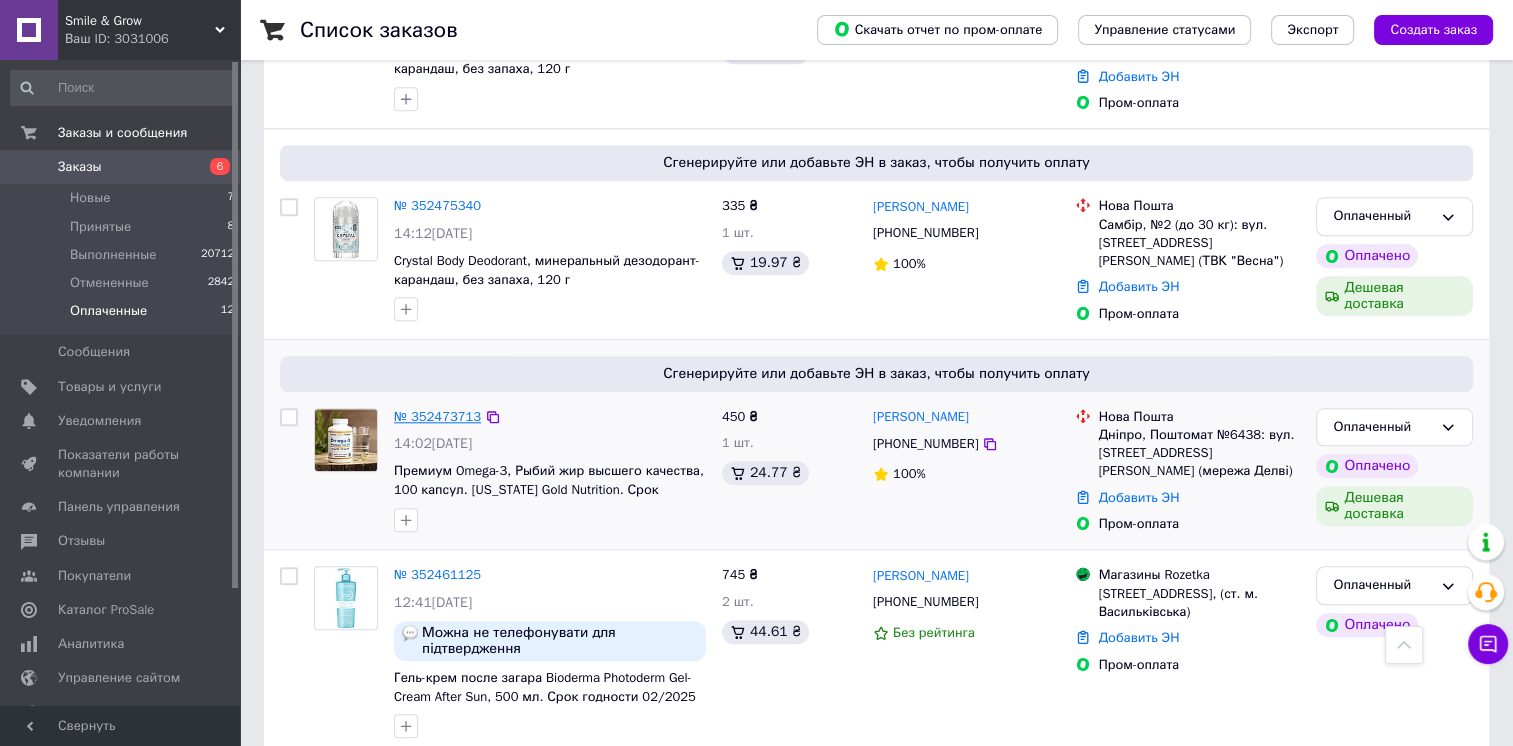 click on "№ 352473713" at bounding box center (437, 416) 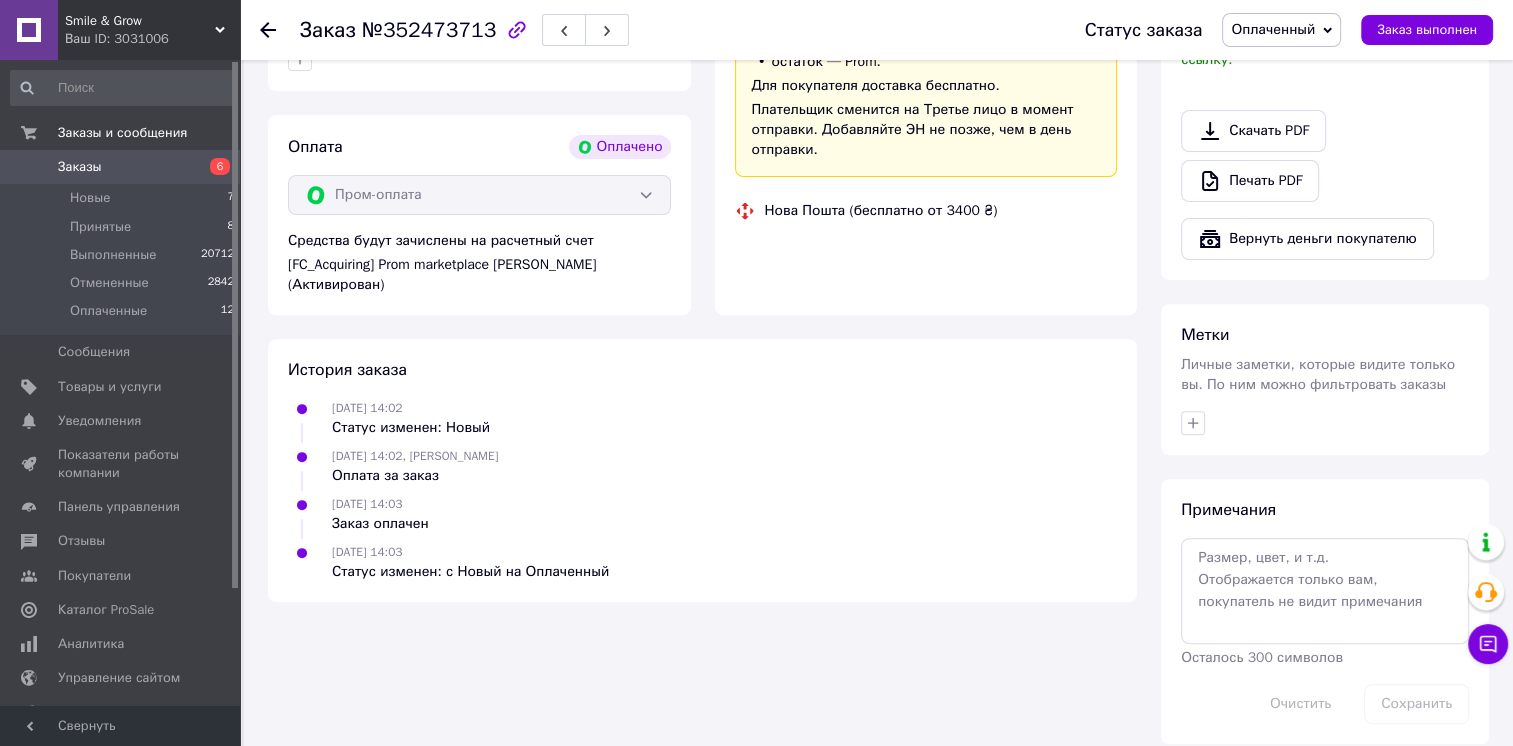 scroll, scrollTop: 904, scrollLeft: 0, axis: vertical 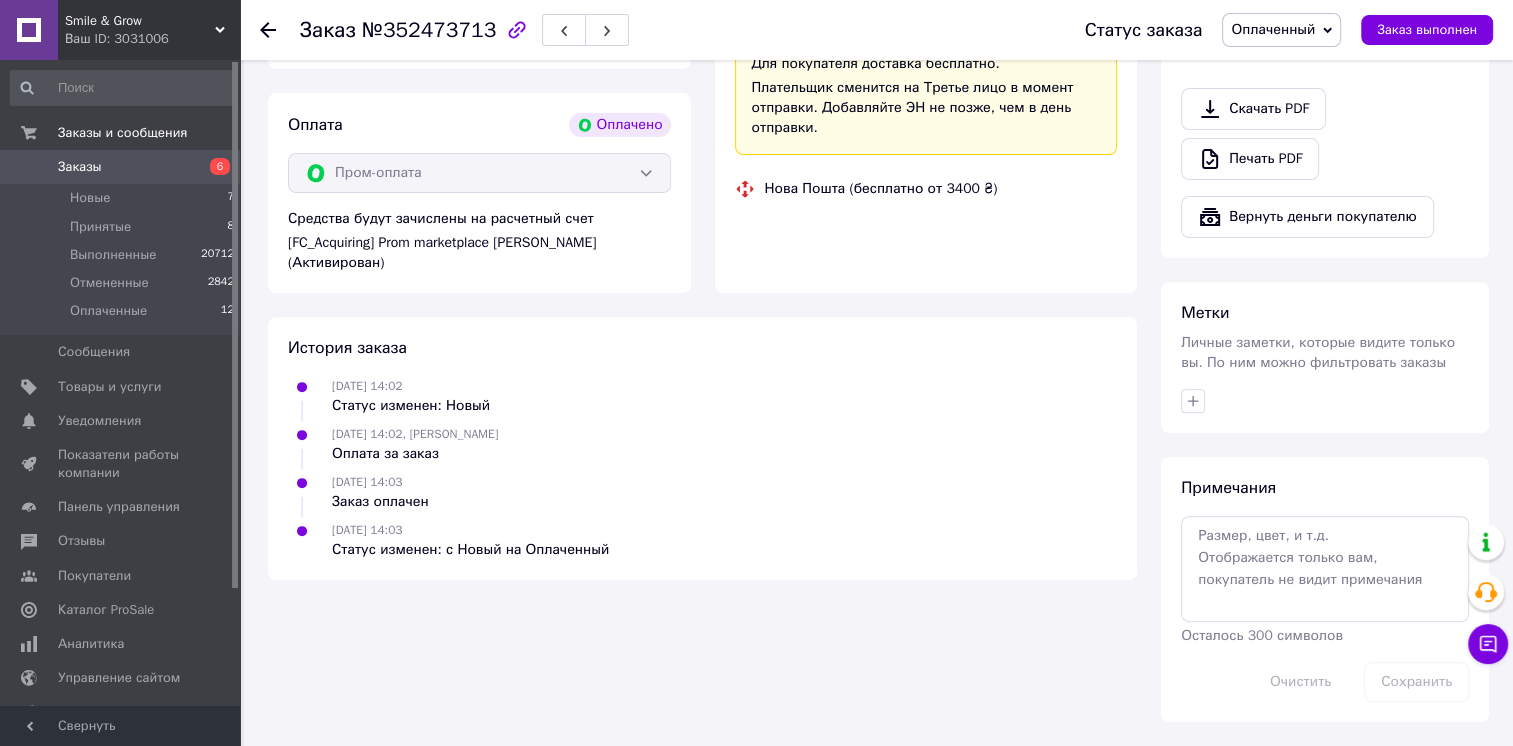 click on "Оплаченный" at bounding box center (1273, 29) 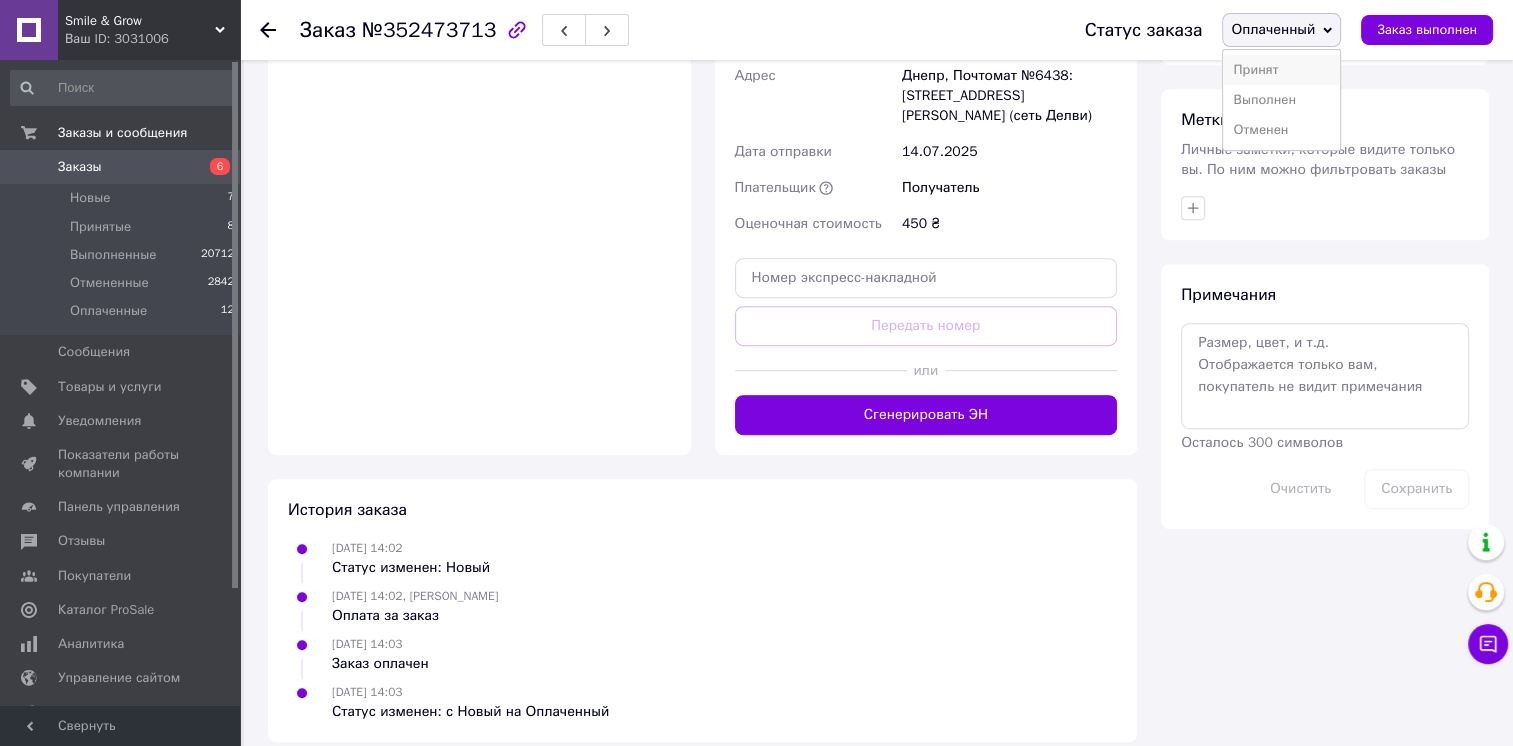 click on "Принят" at bounding box center (1281, 70) 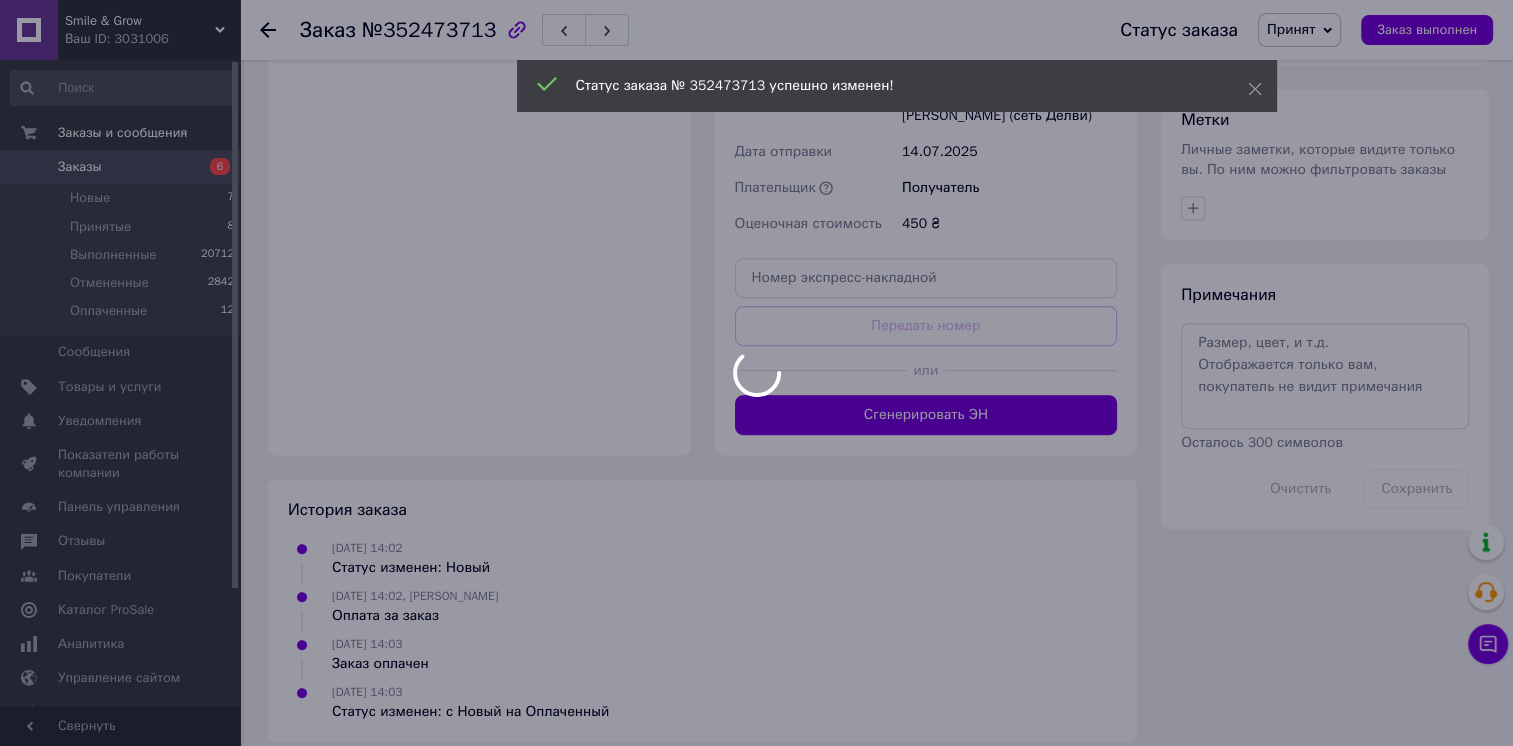 scroll, scrollTop: 953, scrollLeft: 0, axis: vertical 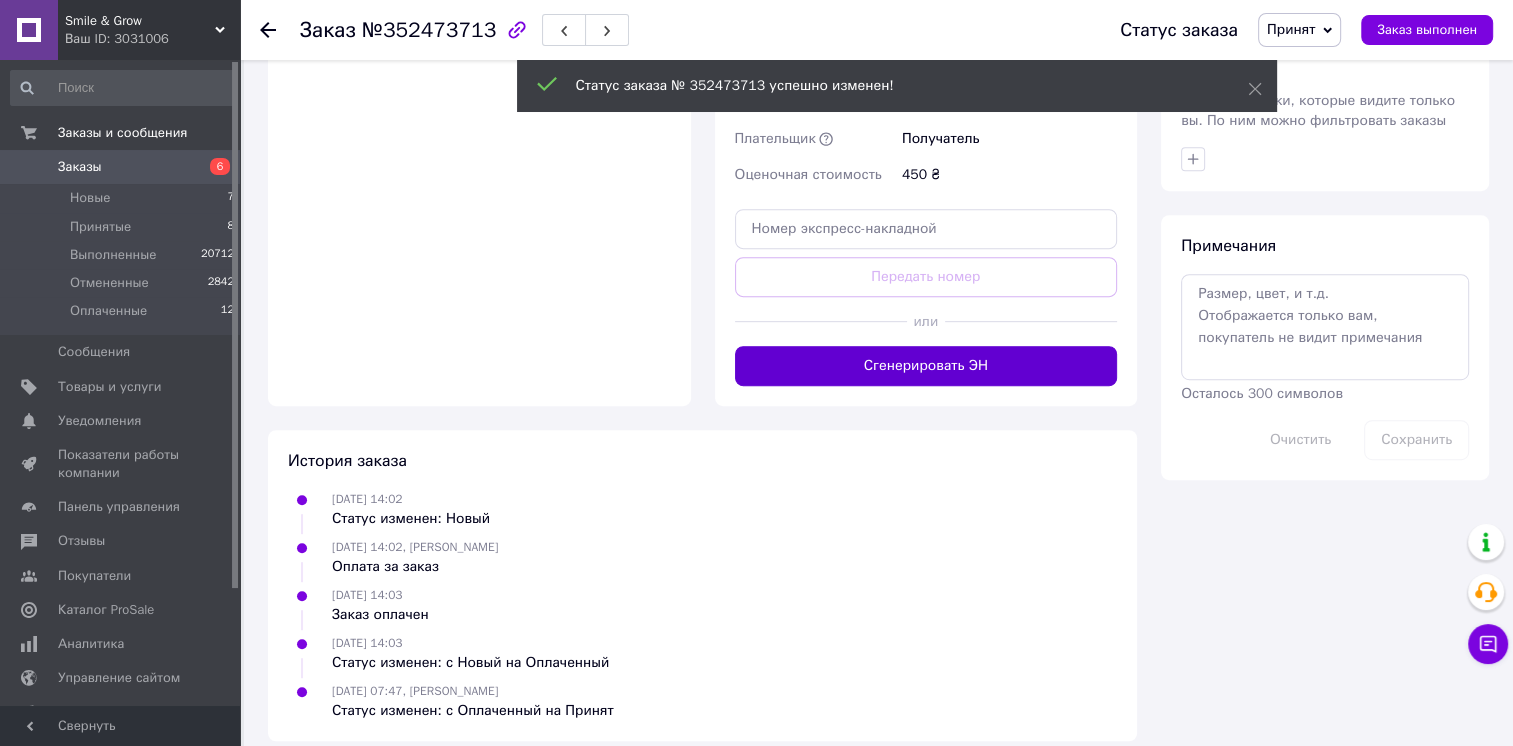 click on "Сгенерировать ЭН" at bounding box center [926, 366] 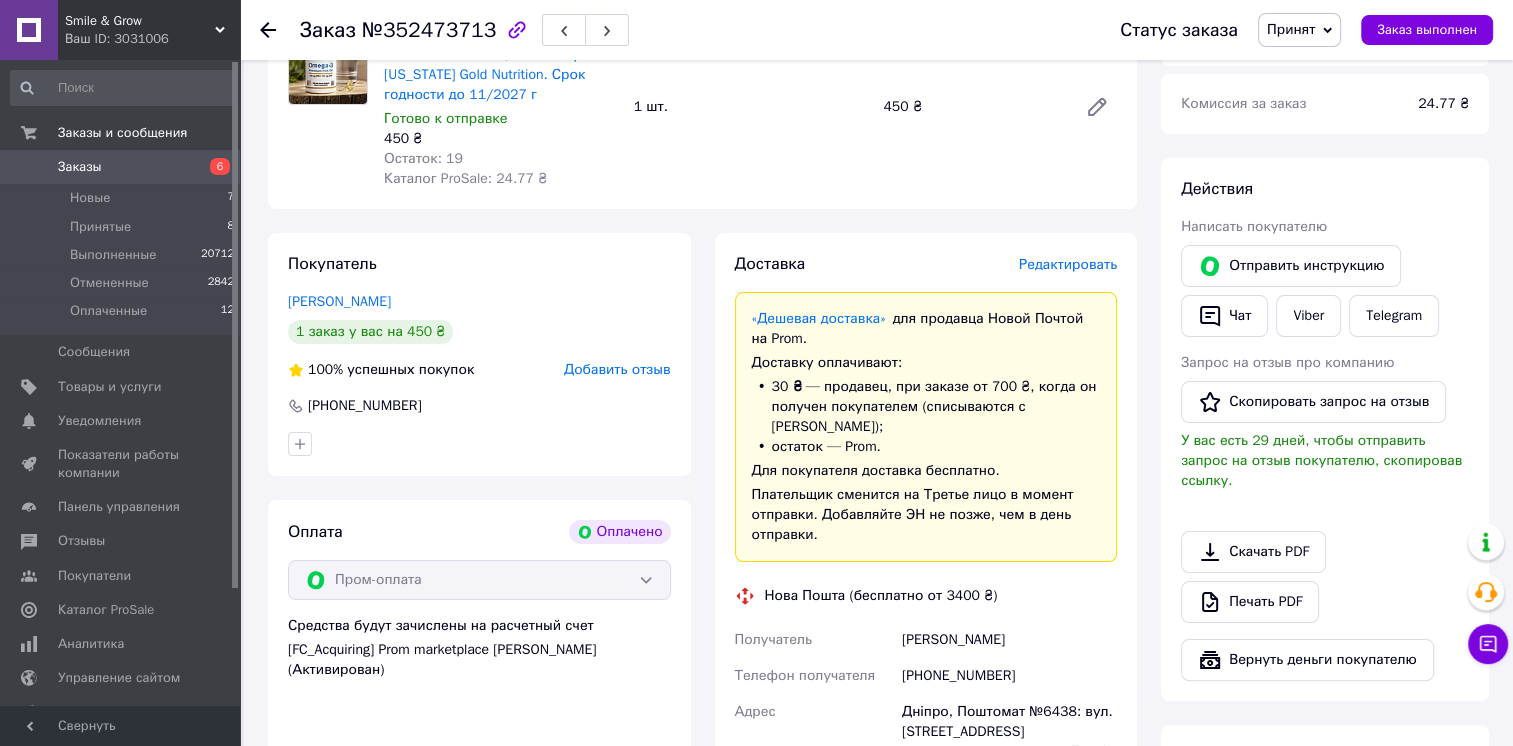 scroll, scrollTop: 253, scrollLeft: 0, axis: vertical 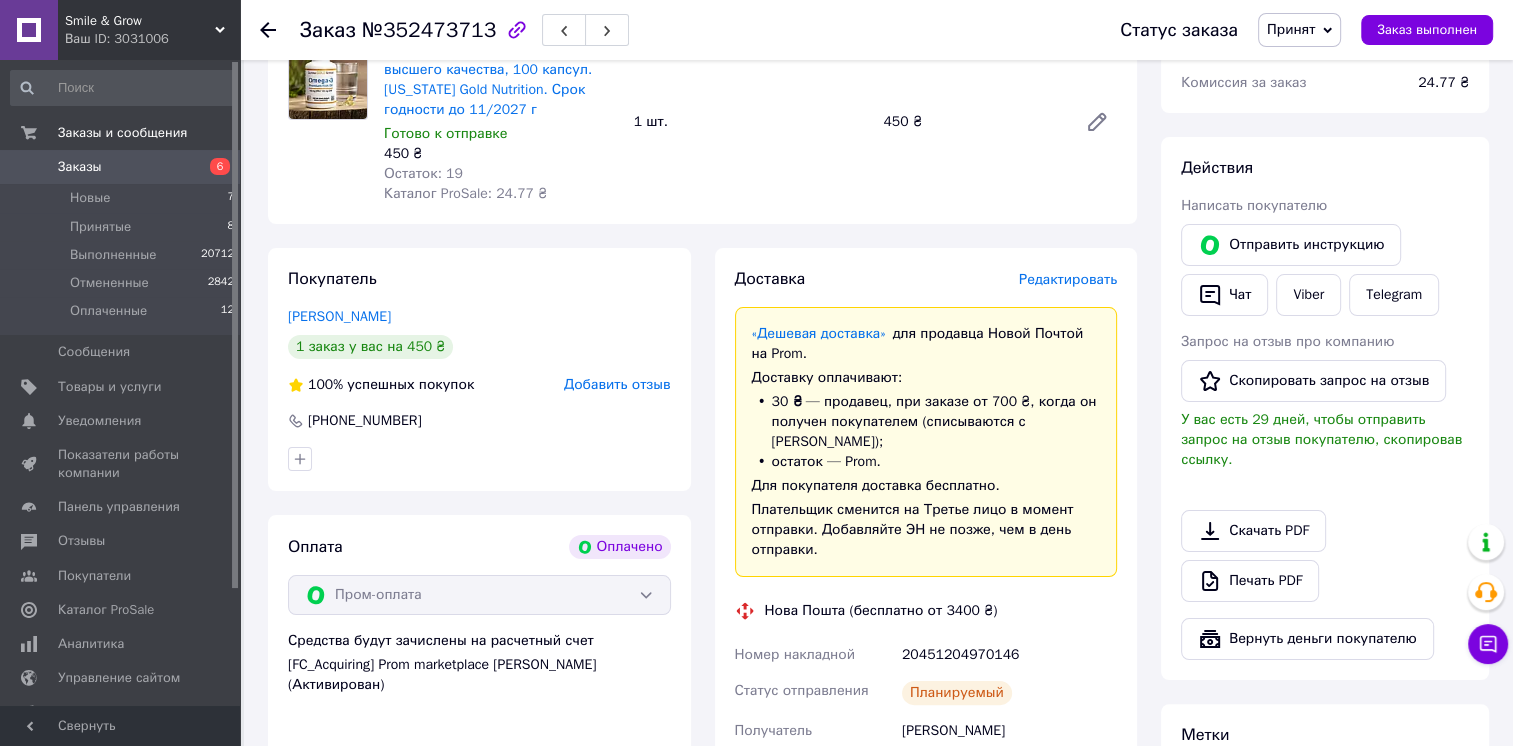 click 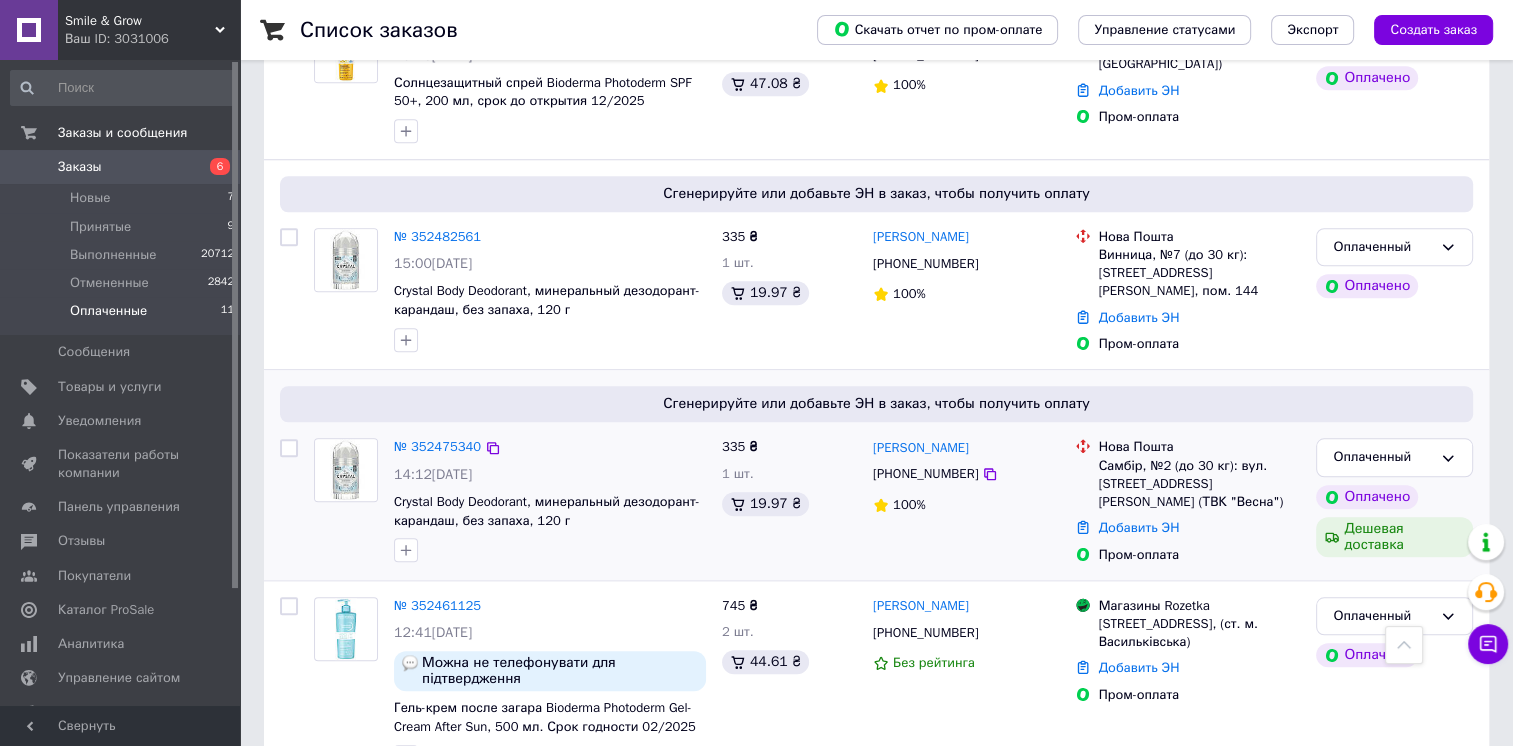 scroll, scrollTop: 1772, scrollLeft: 0, axis: vertical 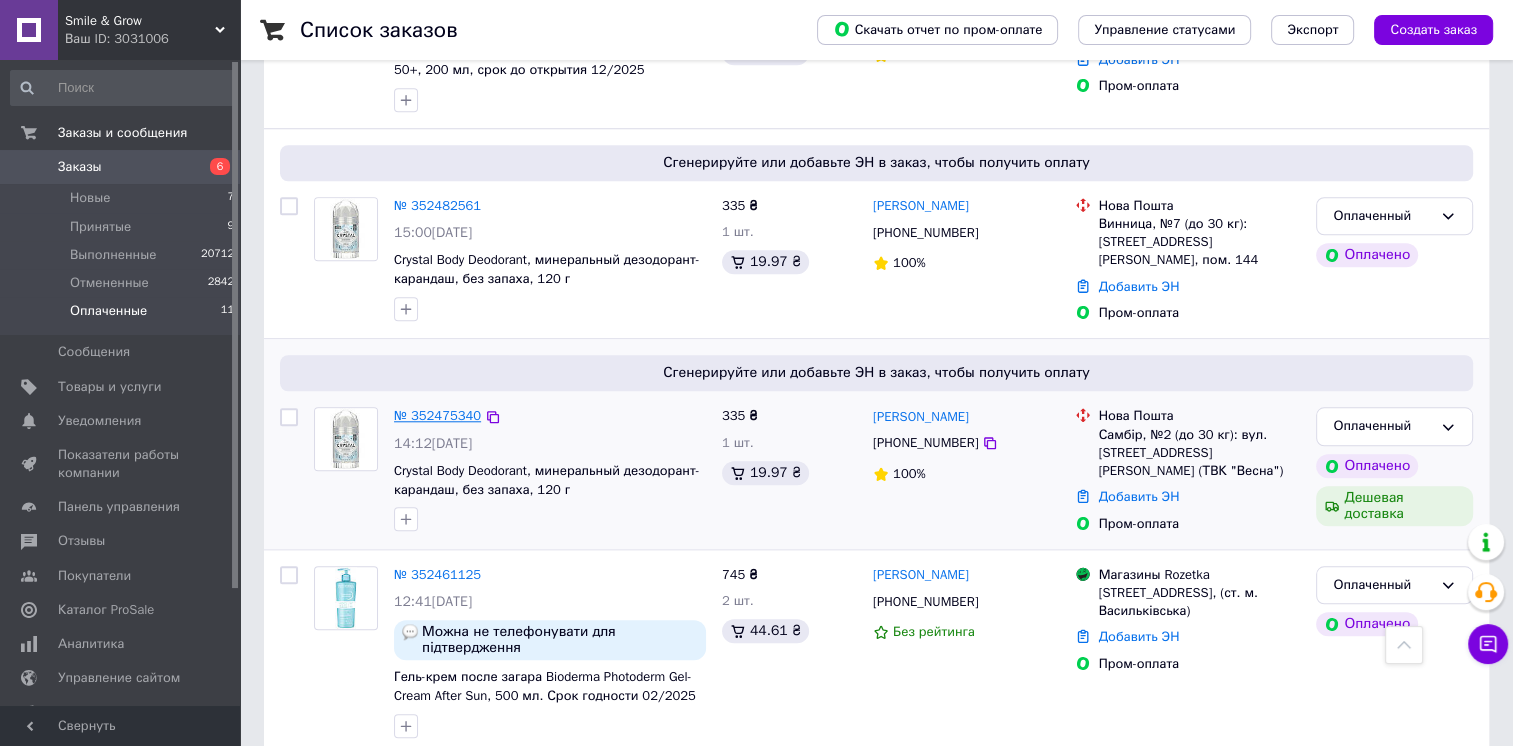 click on "№ 352475340" at bounding box center (437, 415) 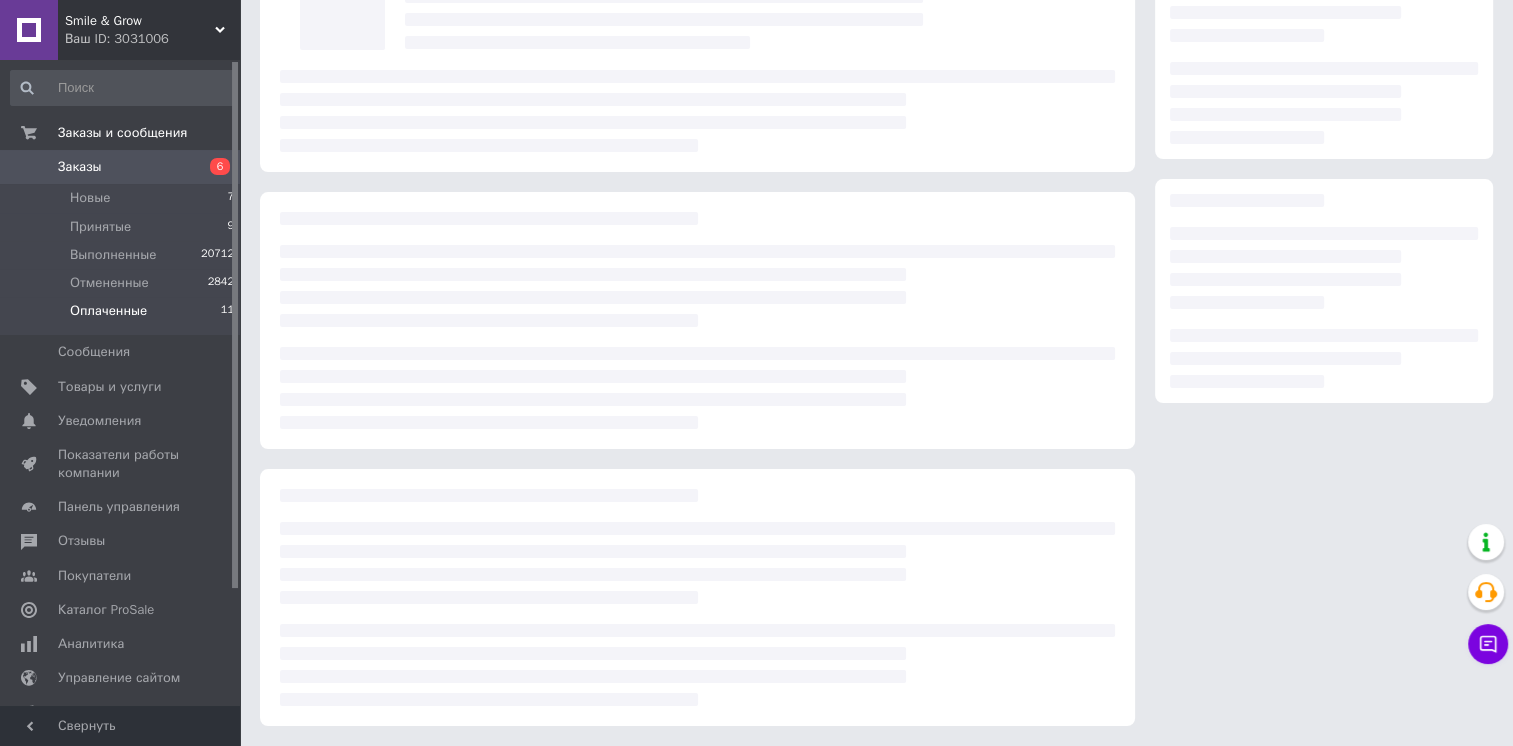 scroll, scrollTop: 168, scrollLeft: 0, axis: vertical 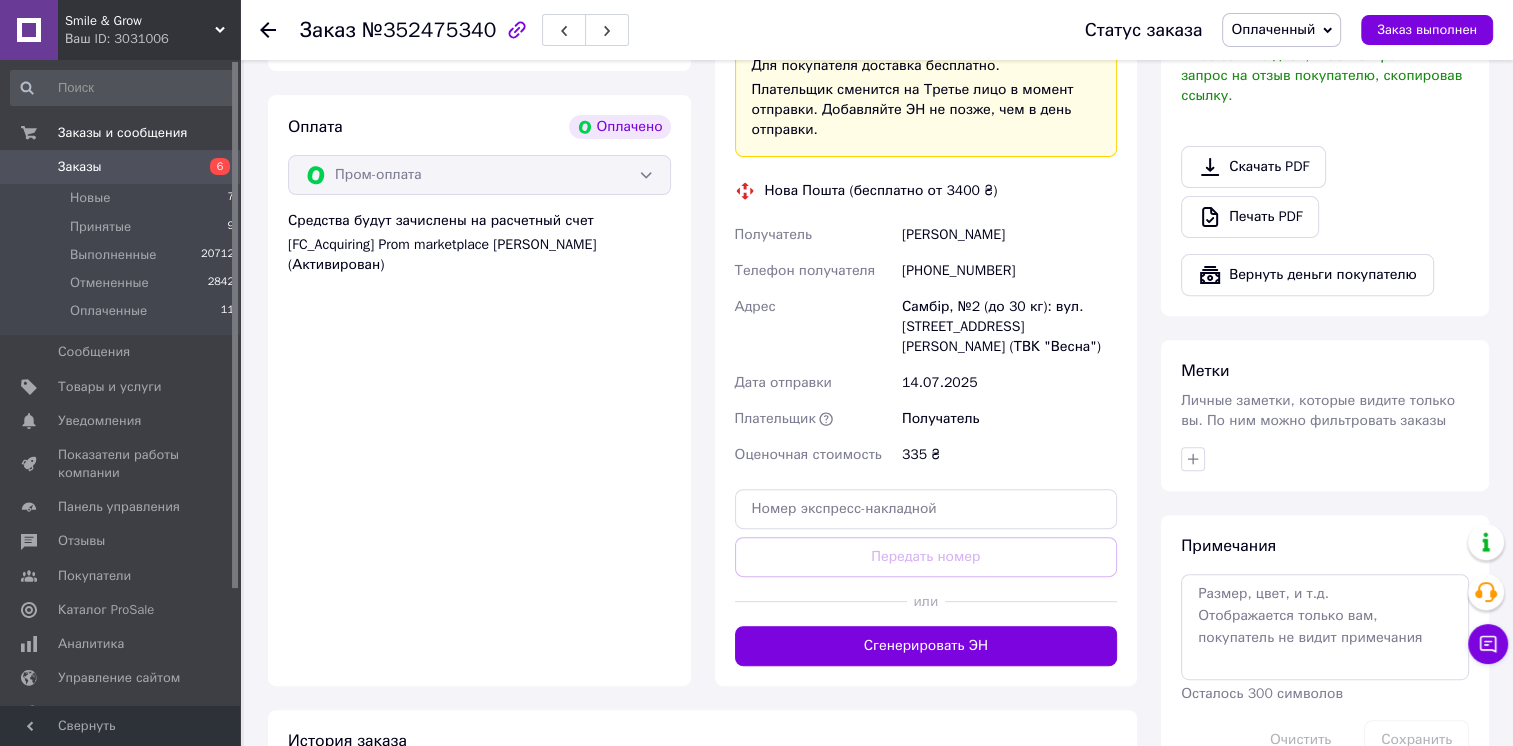 click on "Оплаченный" at bounding box center (1273, 29) 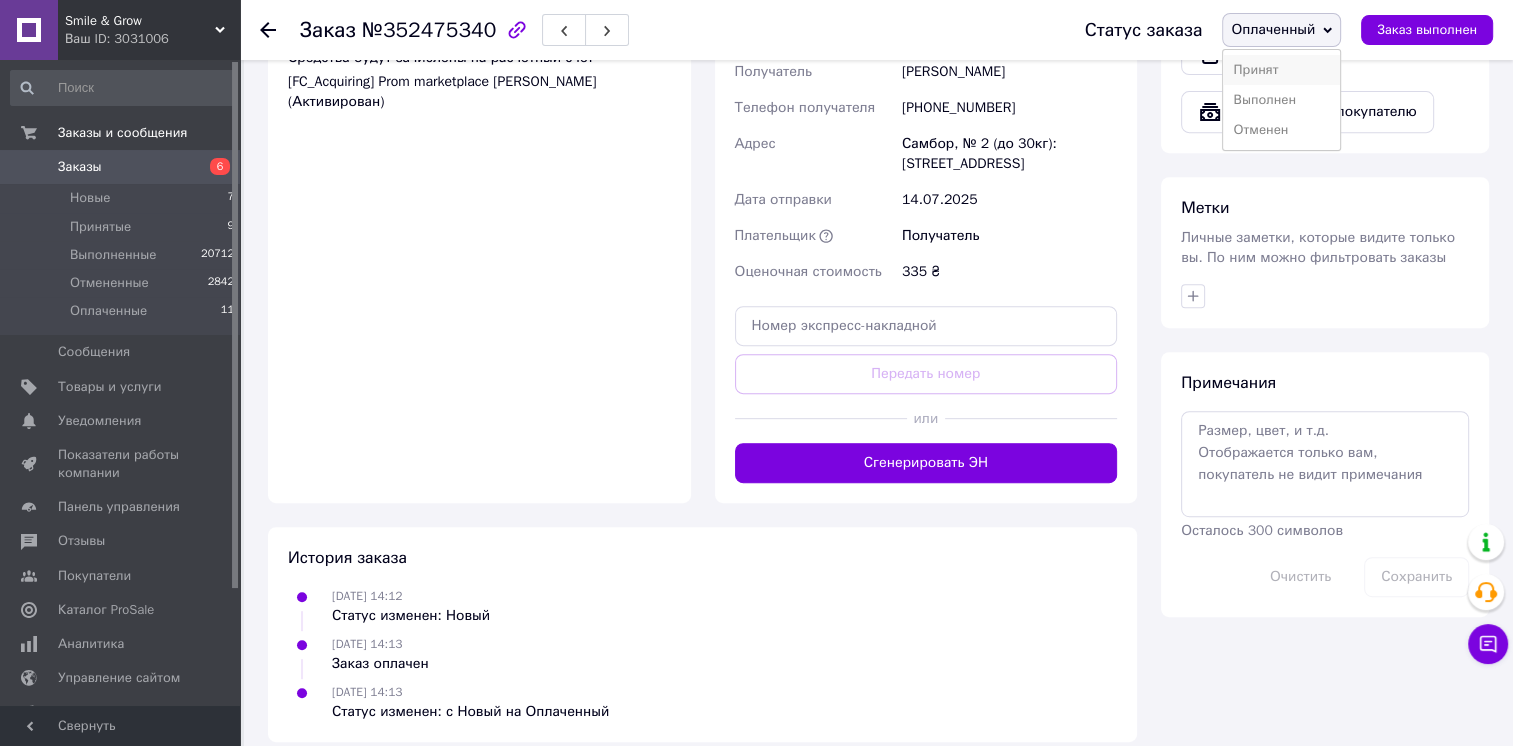 click on "Принят" at bounding box center (1281, 70) 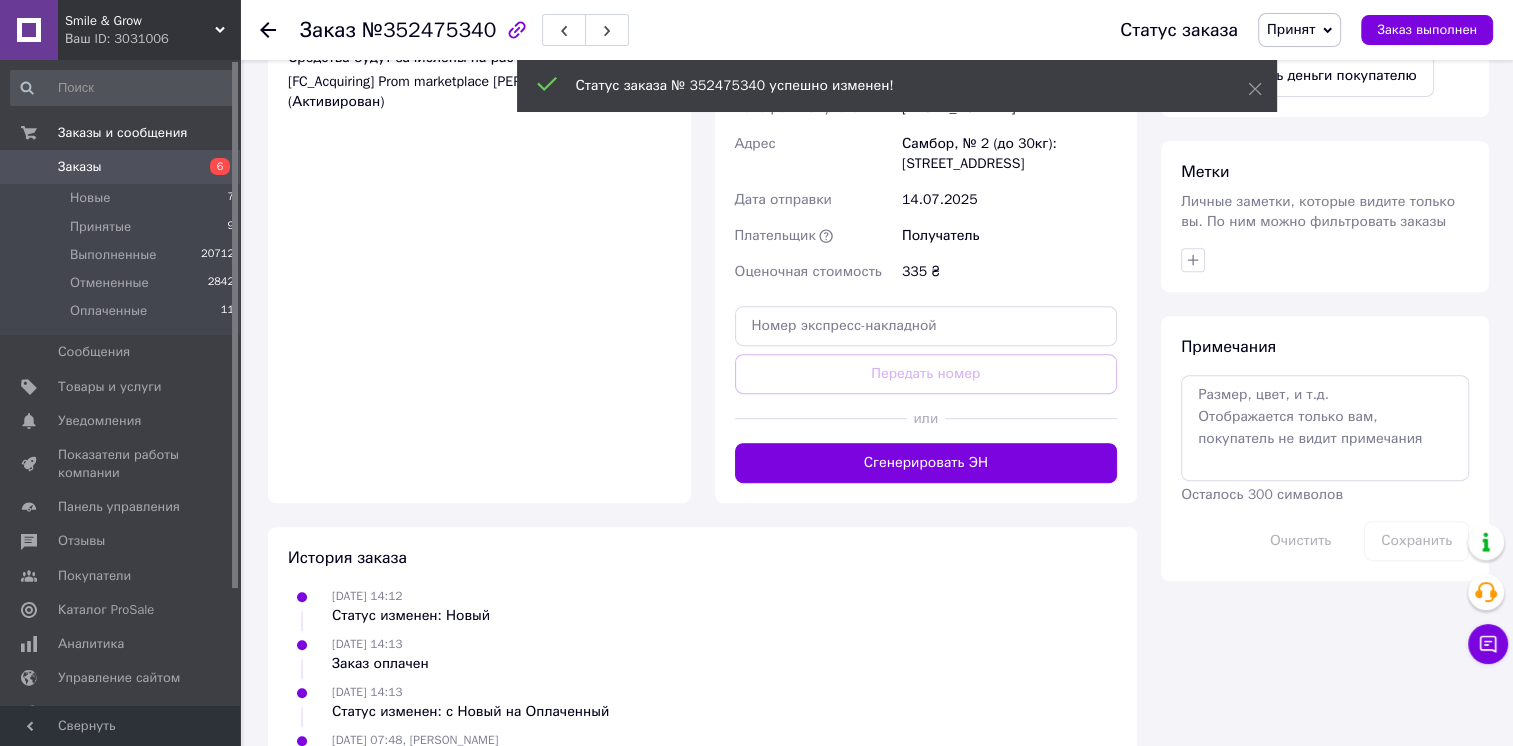 scroll, scrollTop: 864, scrollLeft: 0, axis: vertical 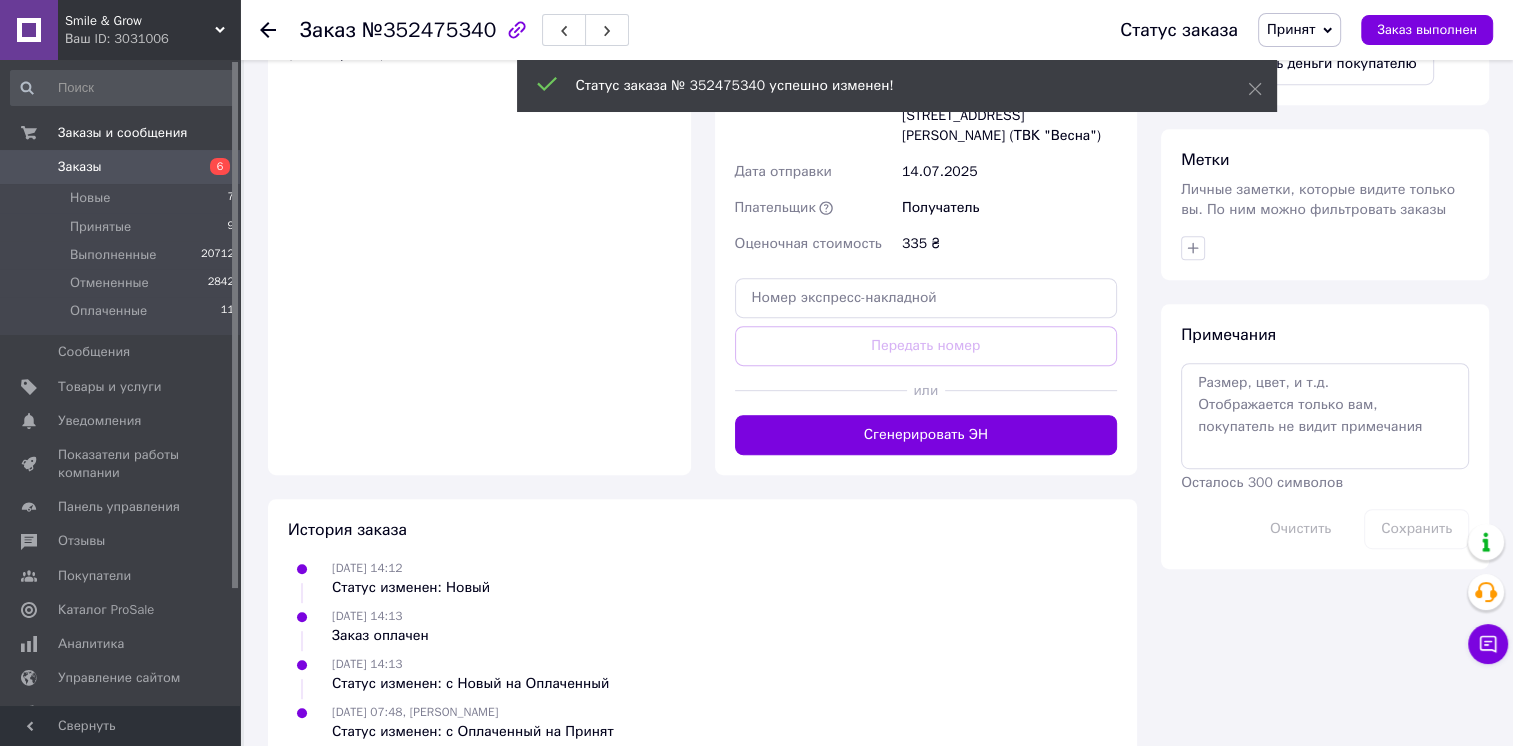 click on "Сгенерировать ЭН" at bounding box center [926, 435] 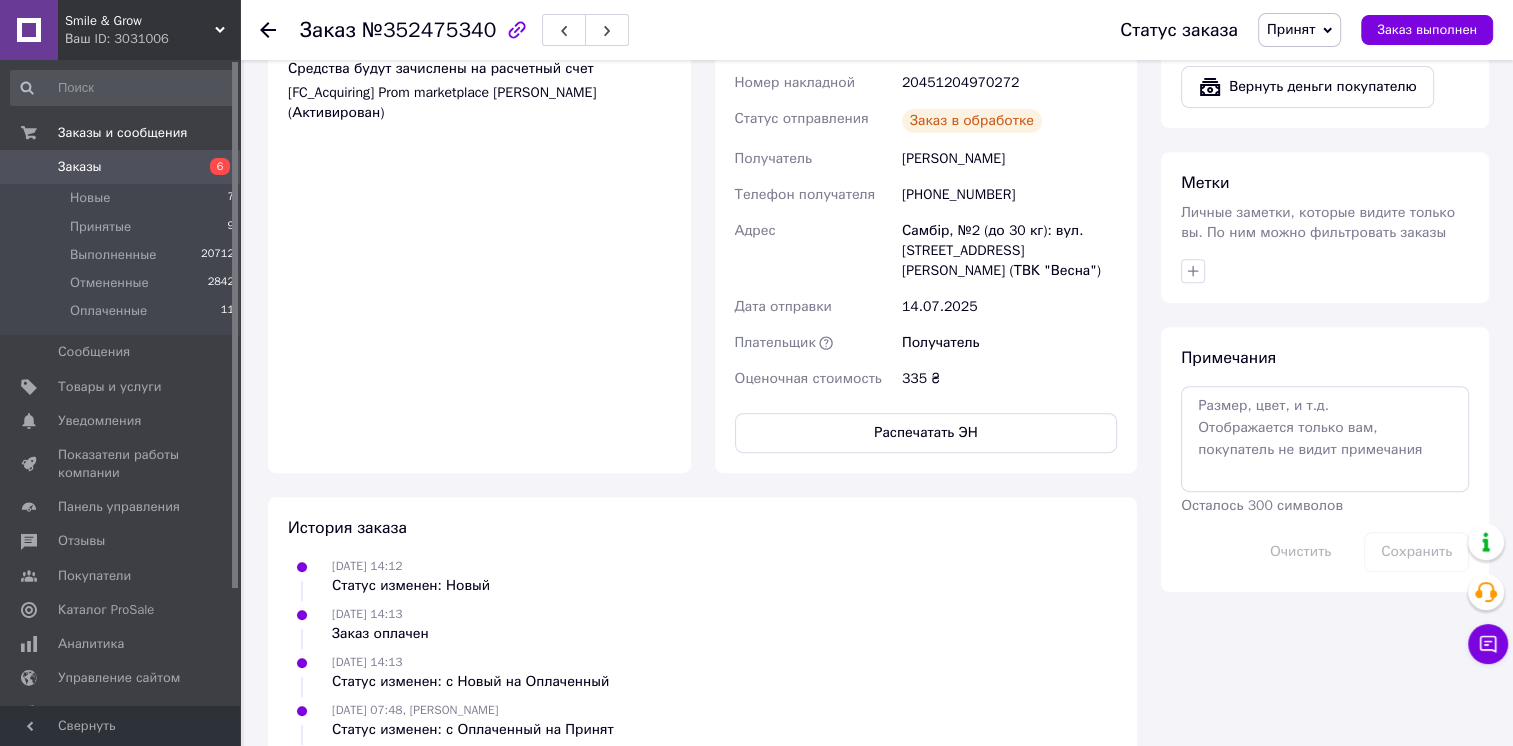 scroll, scrollTop: 864, scrollLeft: 0, axis: vertical 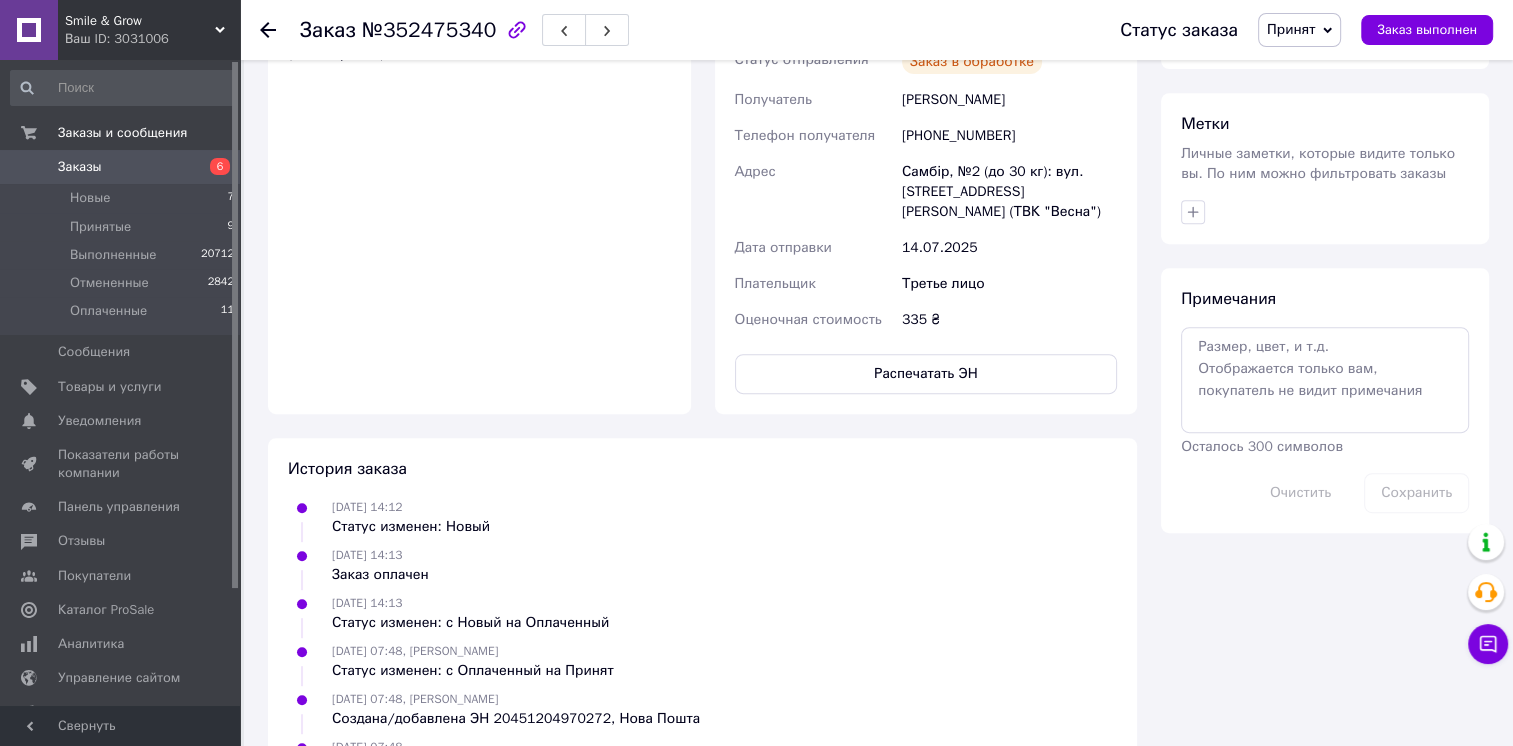 click 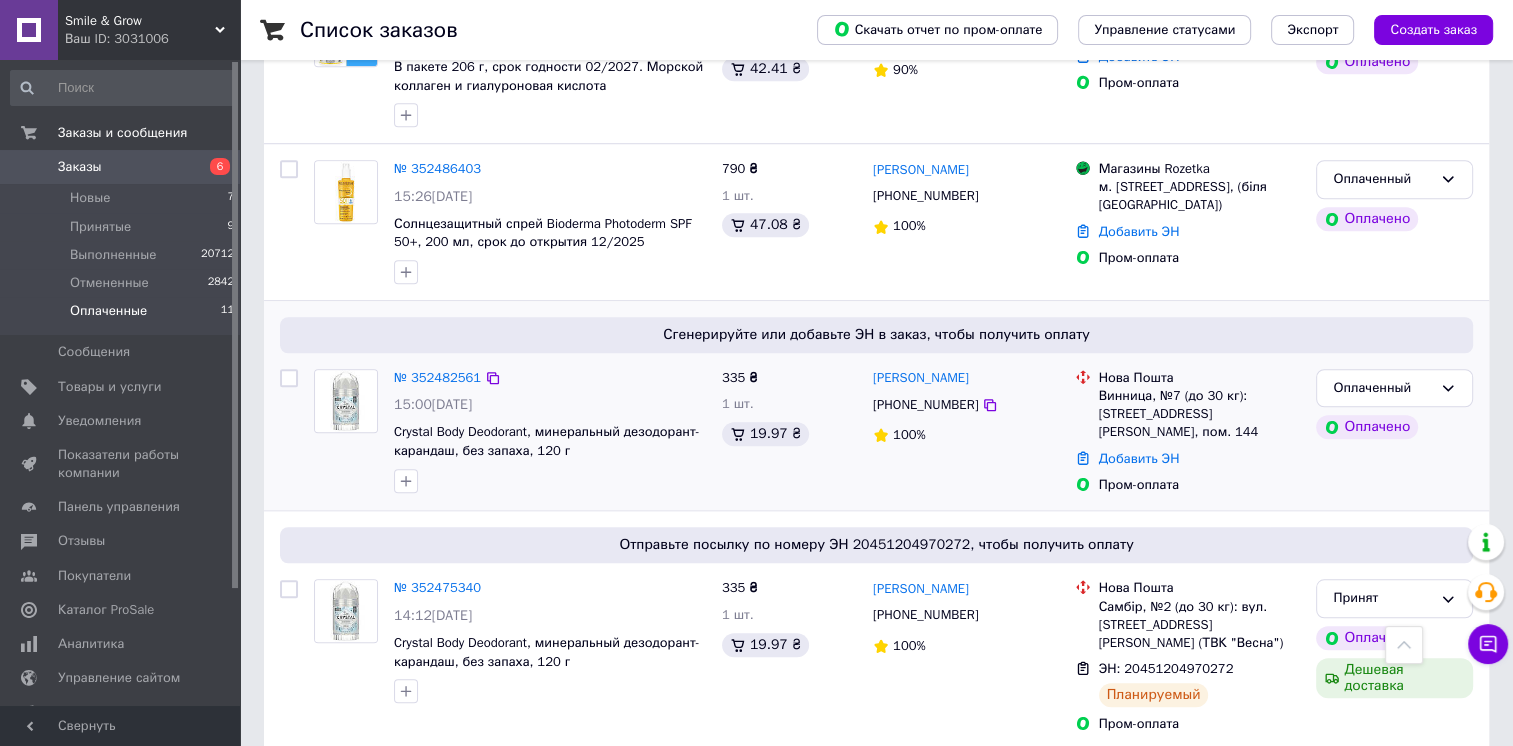 scroll, scrollTop: 1784, scrollLeft: 0, axis: vertical 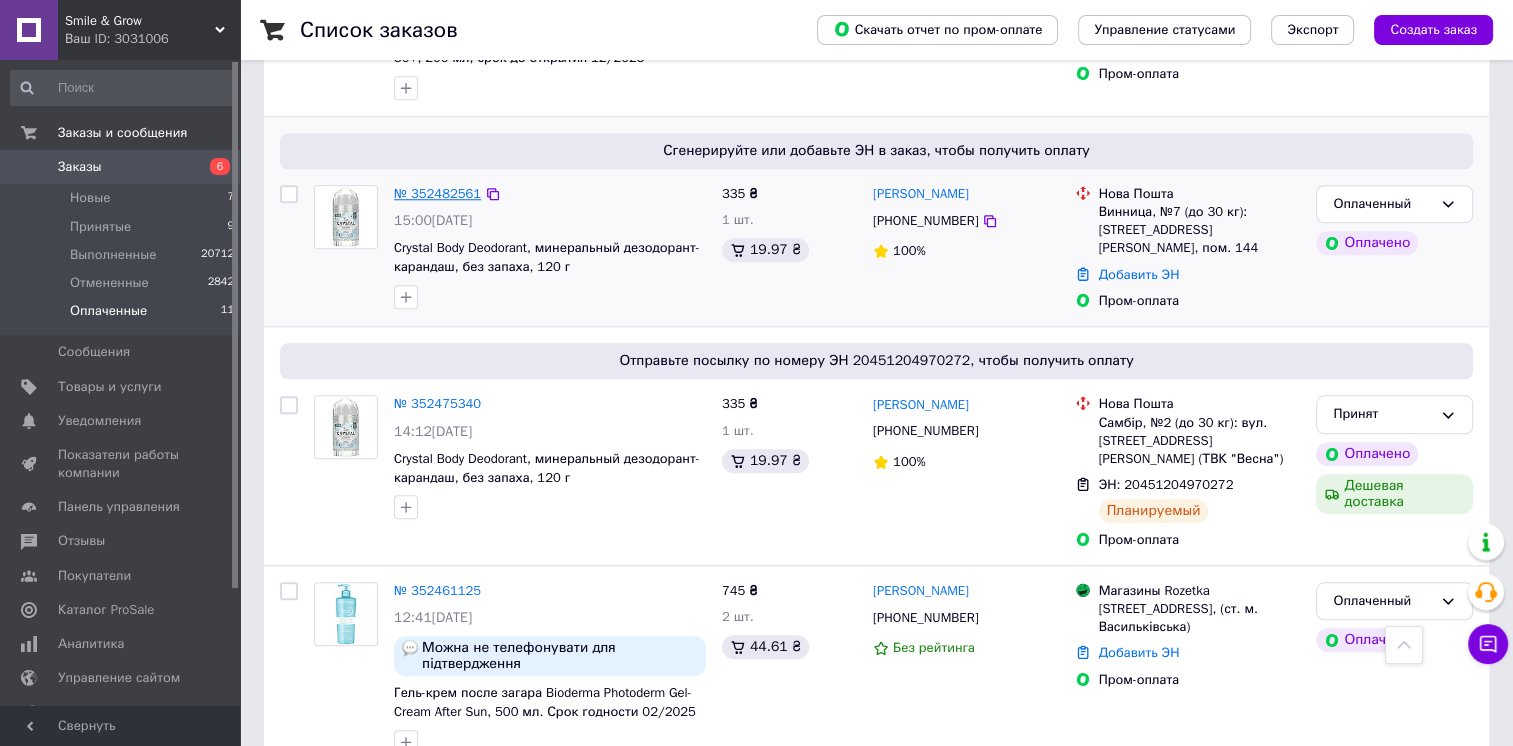 click on "№ 352482561" at bounding box center [437, 193] 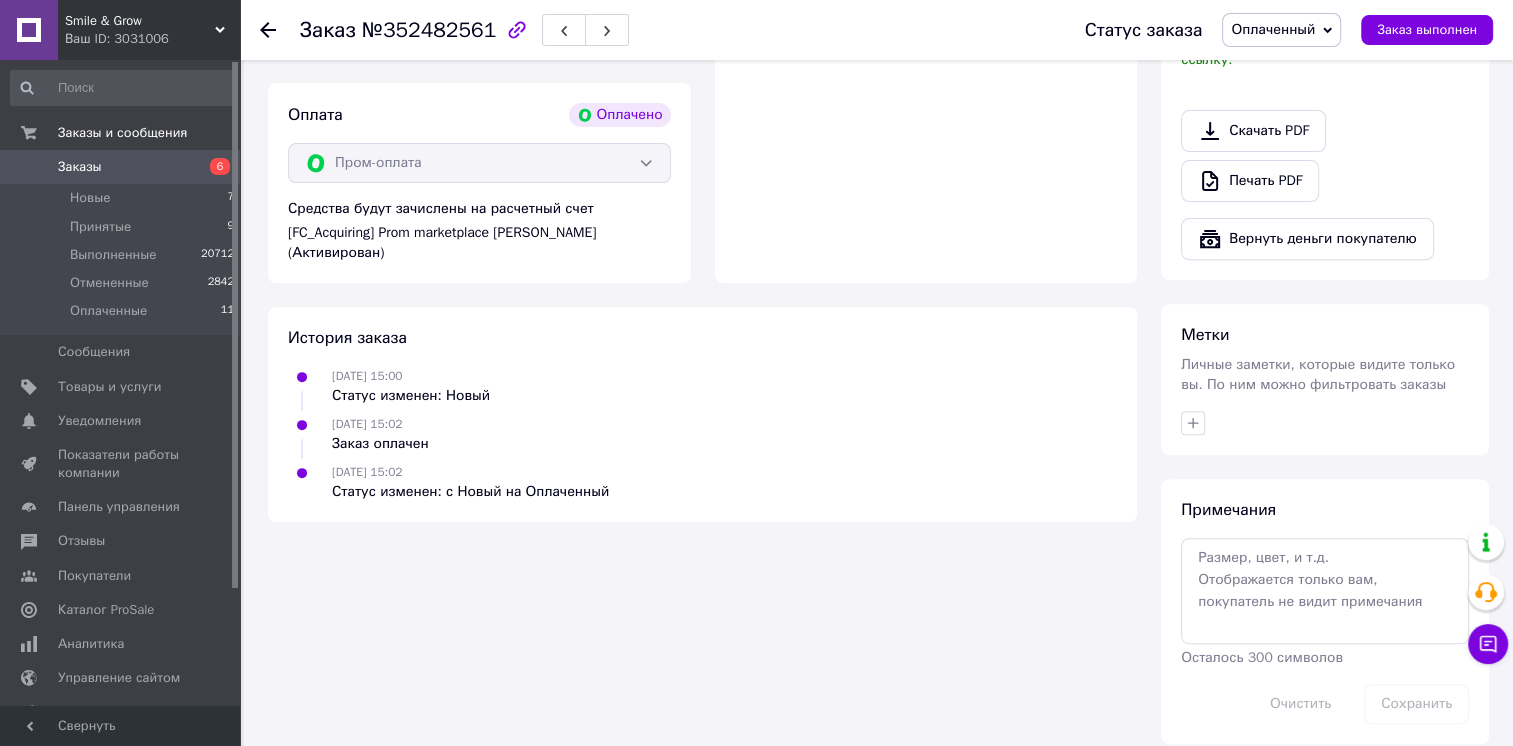 scroll, scrollTop: 737, scrollLeft: 0, axis: vertical 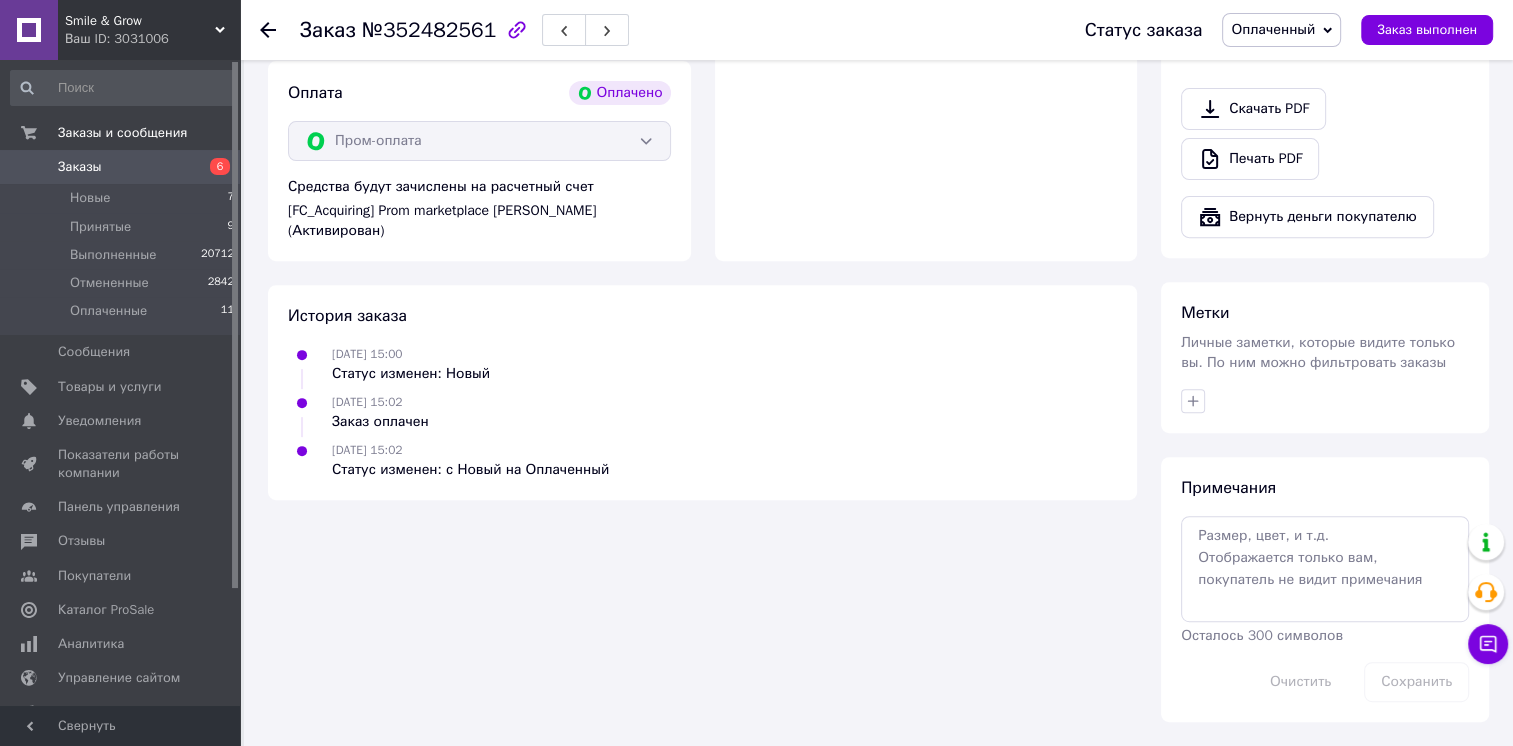 click on "Оплаченный" at bounding box center (1273, 29) 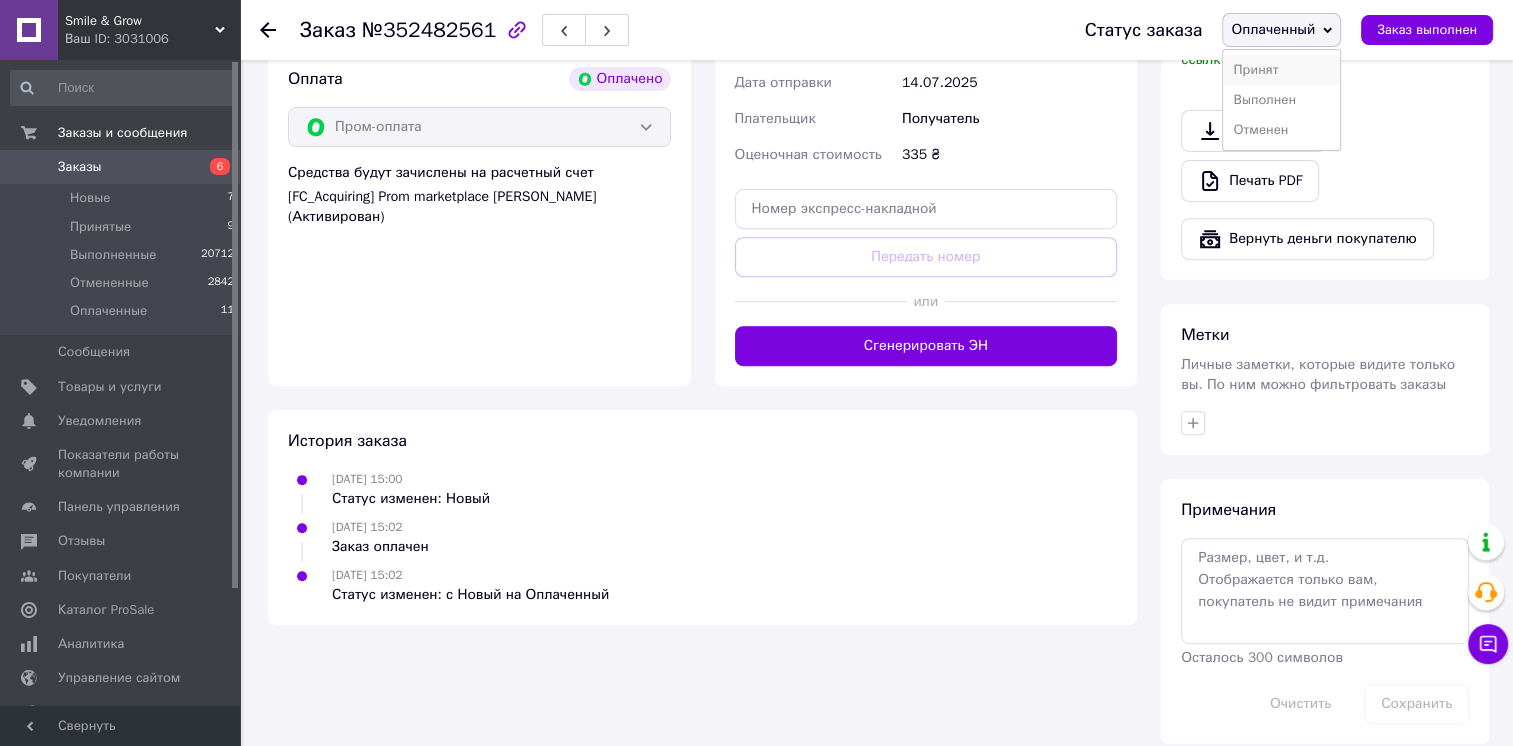 click on "Принят" at bounding box center (1281, 70) 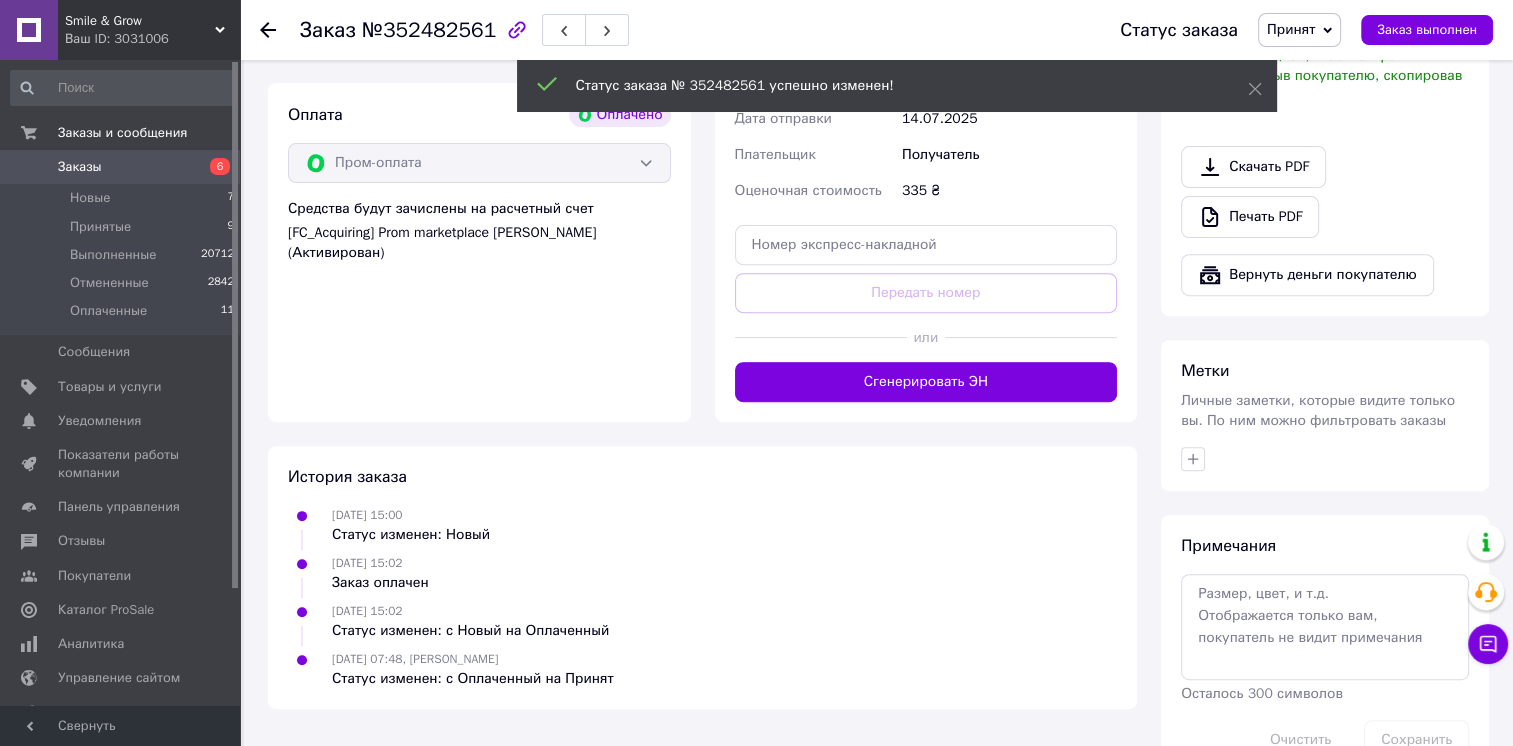 scroll, scrollTop: 737, scrollLeft: 0, axis: vertical 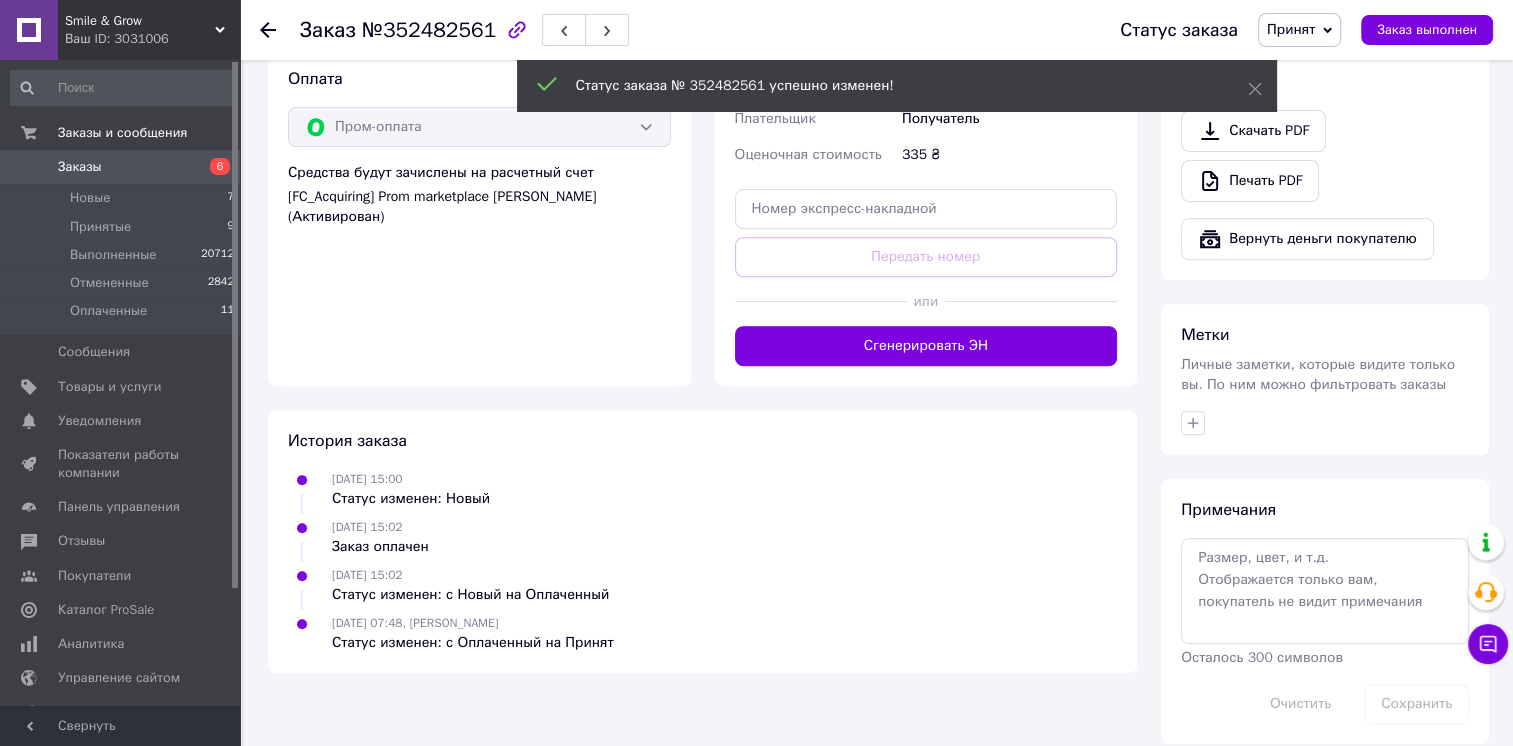 click on "Доставка Редактировать Укажите номер экспресс-накладной Обязательно введите номер экспресс-накладной,
если создавали ее не на этой странице. В случае,
если номер ЭН не будет добавлен, мы не сможем
выплатить деньги за заказ Мобильный номер покупателя (из заказа) должен
соответствовать номеру получателя по накладной Нова Пошта (бесплатно от 3400 ₴) Получатель [PERSON_NAME] Телефон получателя [PHONE_NUMBER] Адрес Винница, №7 (до 30 кг): [STREET_ADDRESS][PERSON_NAME]. 144 Дата отправки [DATE] Плательщик Получатель Оценочная стоимость 335 ₴ Передать номер или Сгенерировать ЭН 335 <" at bounding box center [926, 65] 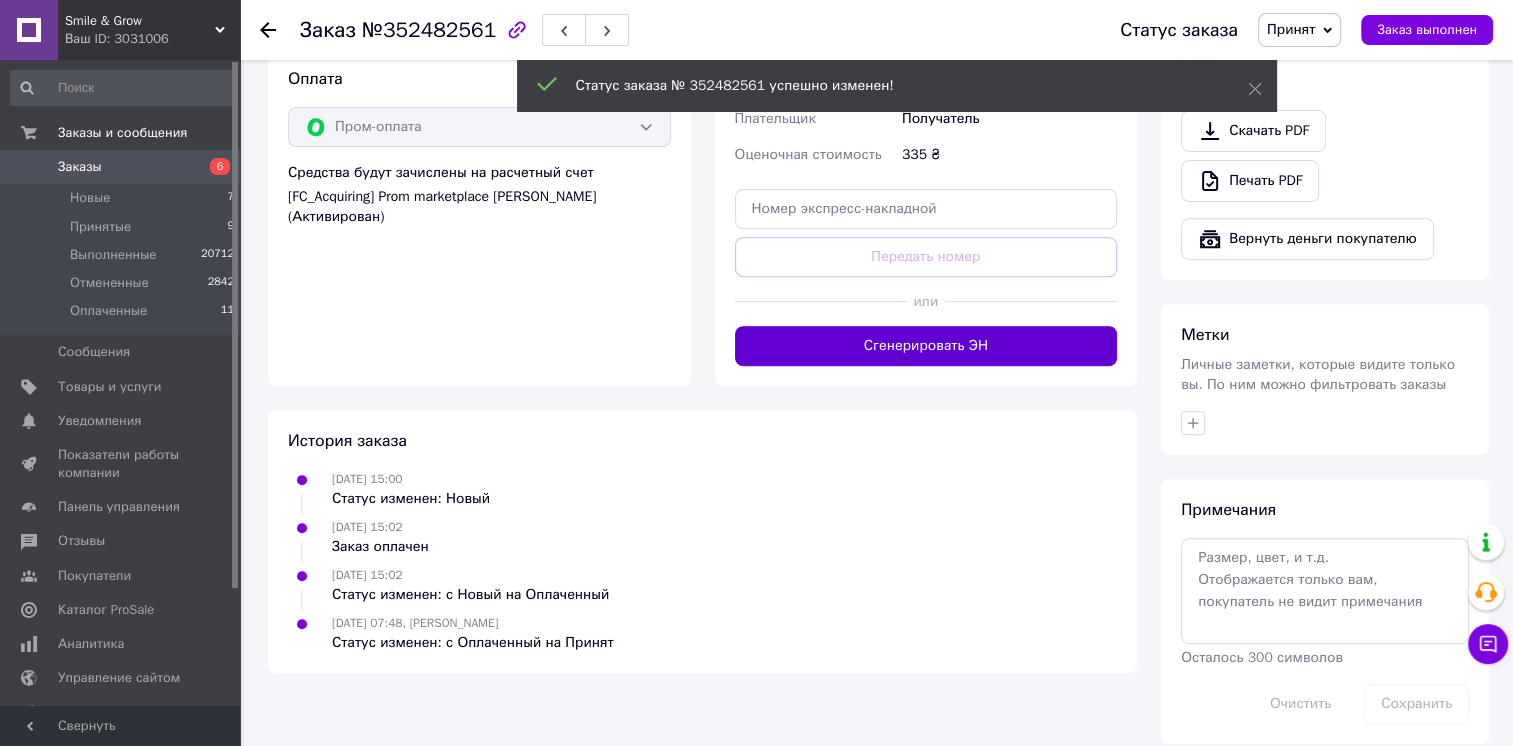 click on "Сгенерировать ЭН" at bounding box center [926, 346] 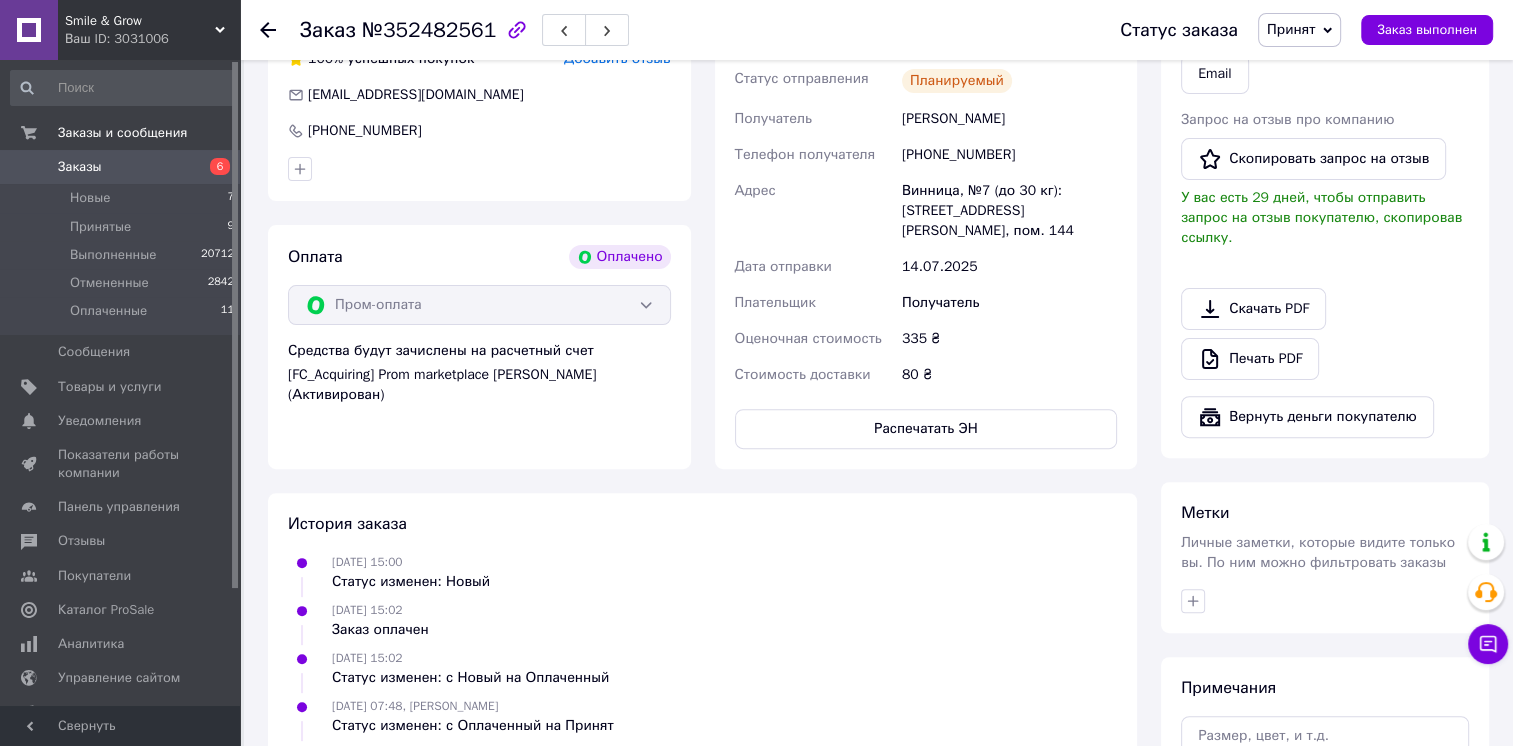 scroll, scrollTop: 437, scrollLeft: 0, axis: vertical 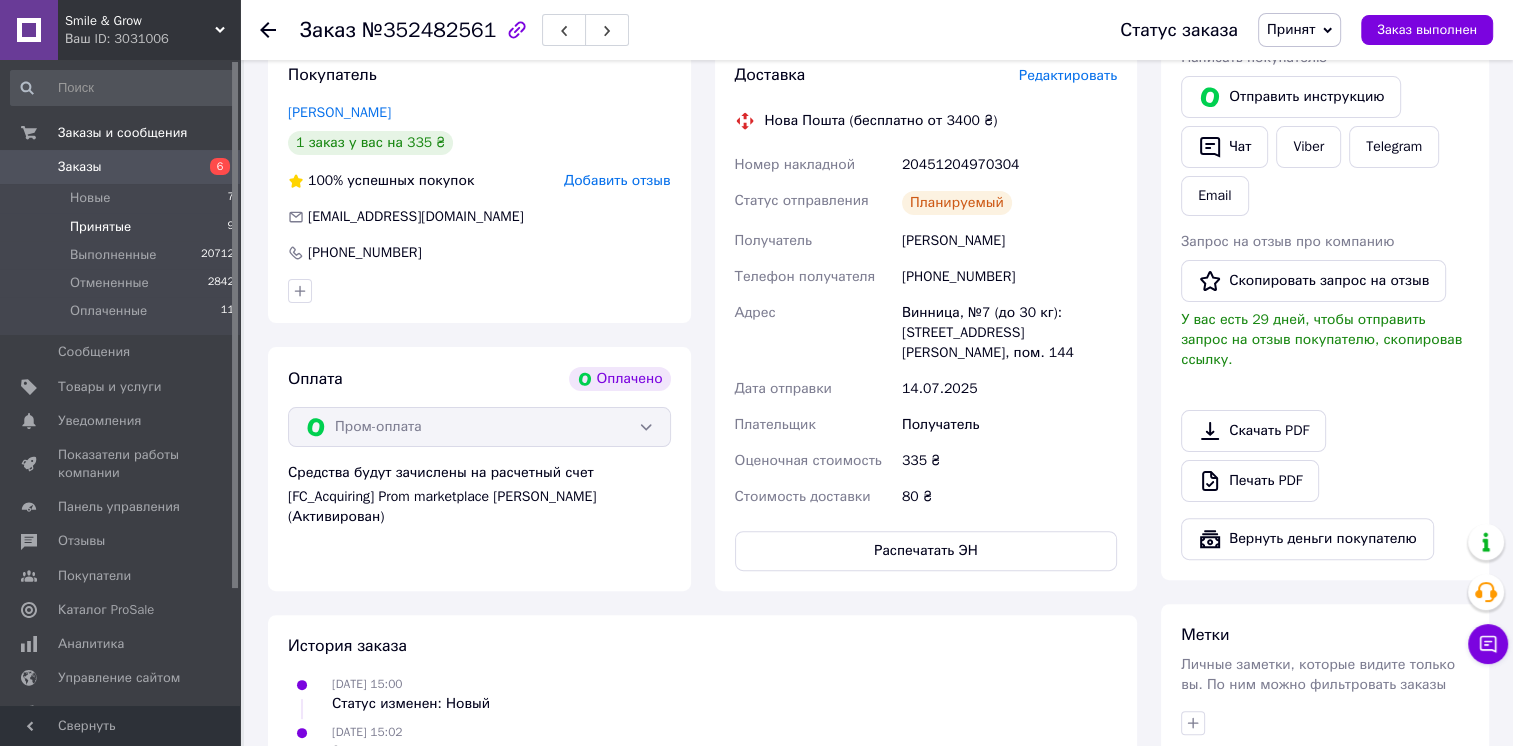 click on "Принятые 9" at bounding box center [123, 227] 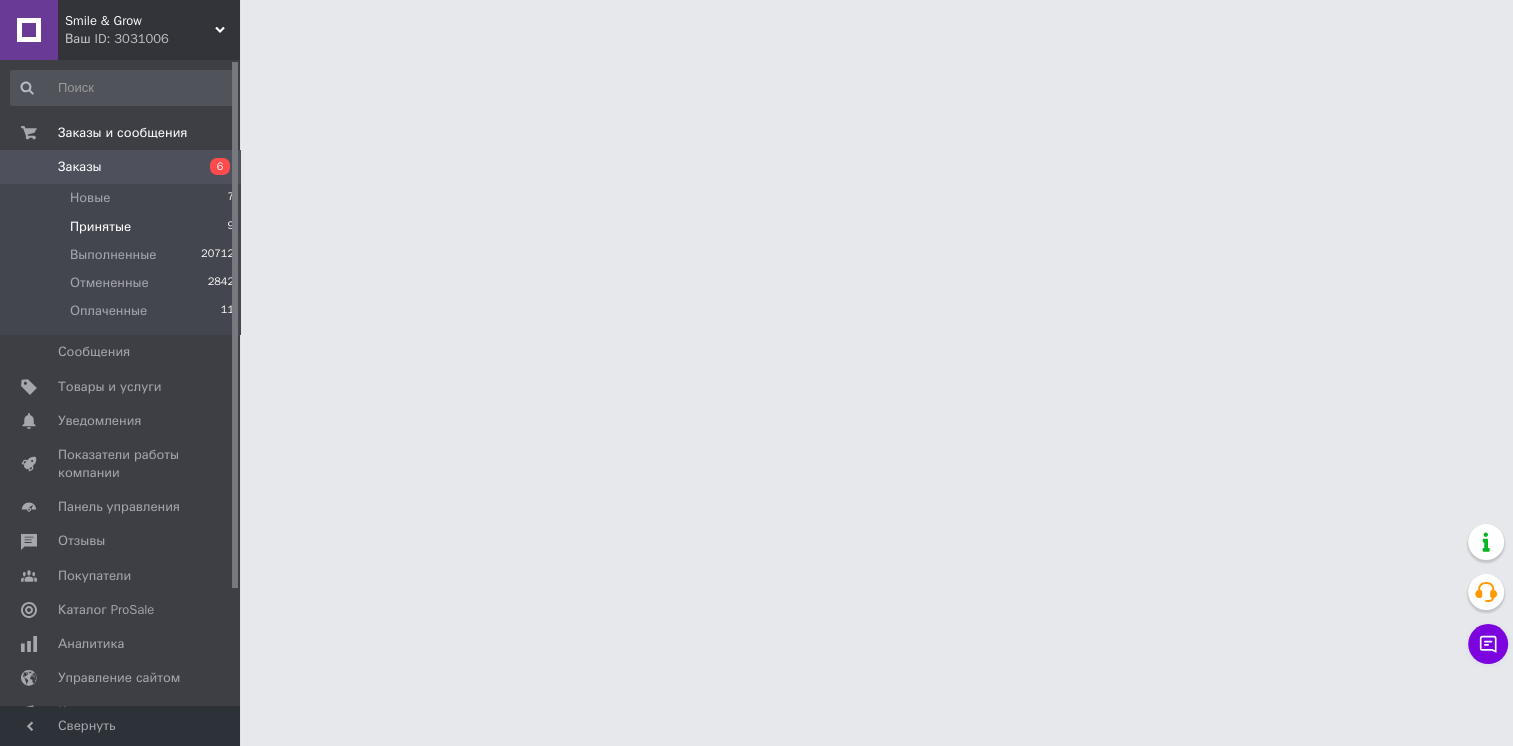 scroll, scrollTop: 0, scrollLeft: 0, axis: both 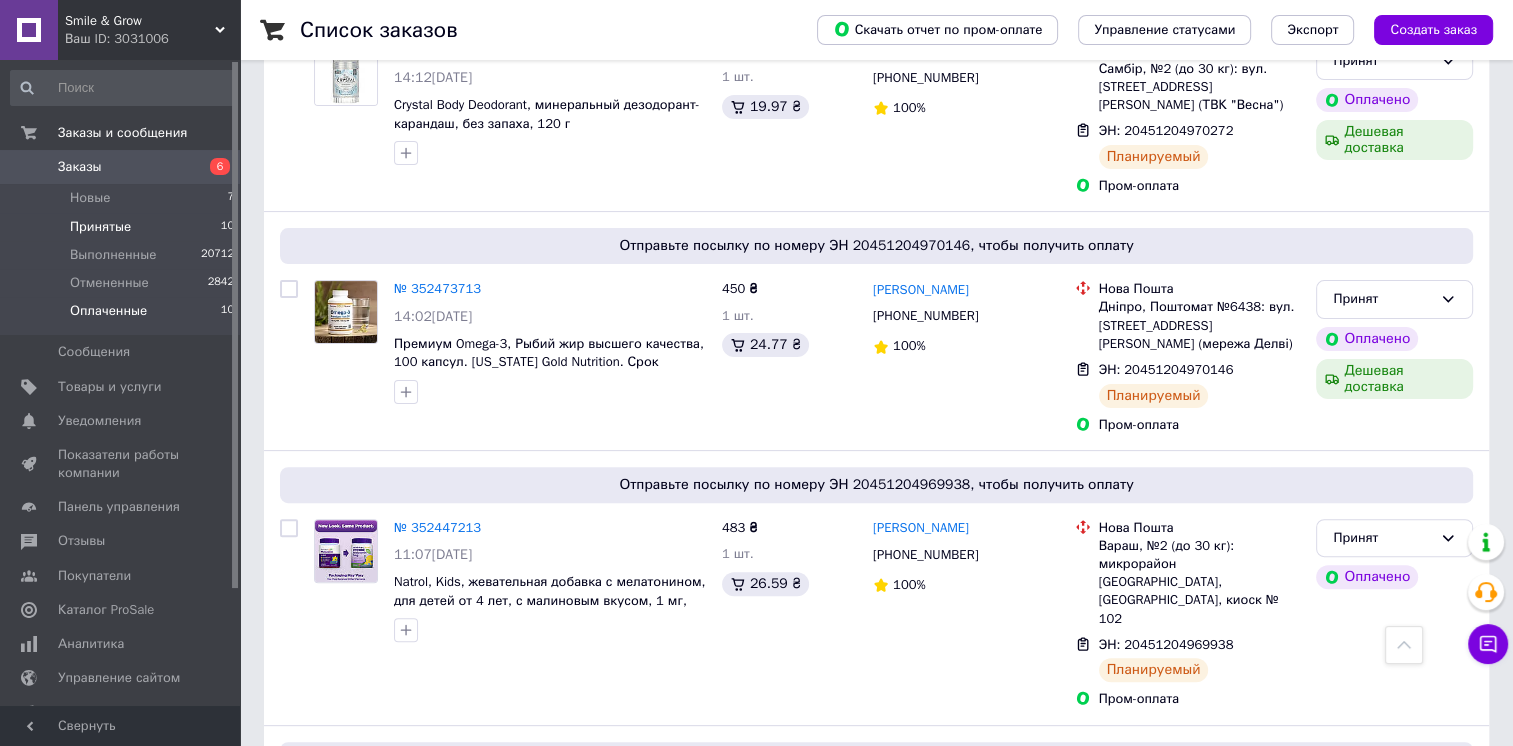 click on "Оплаченные 10" at bounding box center [123, 316] 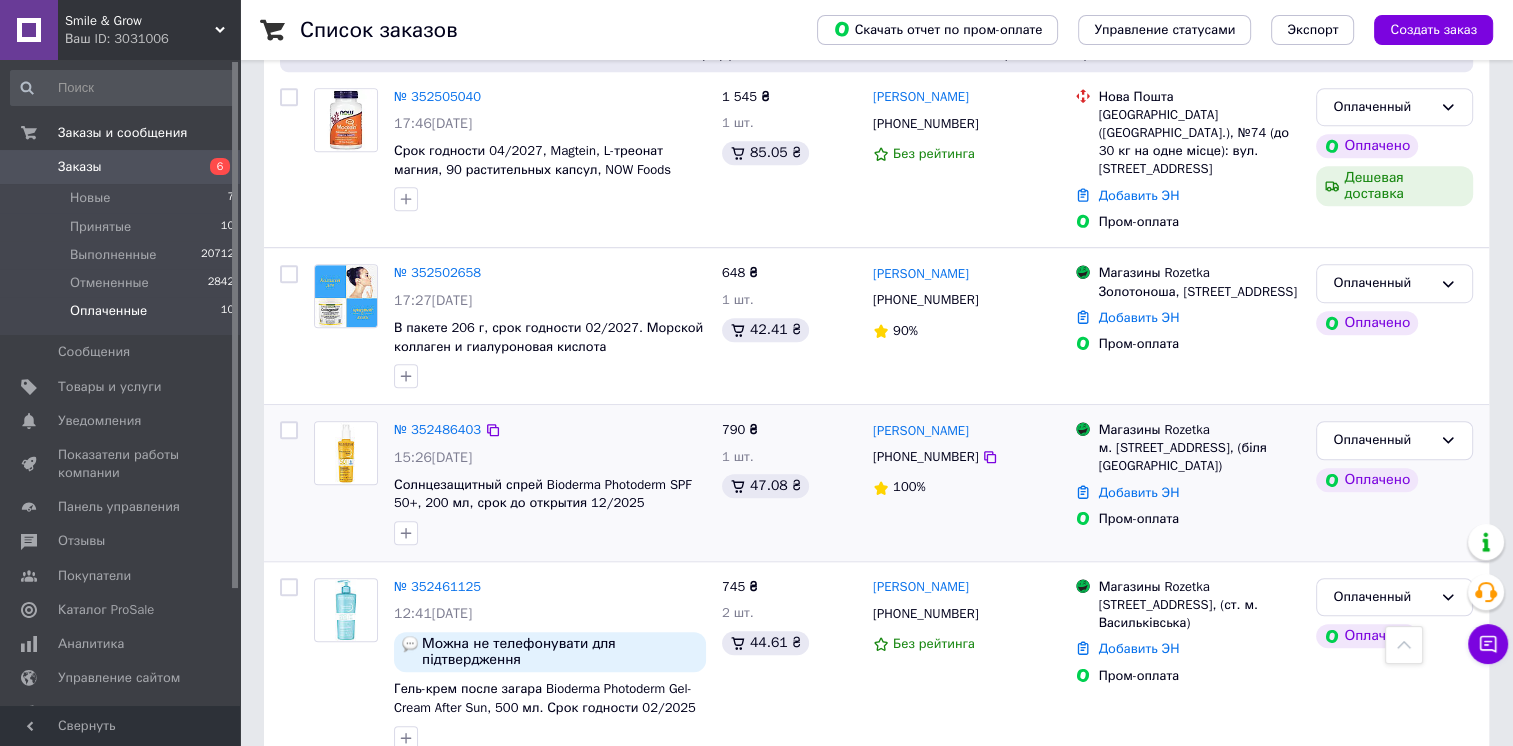 scroll, scrollTop: 1355, scrollLeft: 0, axis: vertical 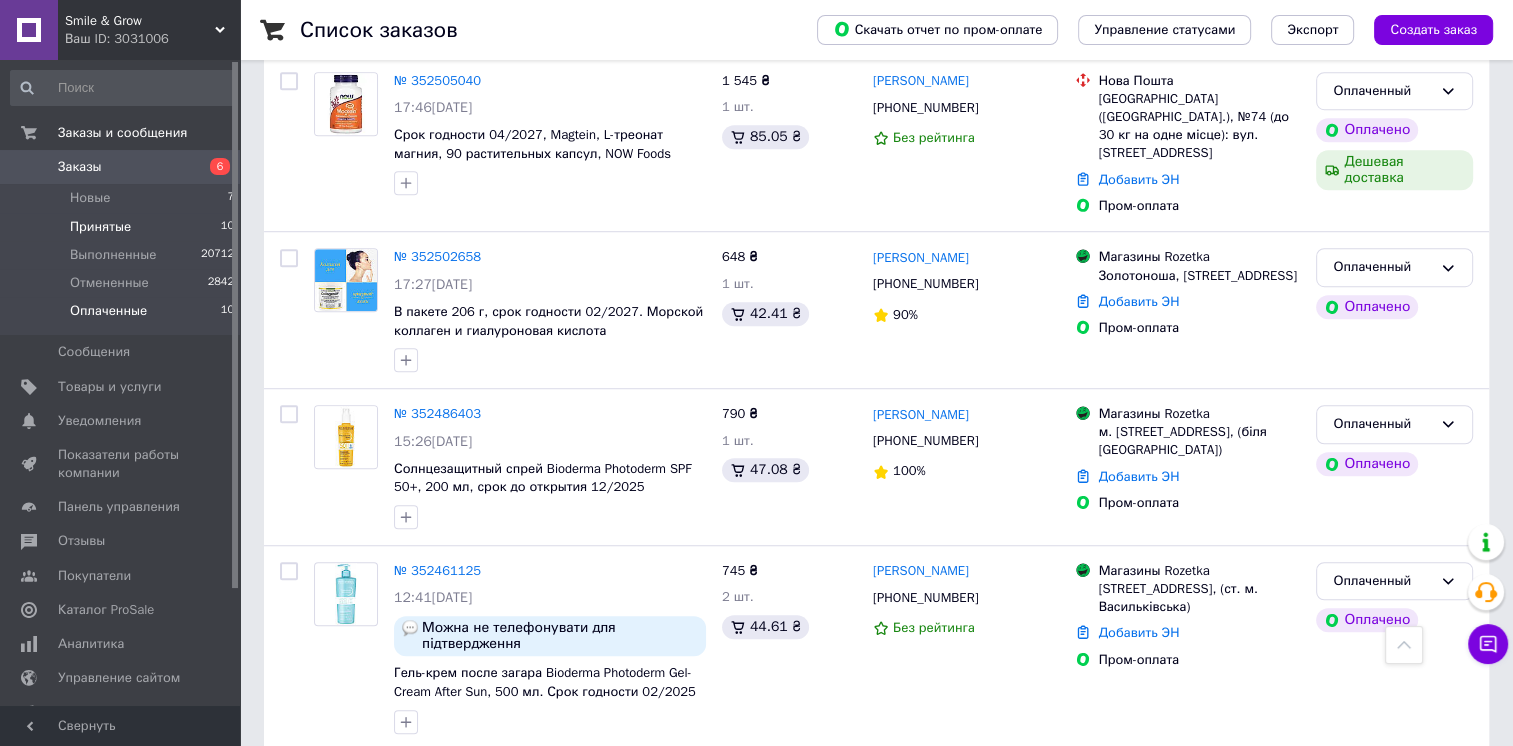 click on "Принятые 10" at bounding box center (123, 227) 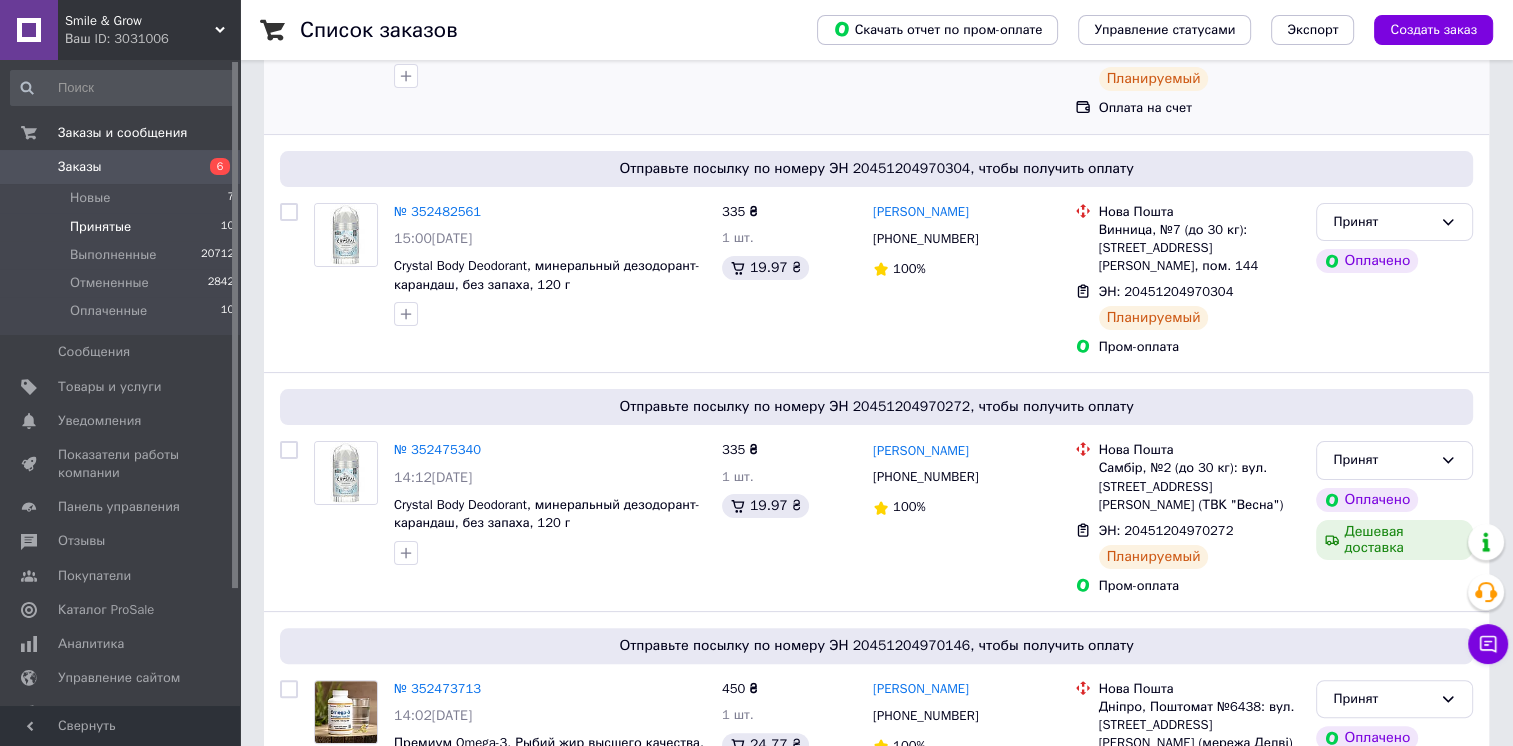 scroll, scrollTop: 400, scrollLeft: 0, axis: vertical 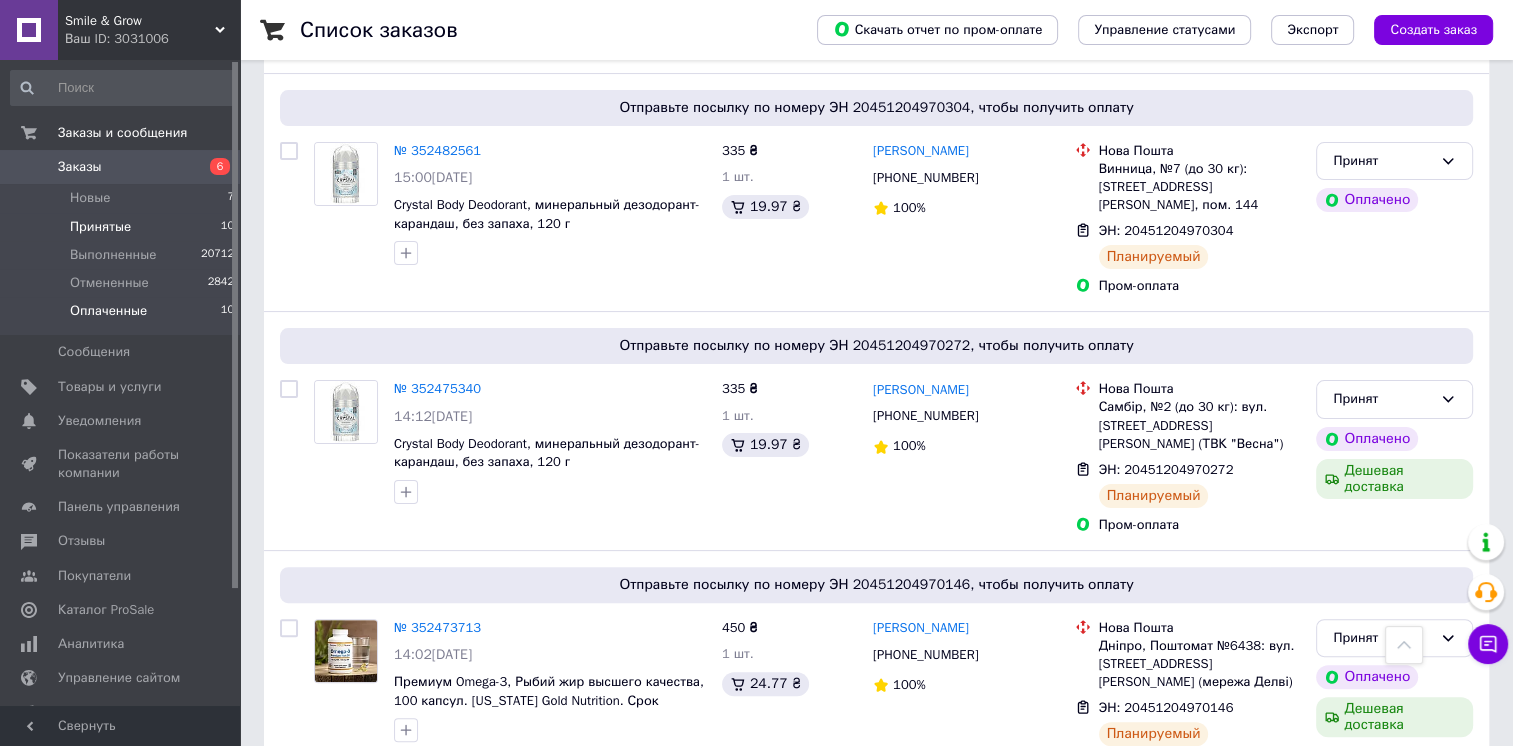 click on "Оплаченные 10" at bounding box center (123, 316) 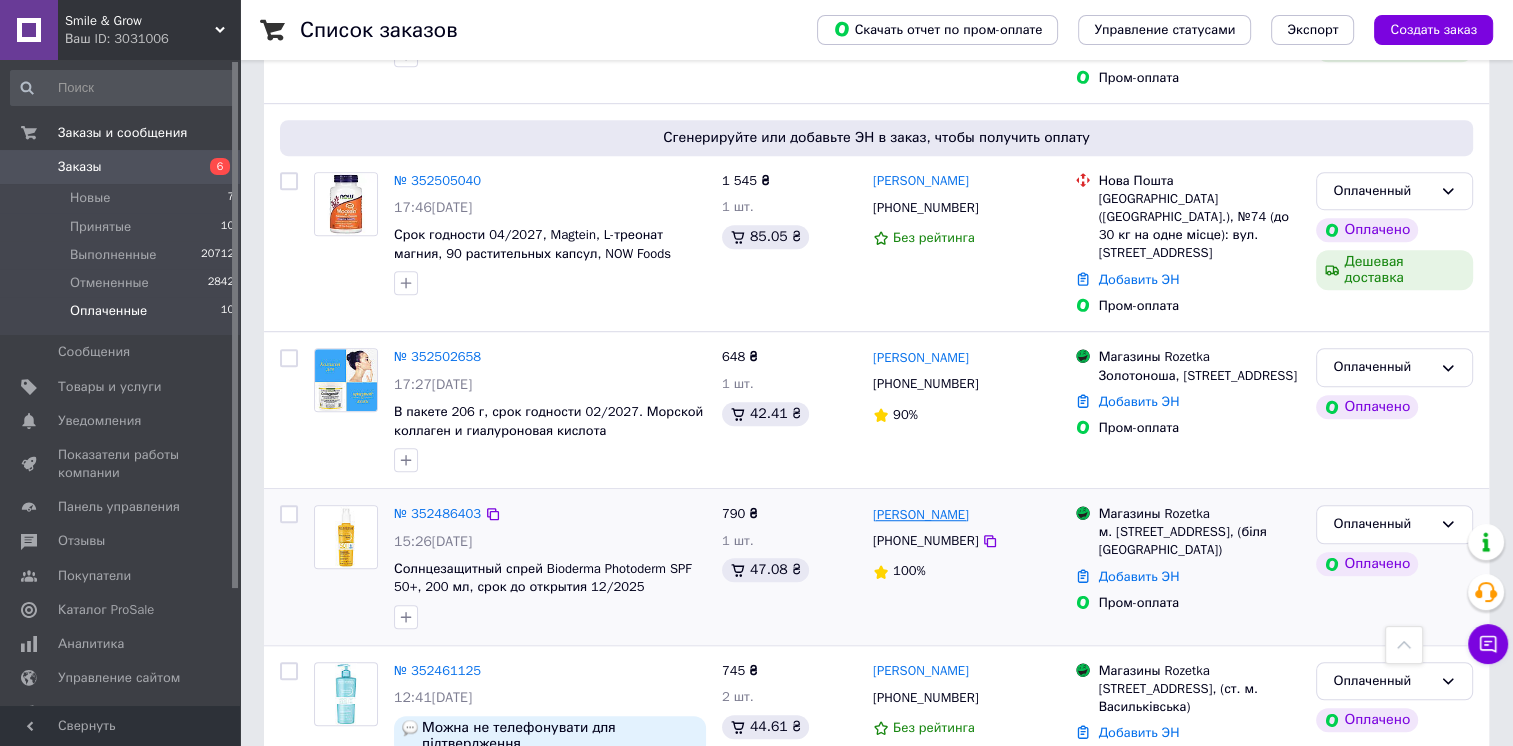 scroll, scrollTop: 1155, scrollLeft: 0, axis: vertical 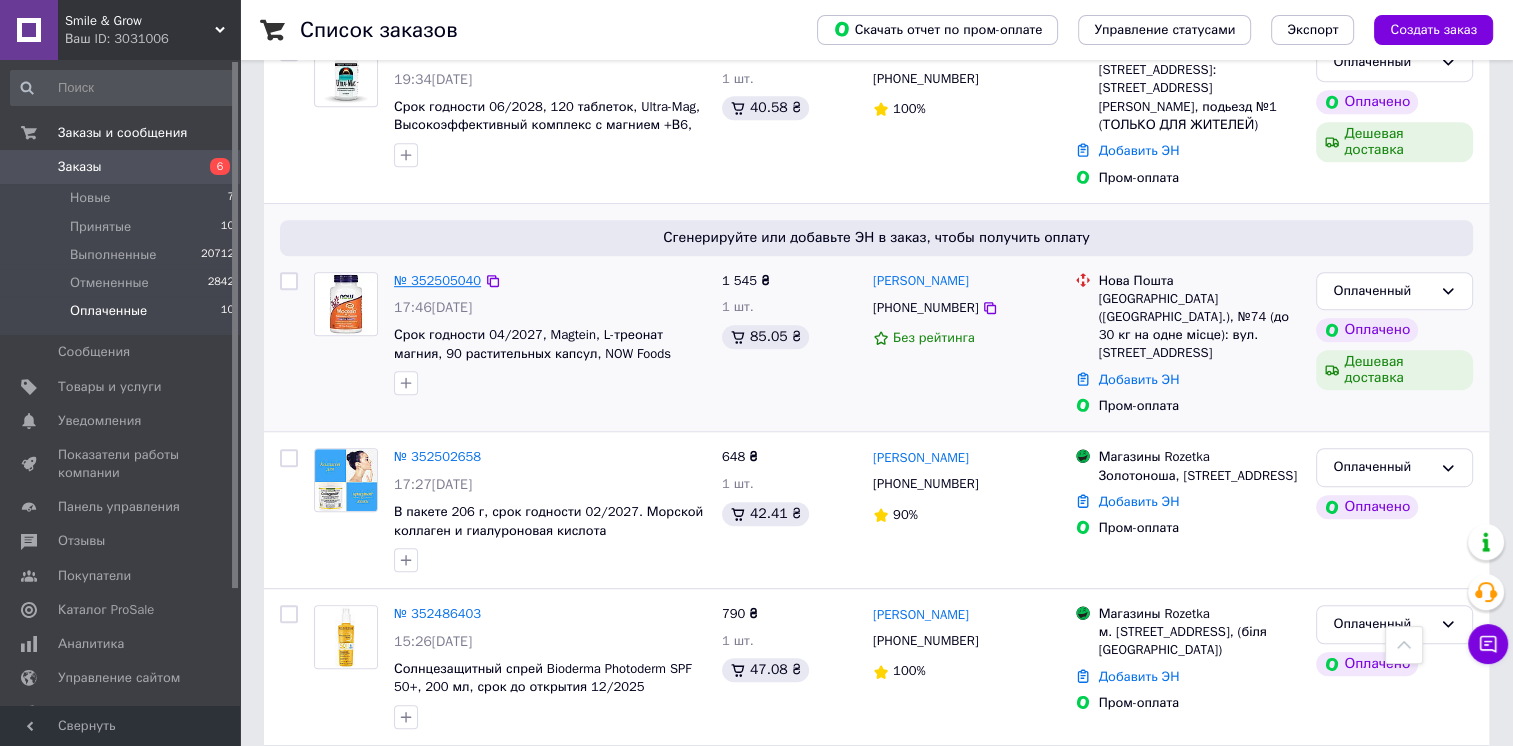 click on "№ 352505040" at bounding box center [437, 280] 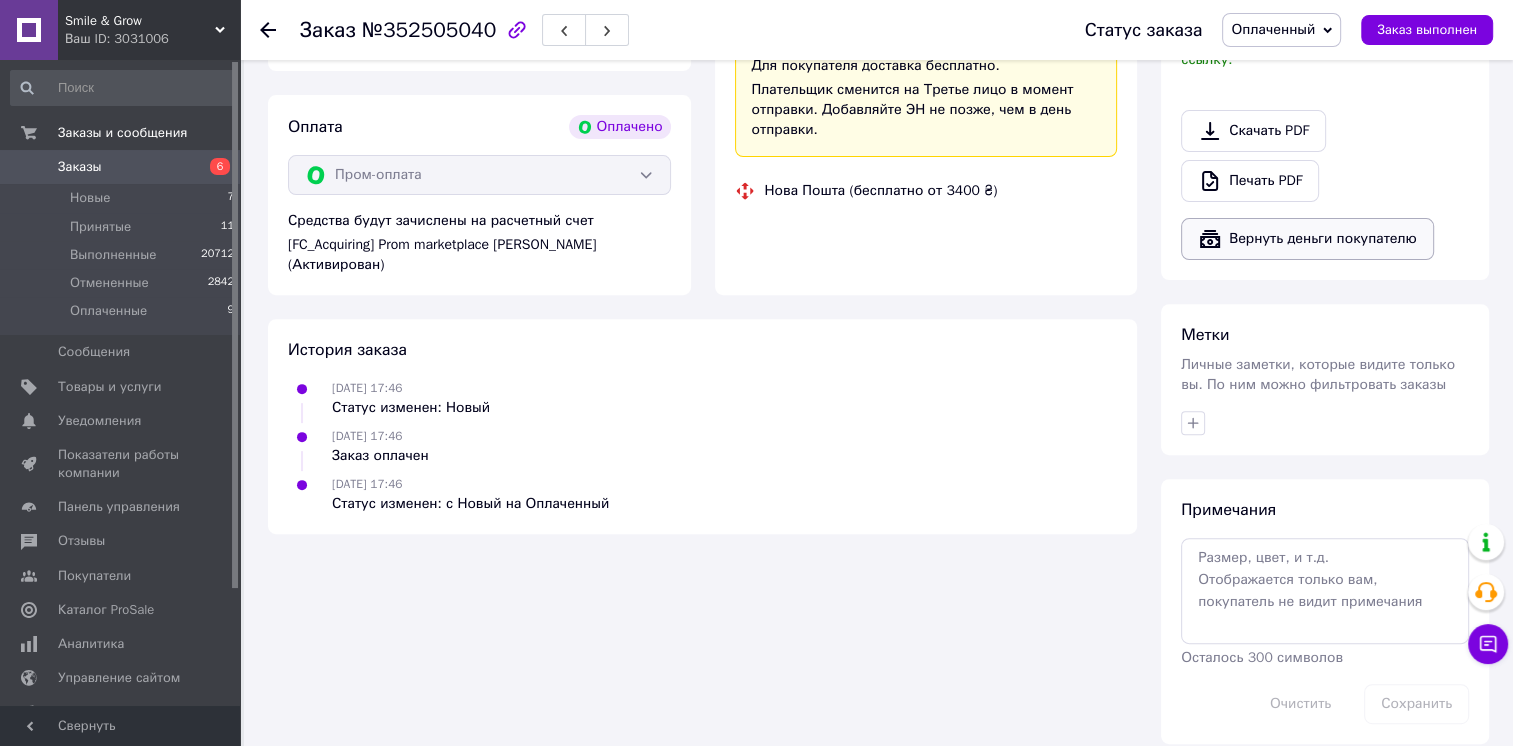 scroll, scrollTop: 836, scrollLeft: 0, axis: vertical 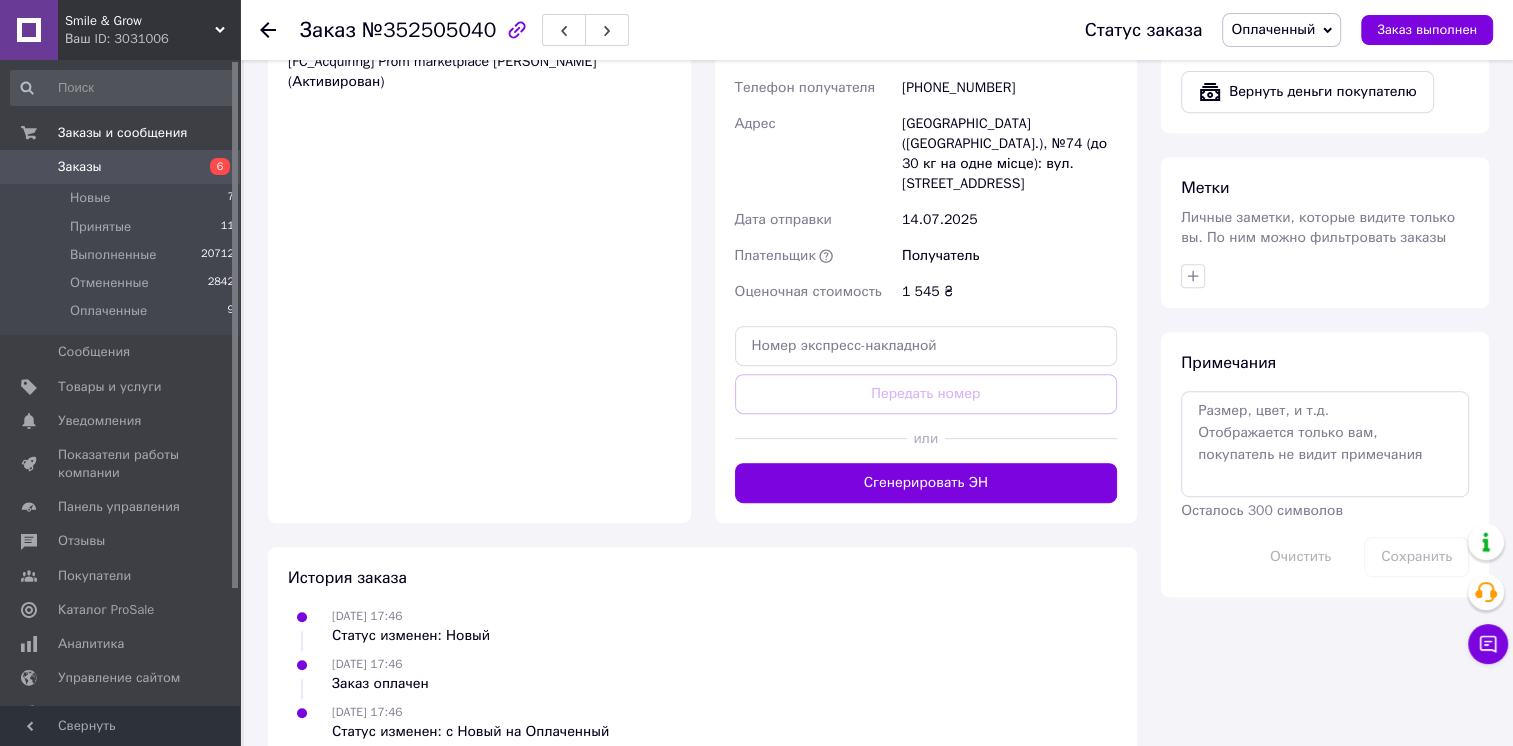 click on "Оплаченный" at bounding box center (1273, 29) 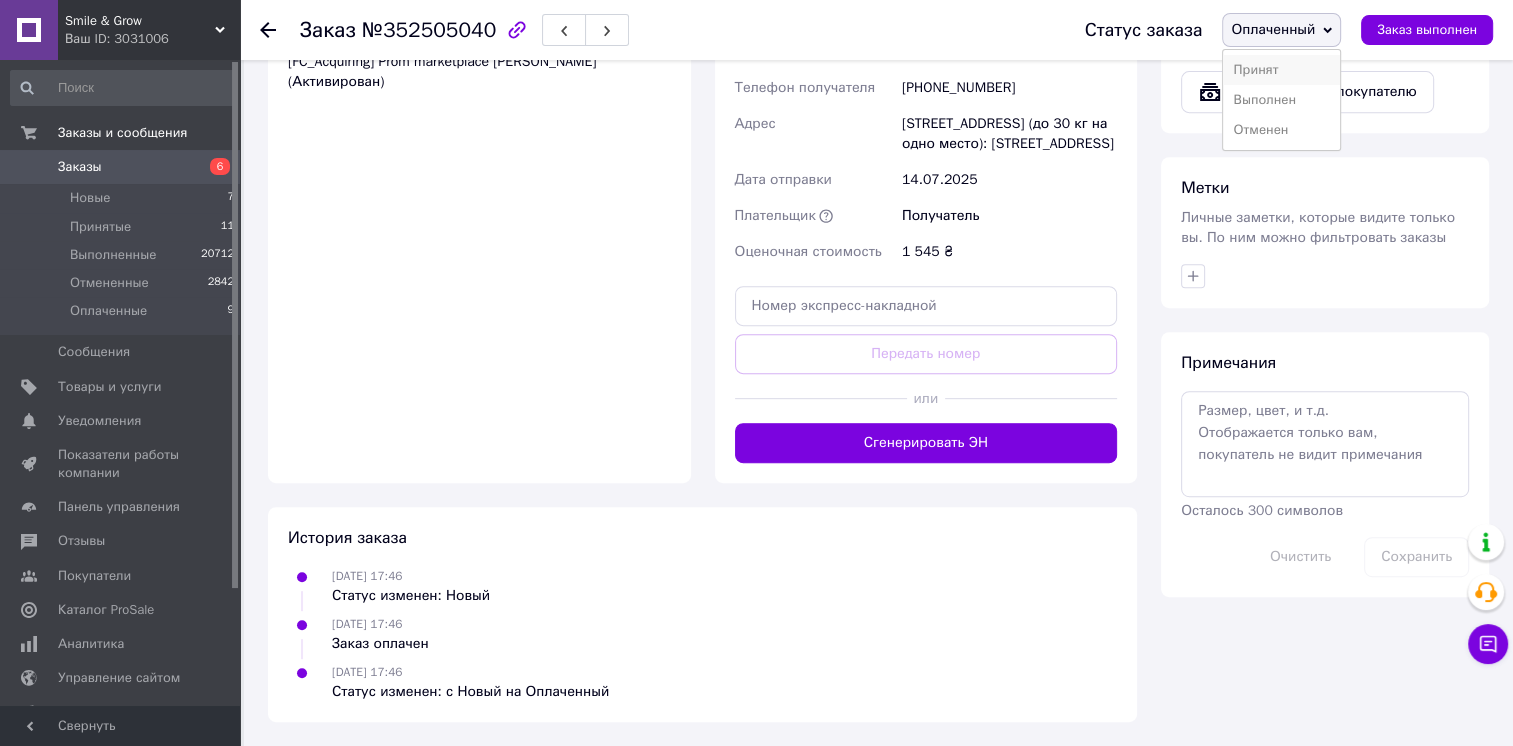 click on "Принят" at bounding box center (1281, 70) 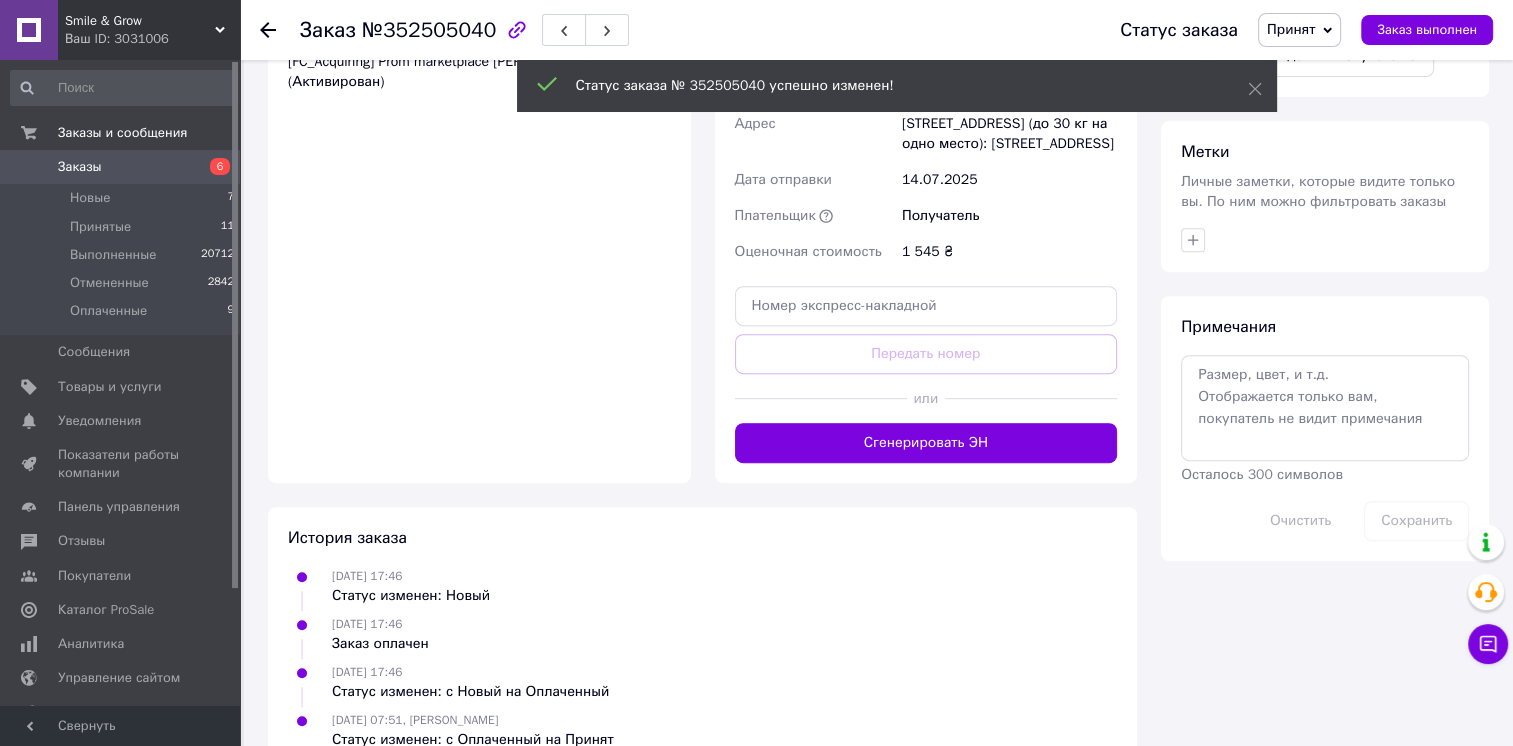 scroll, scrollTop: 884, scrollLeft: 0, axis: vertical 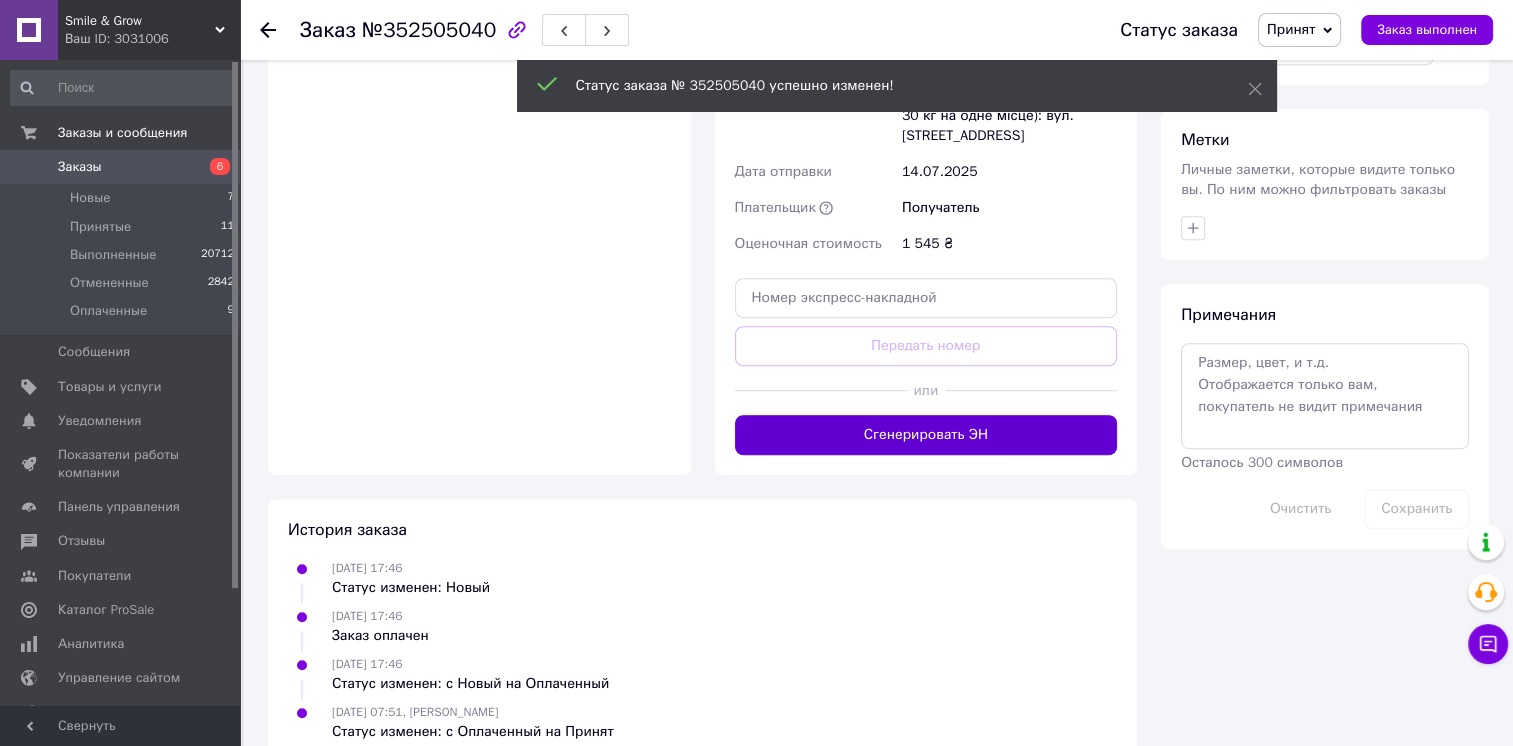 click on "Сгенерировать ЭН" at bounding box center (926, 435) 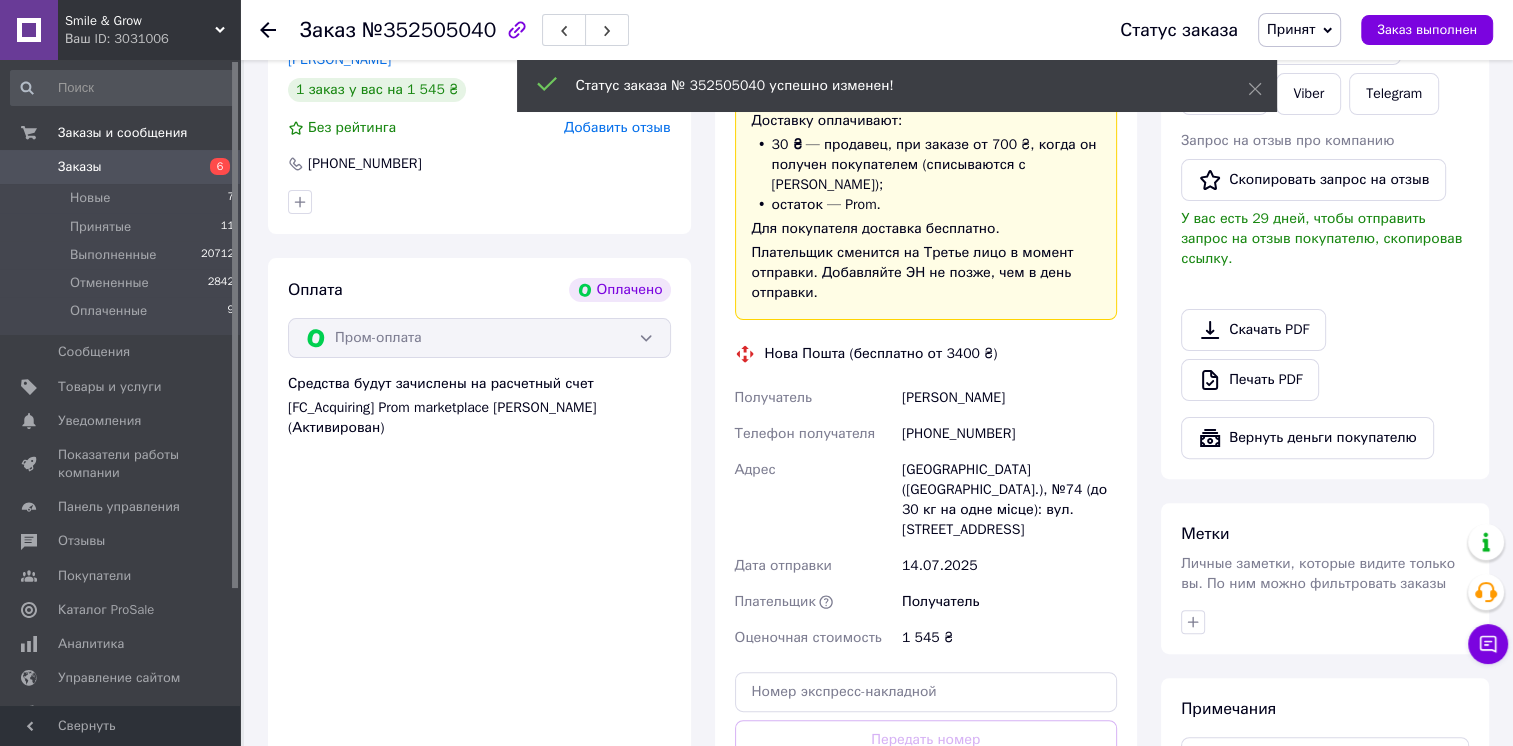 scroll, scrollTop: 484, scrollLeft: 0, axis: vertical 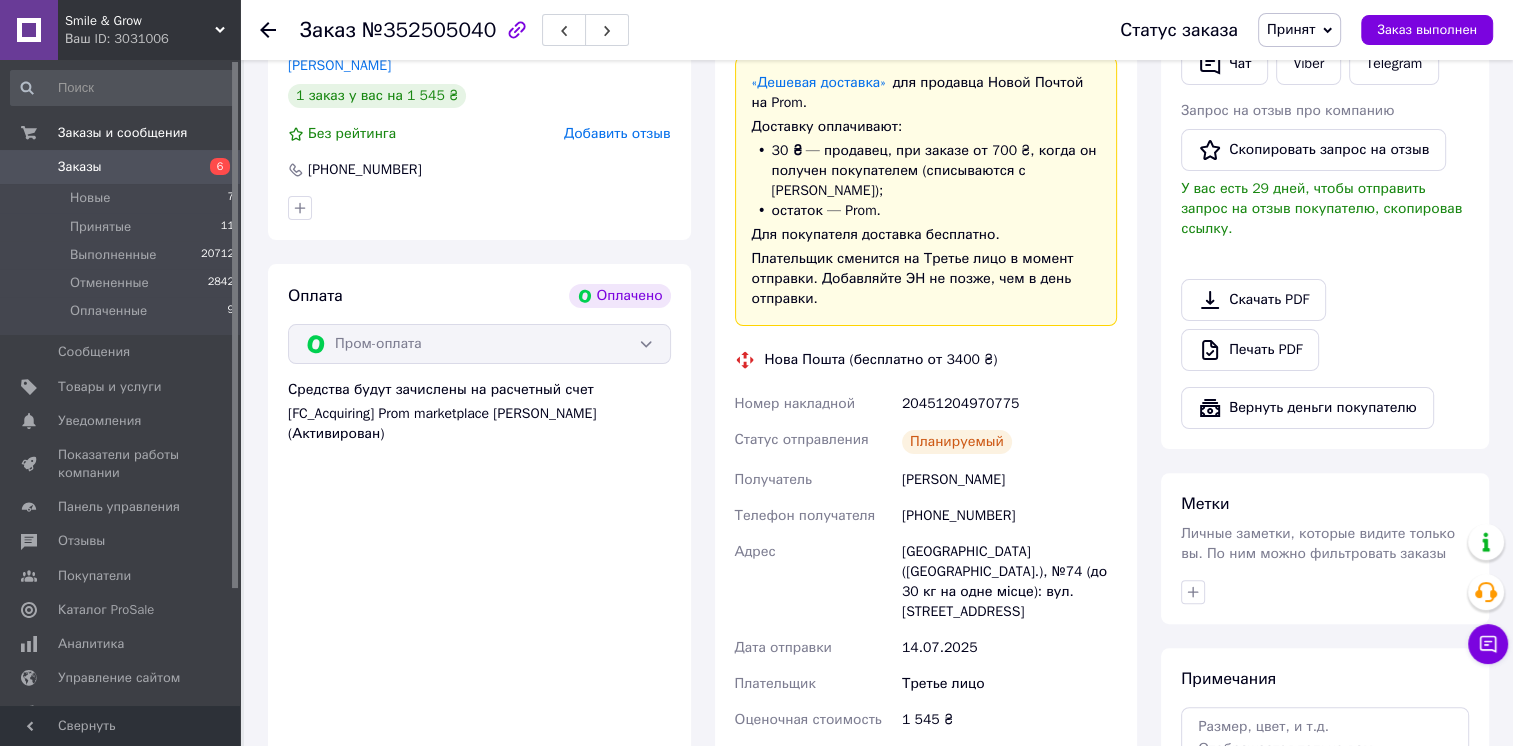 click 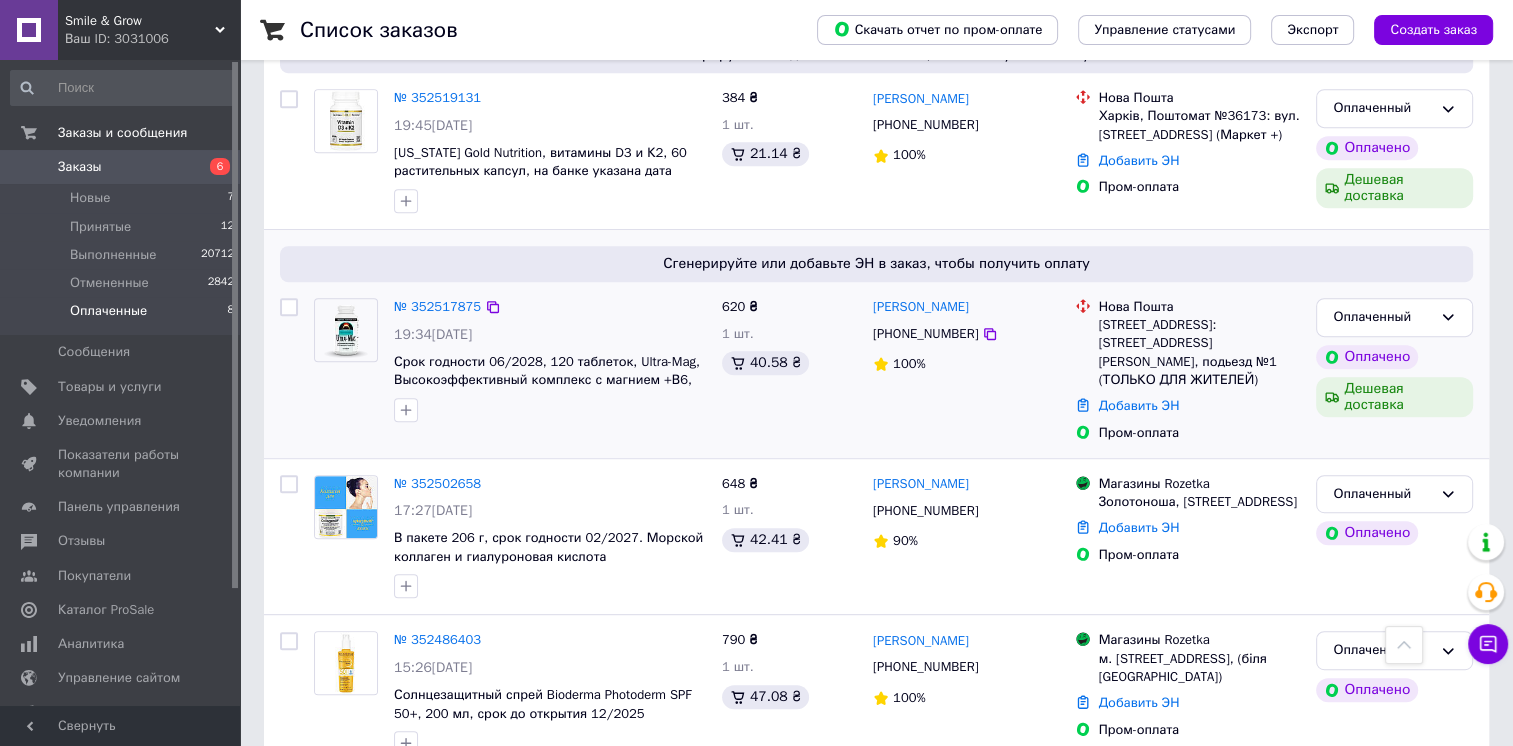 scroll, scrollTop: 800, scrollLeft: 0, axis: vertical 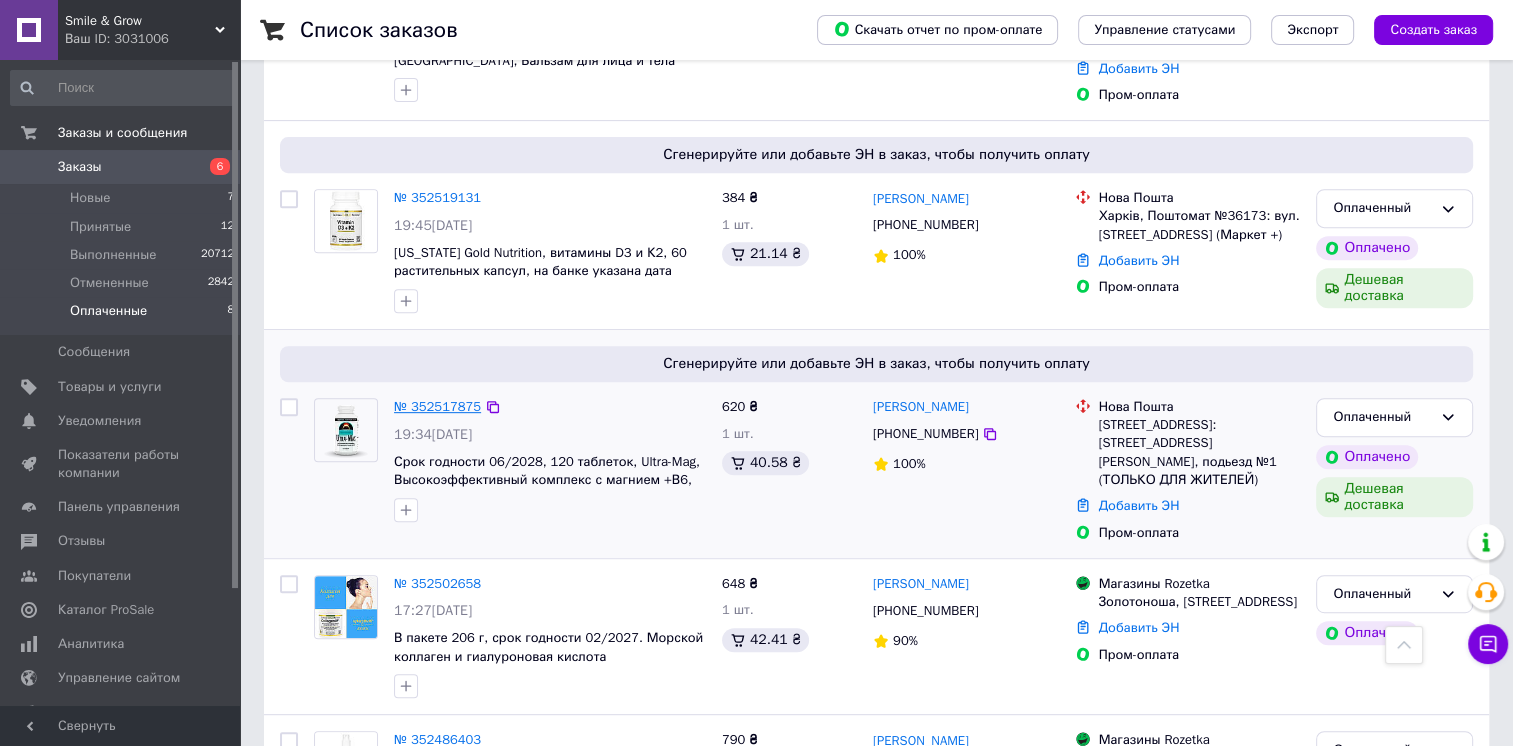 click on "№ 352517875" at bounding box center [437, 406] 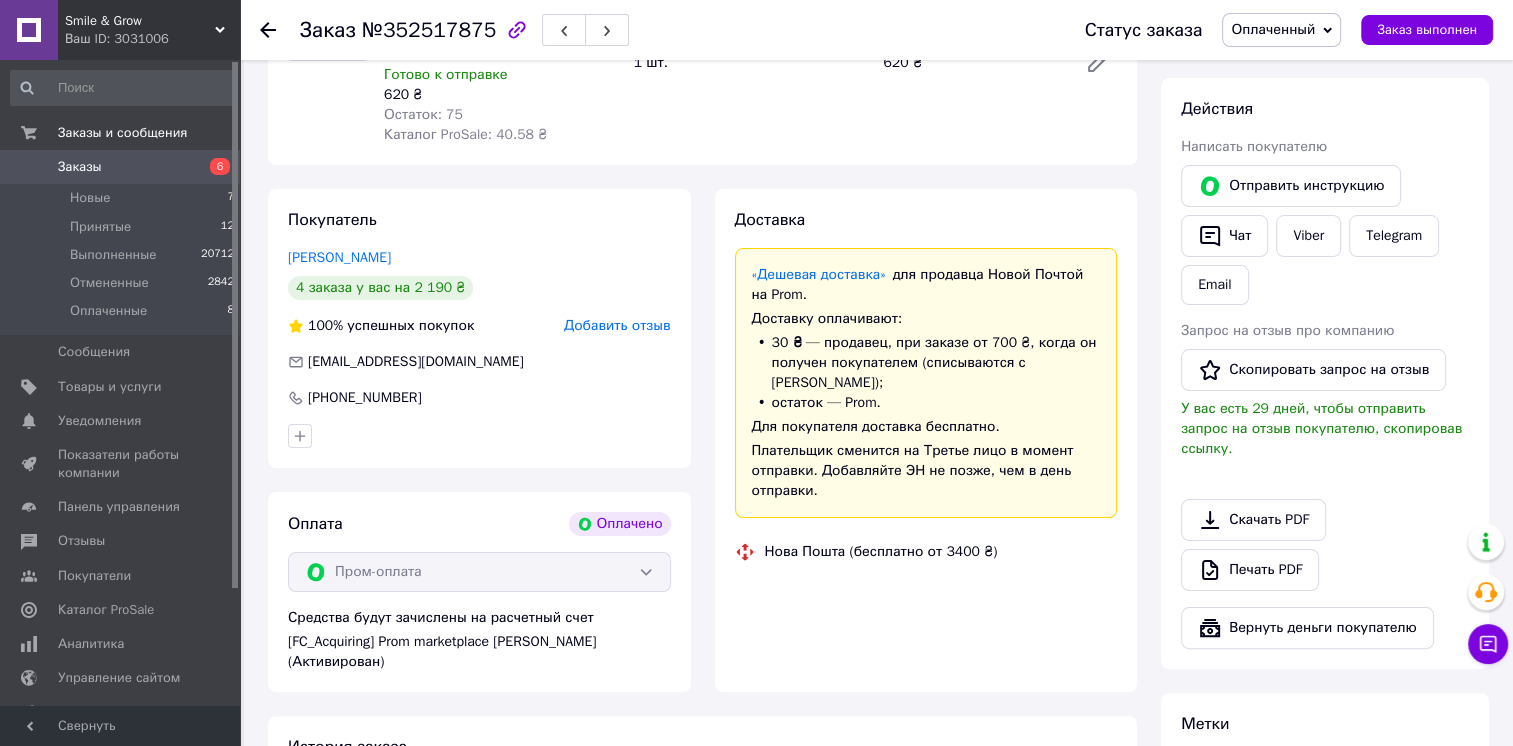 scroll, scrollTop: 800, scrollLeft: 0, axis: vertical 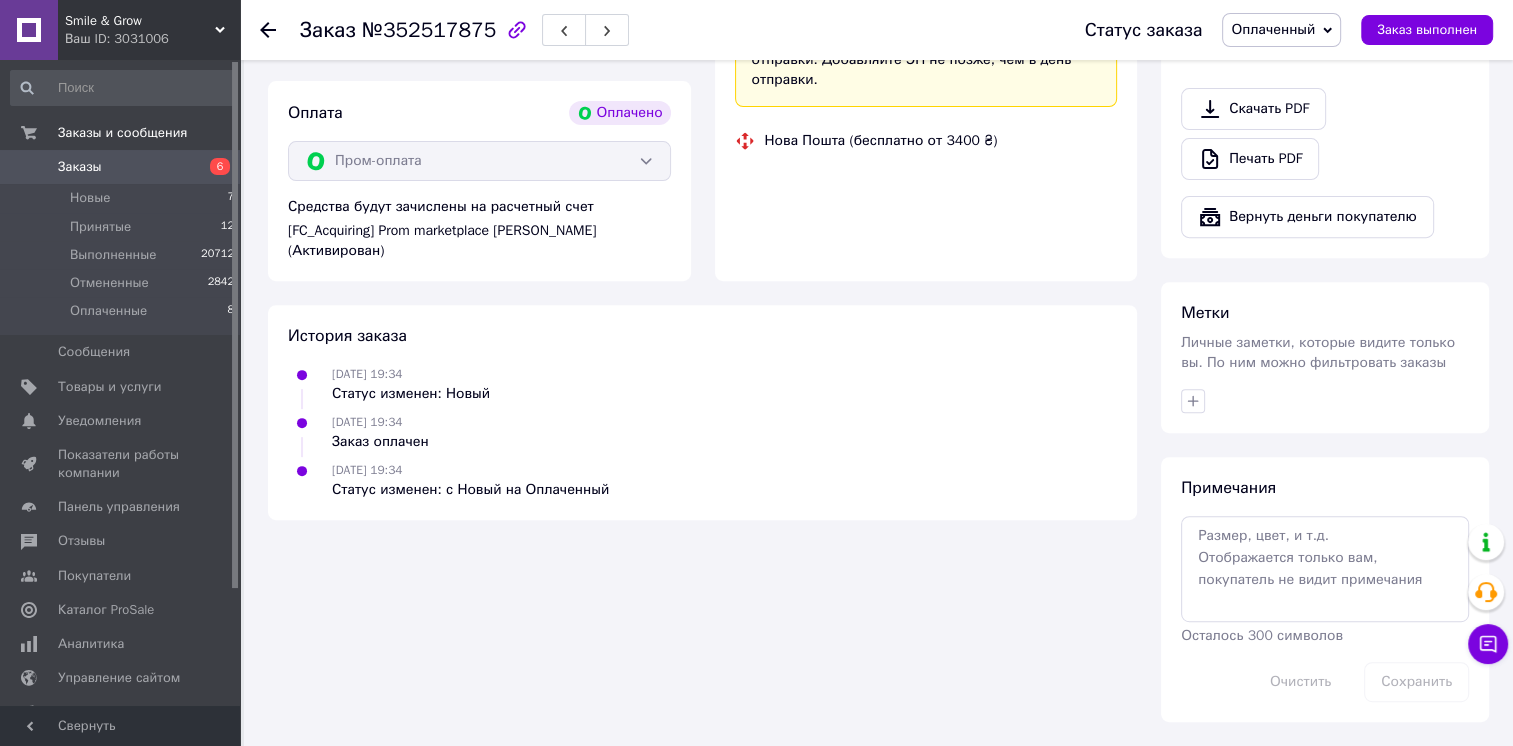 click on "Оплаченный" at bounding box center (1273, 29) 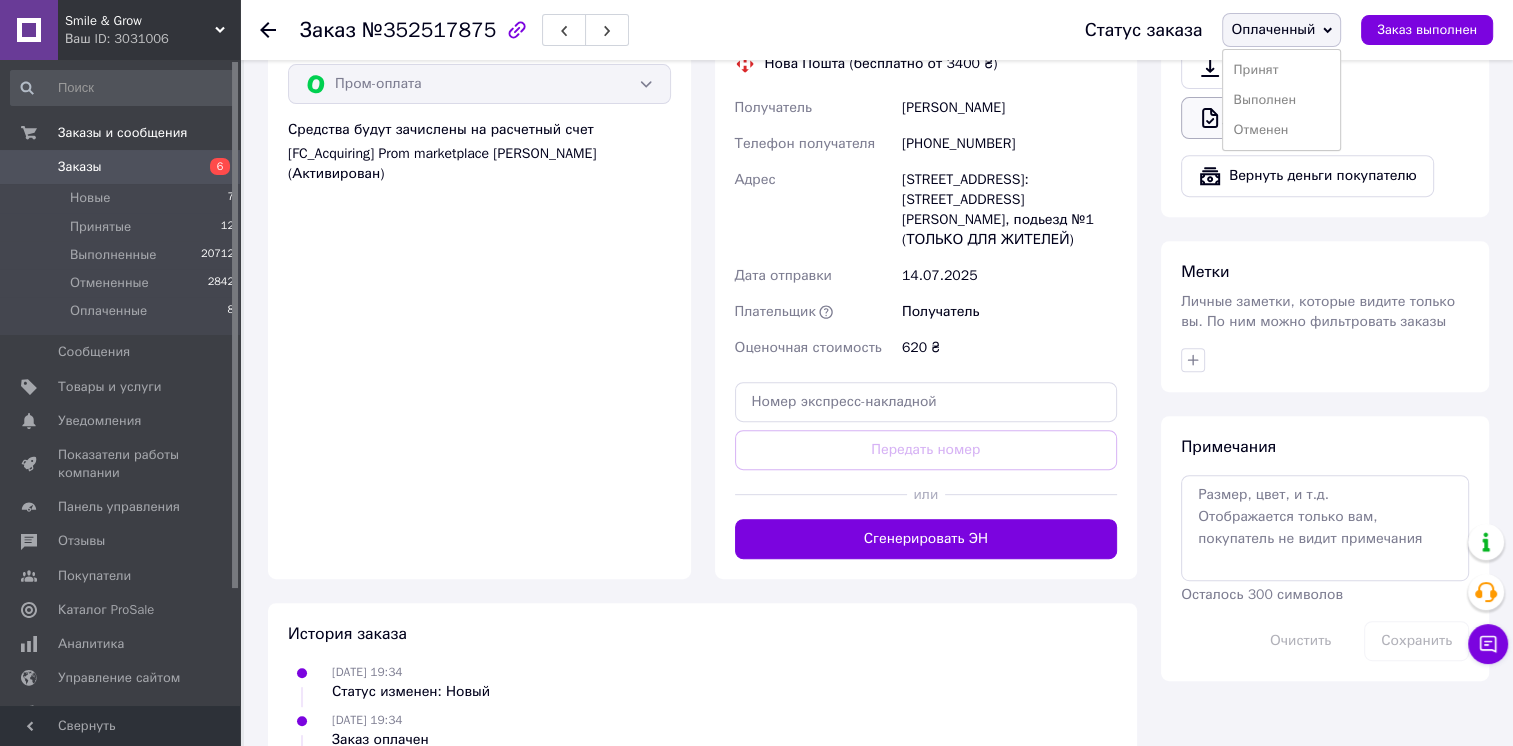 drag, startPoint x: 1262, startPoint y: 70, endPoint x: 1257, endPoint y: 85, distance: 15.811388 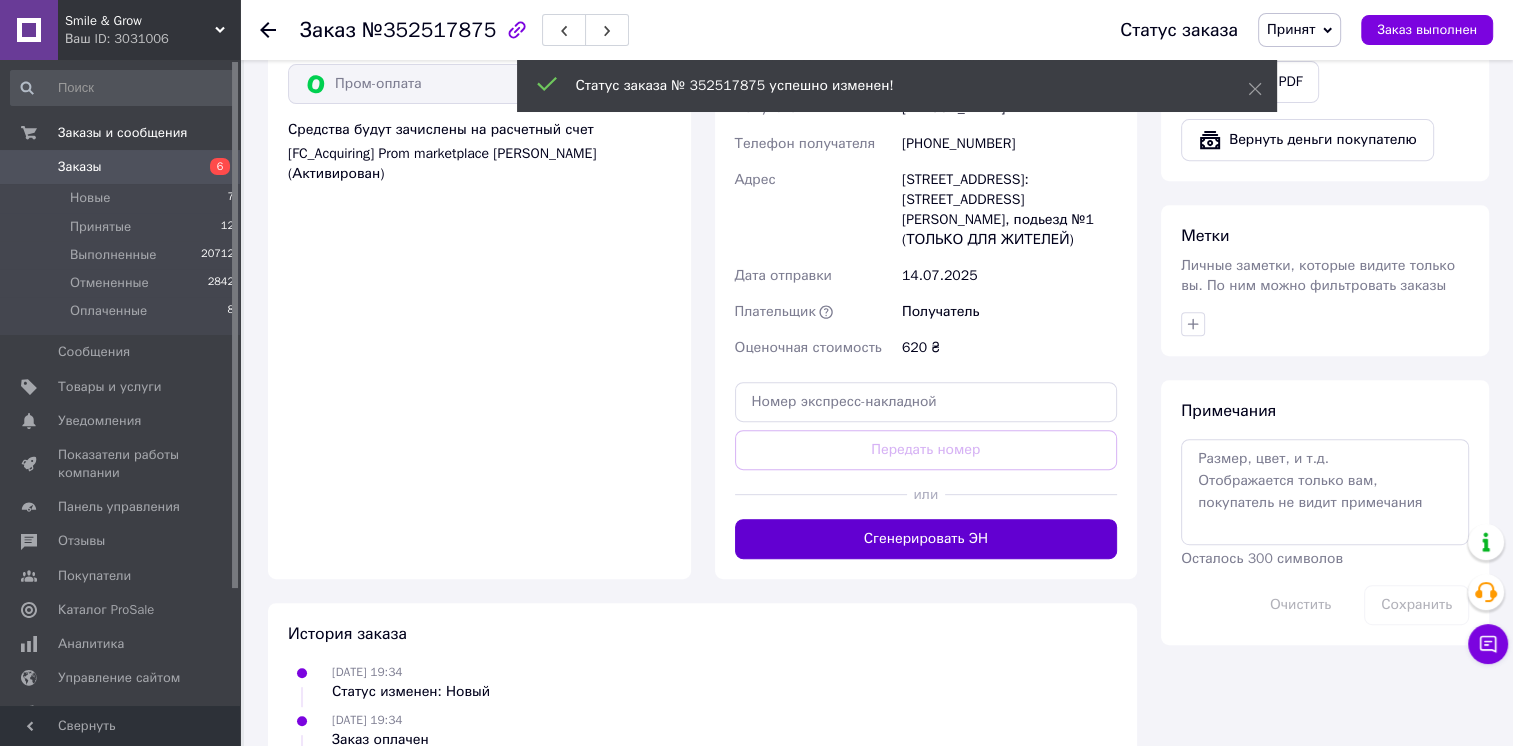 click on "Сгенерировать ЭН" at bounding box center [926, 539] 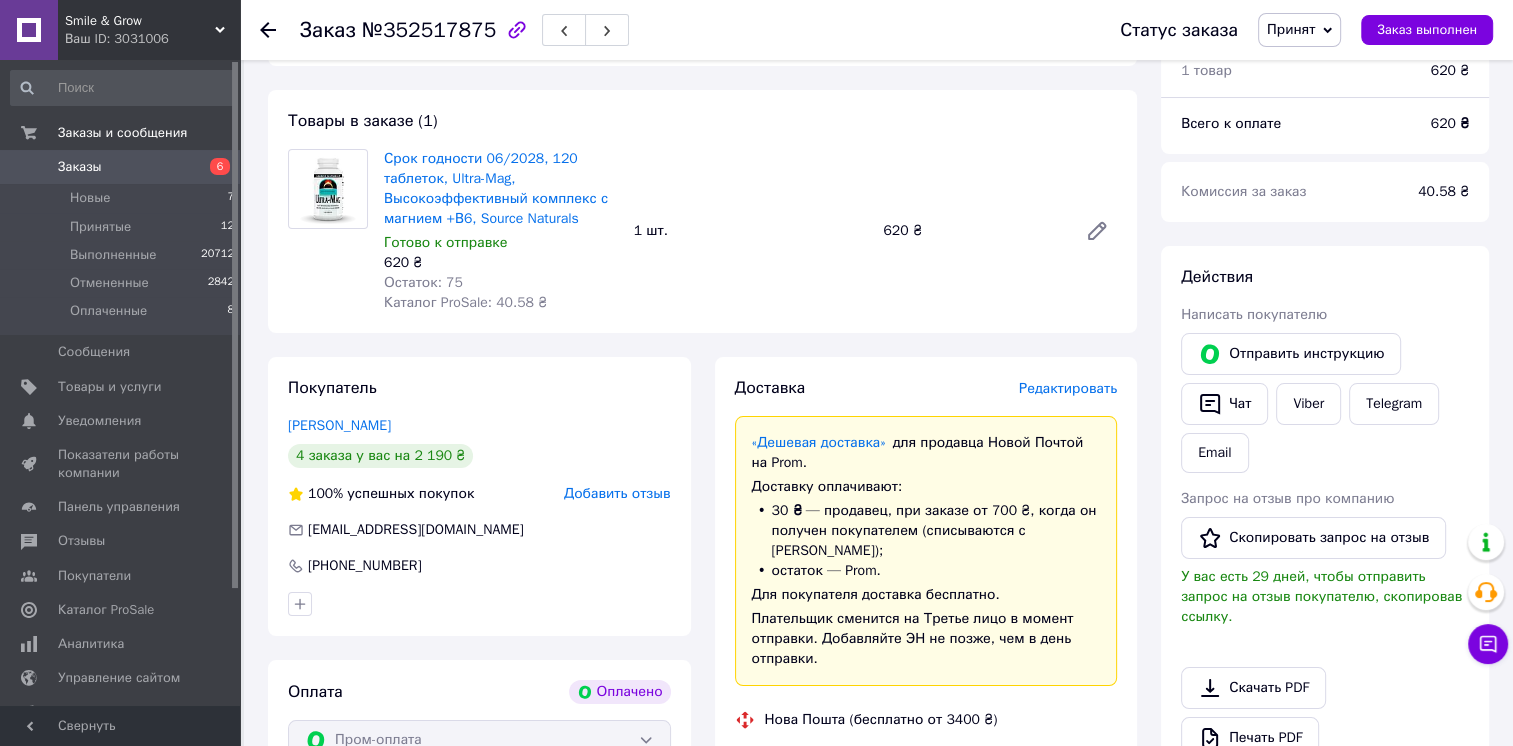 scroll, scrollTop: 100, scrollLeft: 0, axis: vertical 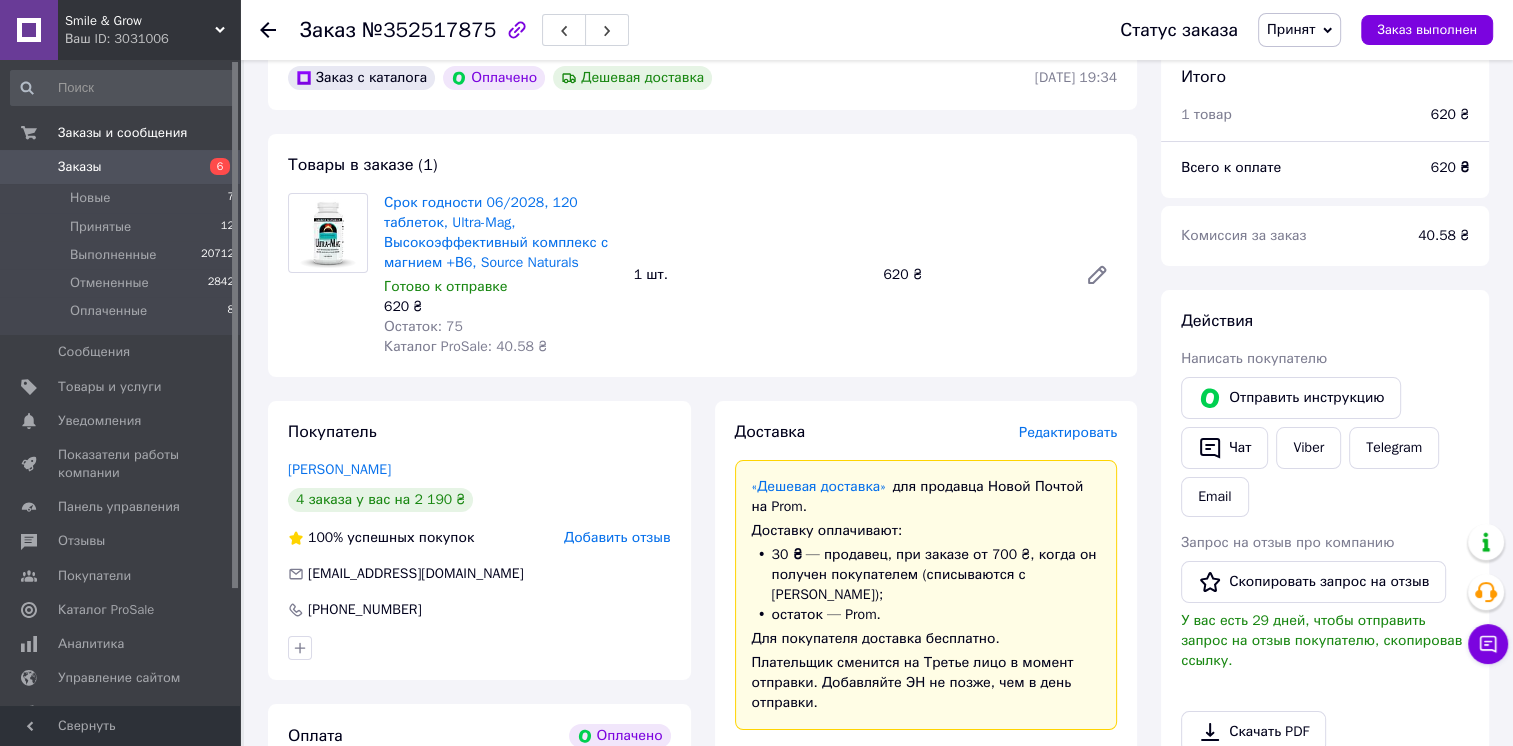 click 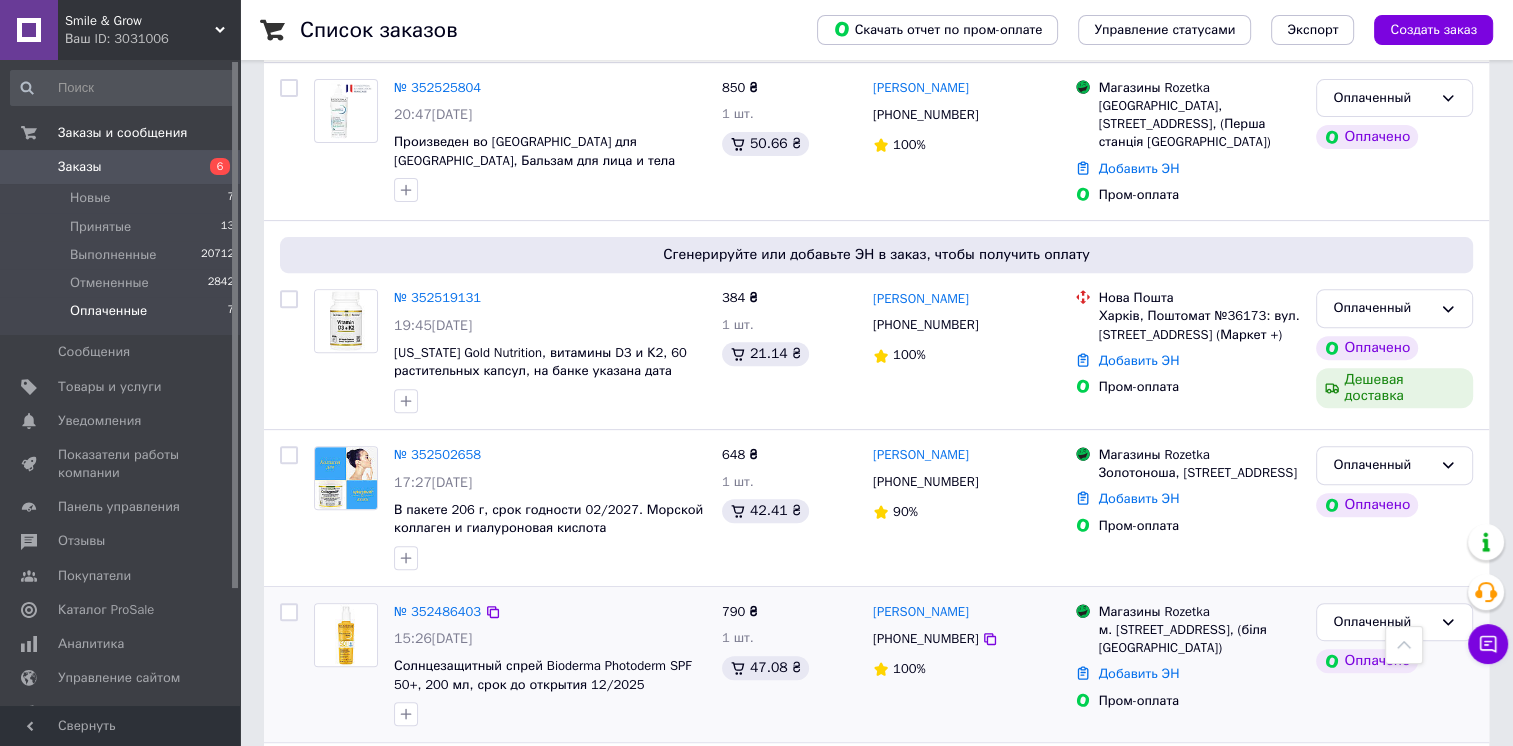 scroll, scrollTop: 600, scrollLeft: 0, axis: vertical 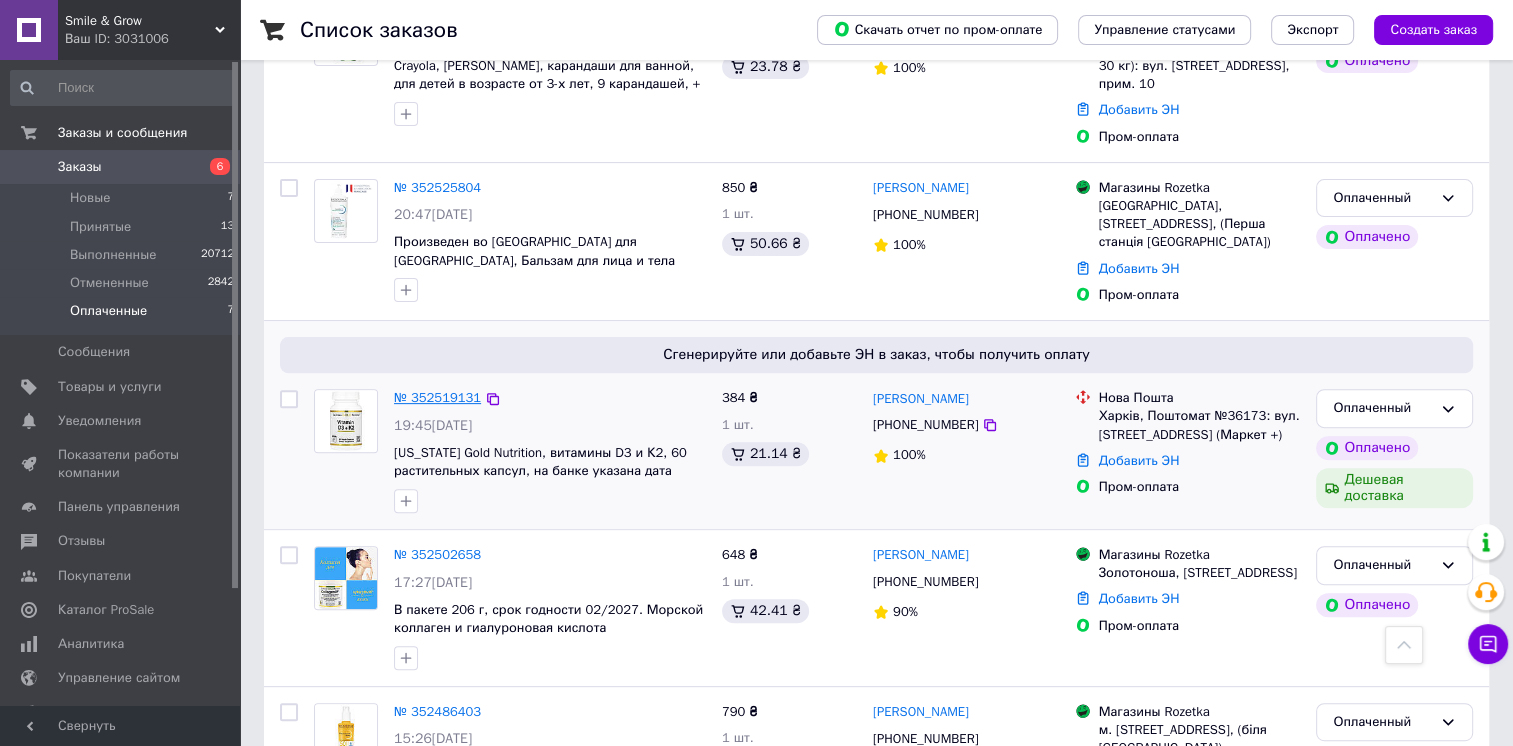 click on "№ 352519131" at bounding box center [437, 397] 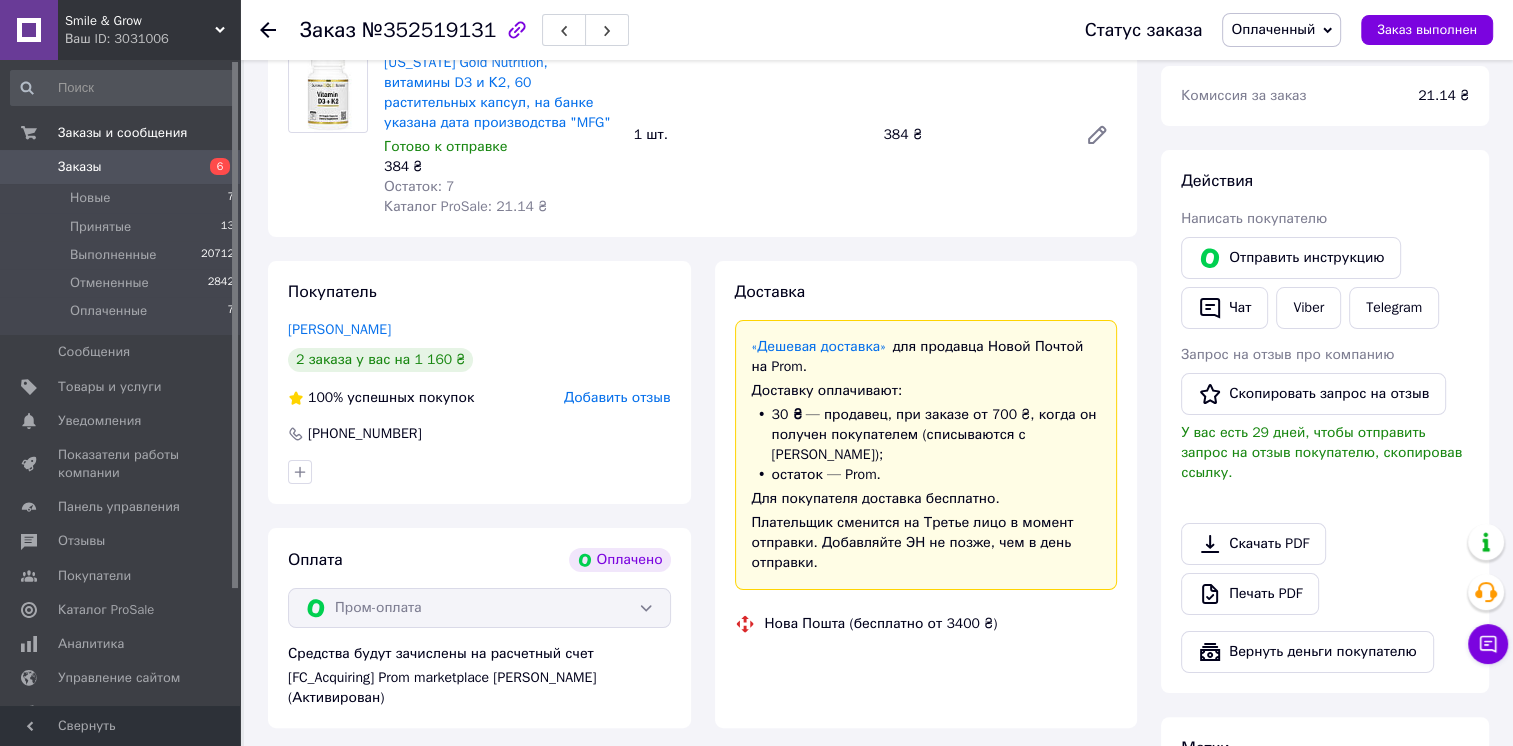 scroll, scrollTop: 600, scrollLeft: 0, axis: vertical 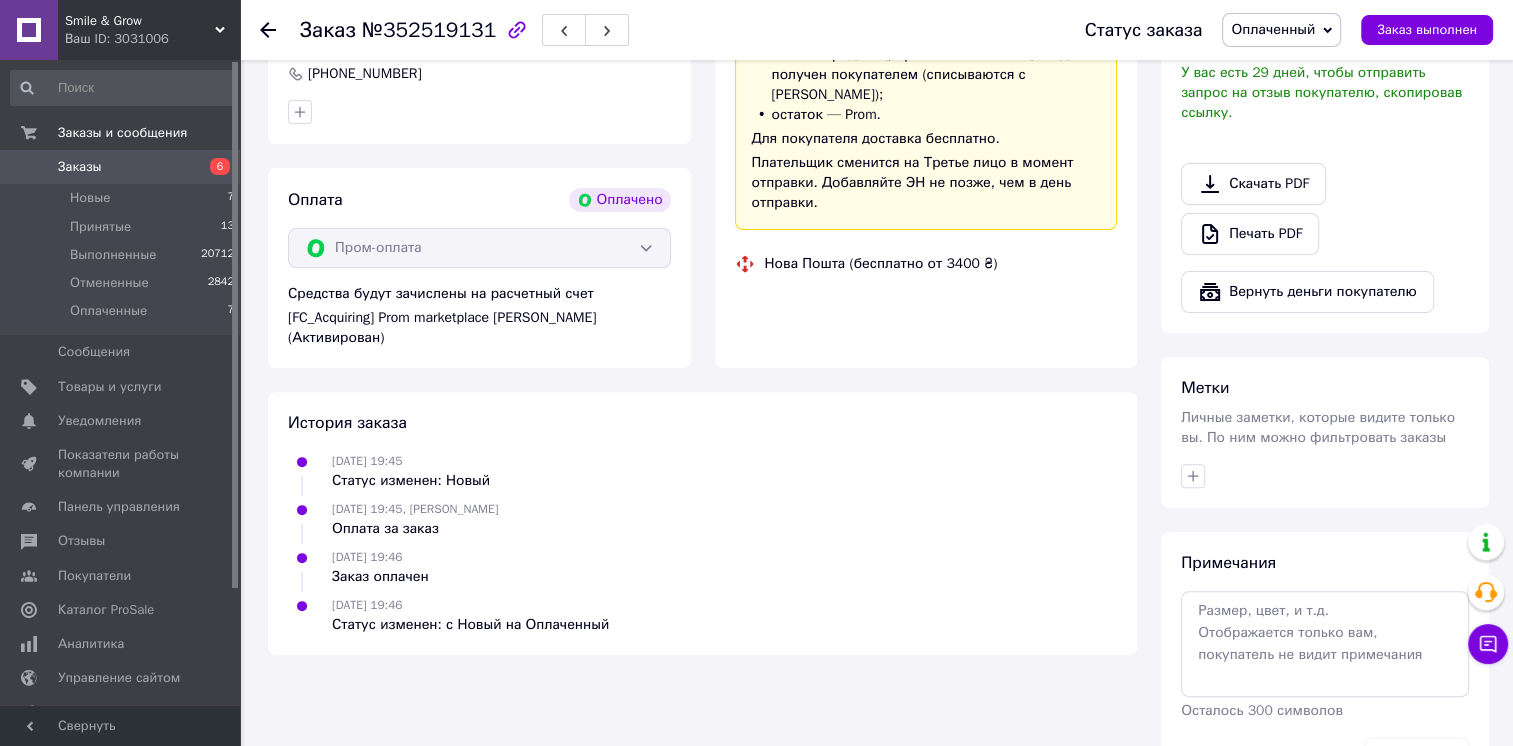 click on "Оплаченный" at bounding box center [1273, 29] 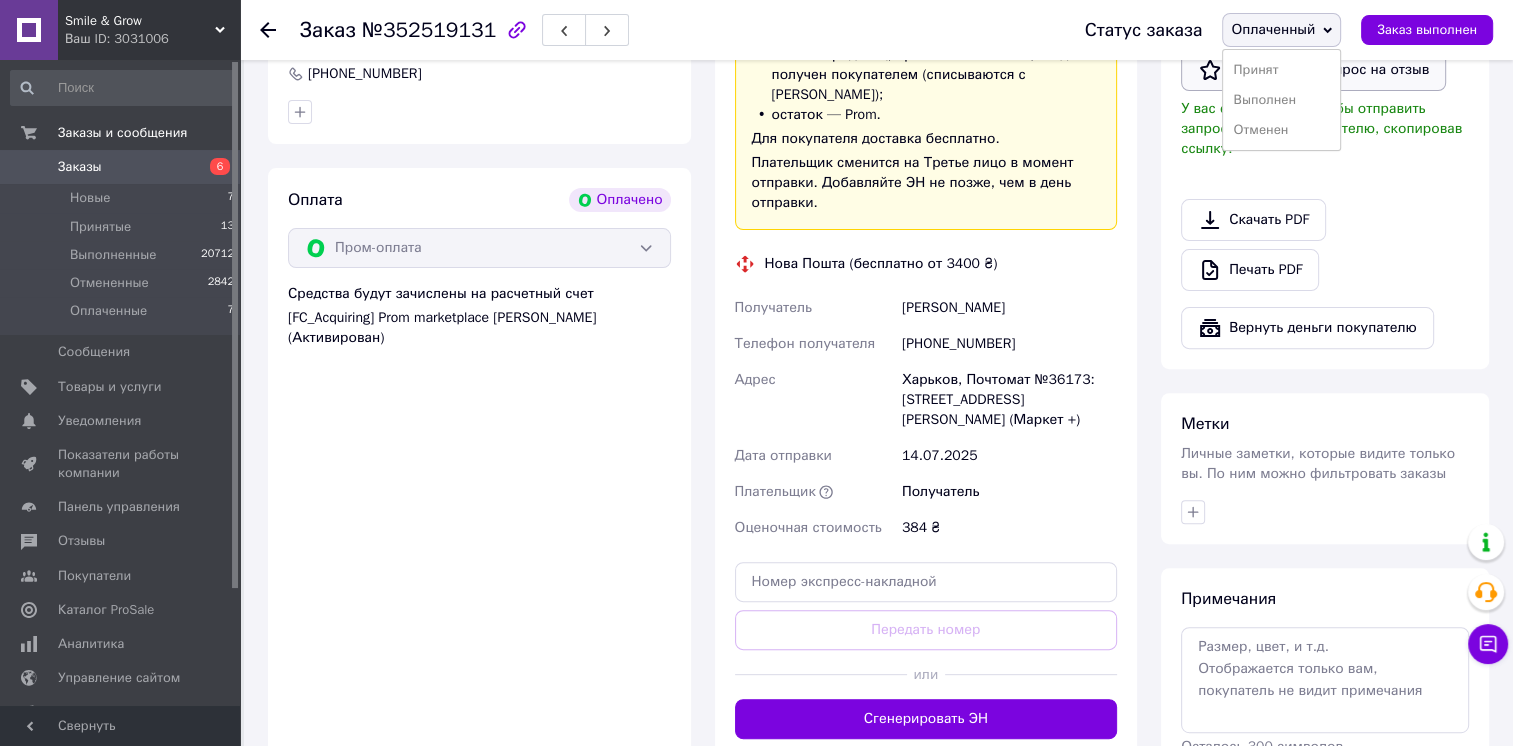 click on "Принят" at bounding box center (1281, 70) 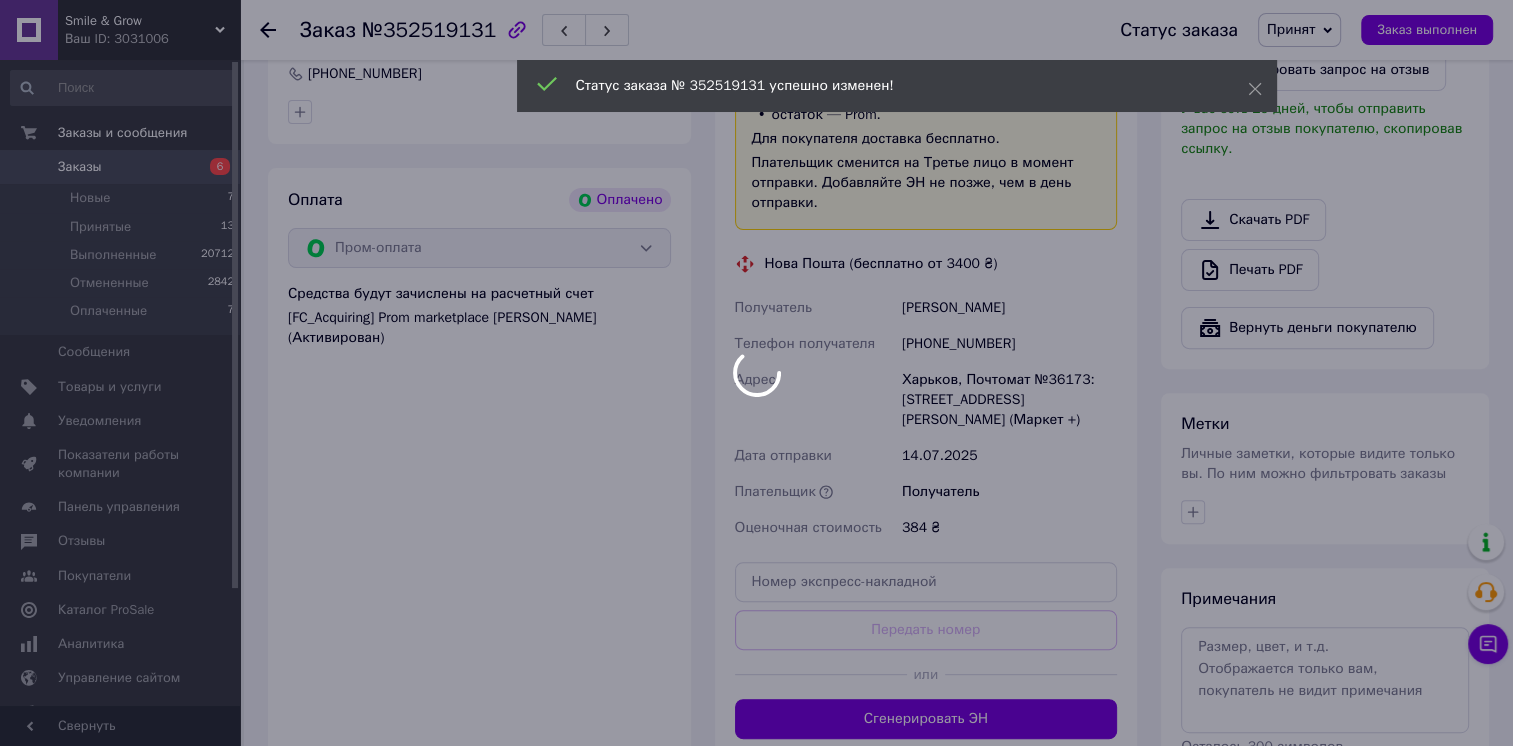 click on "Сгенерировать ЭН" at bounding box center [926, 719] 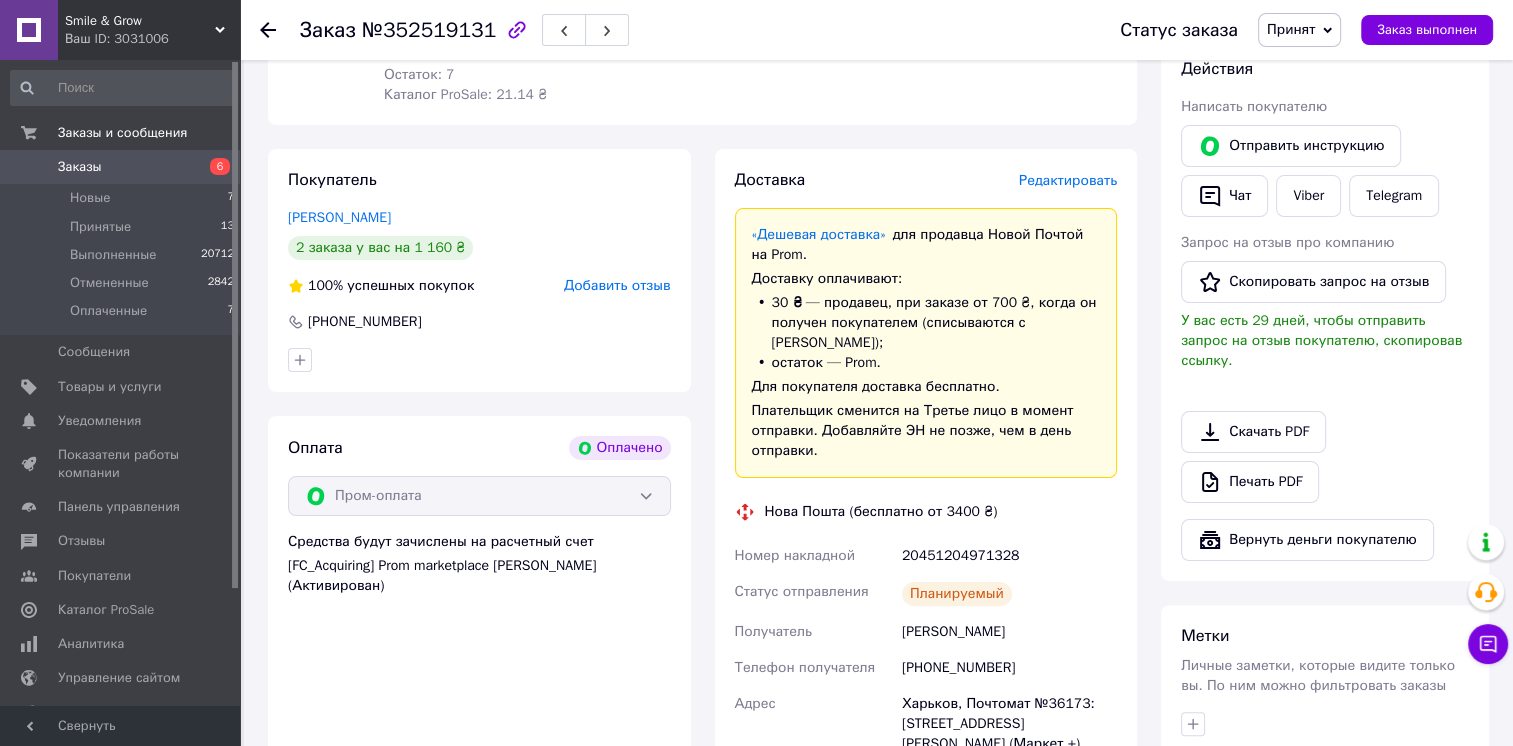 scroll, scrollTop: 200, scrollLeft: 0, axis: vertical 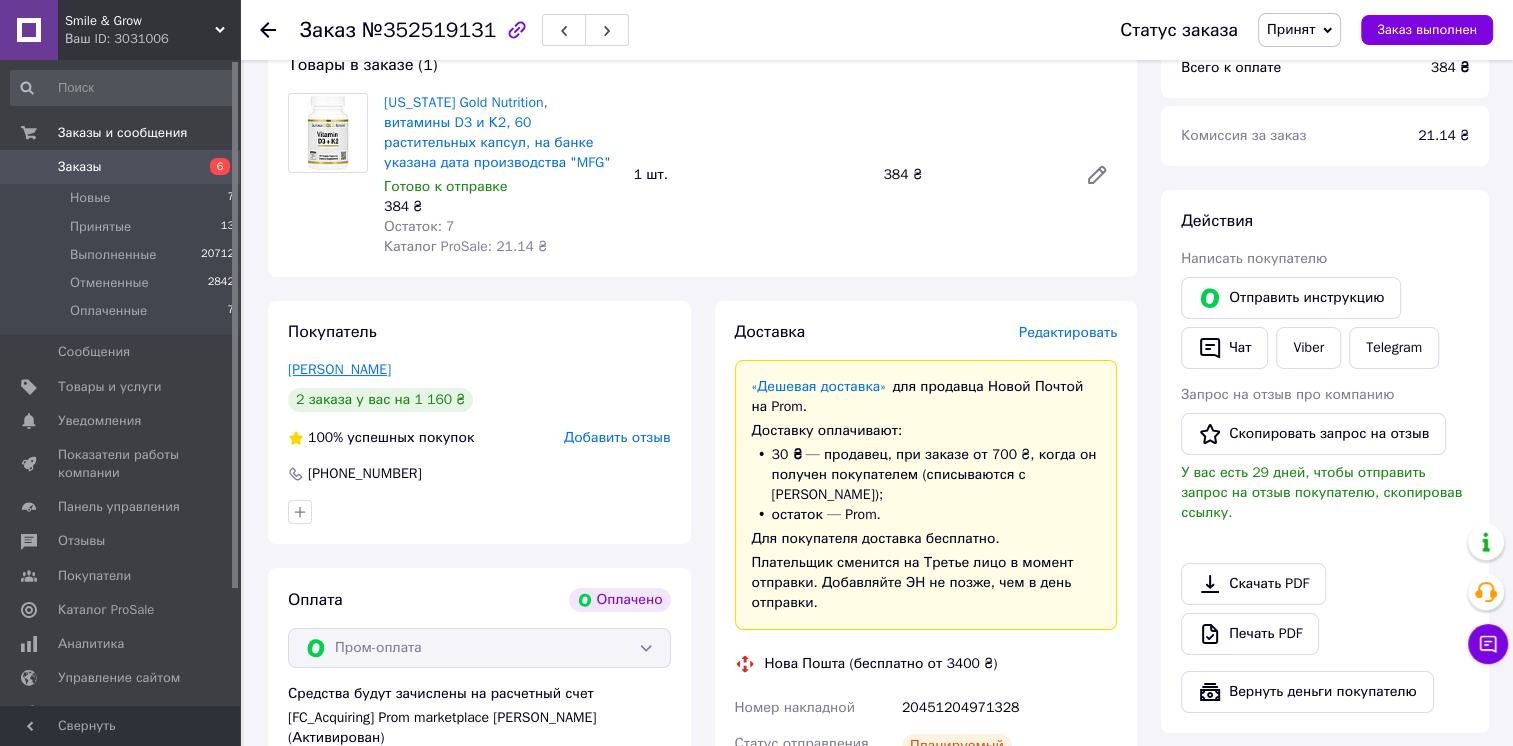click on "[PERSON_NAME]" at bounding box center (339, 369) 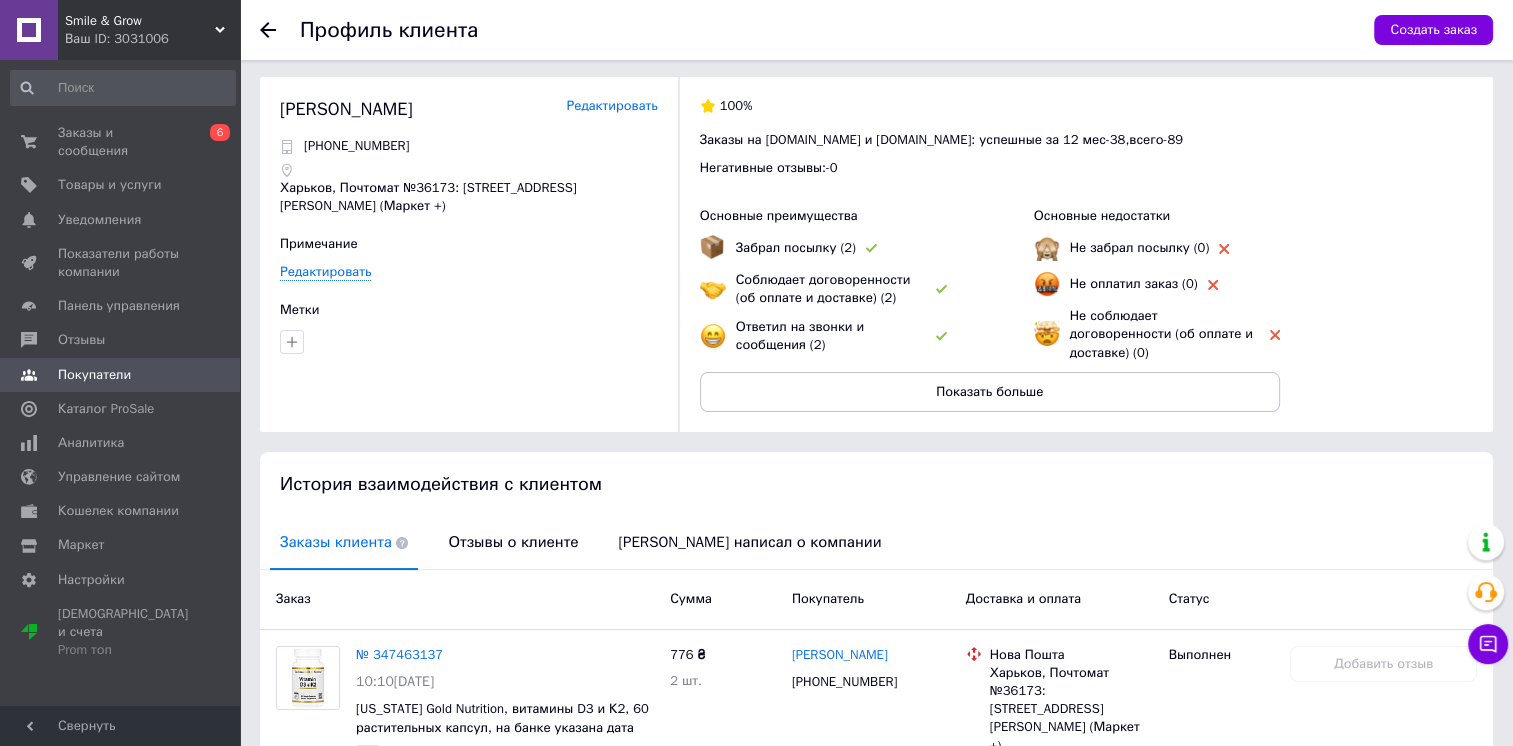 scroll, scrollTop: 0, scrollLeft: 0, axis: both 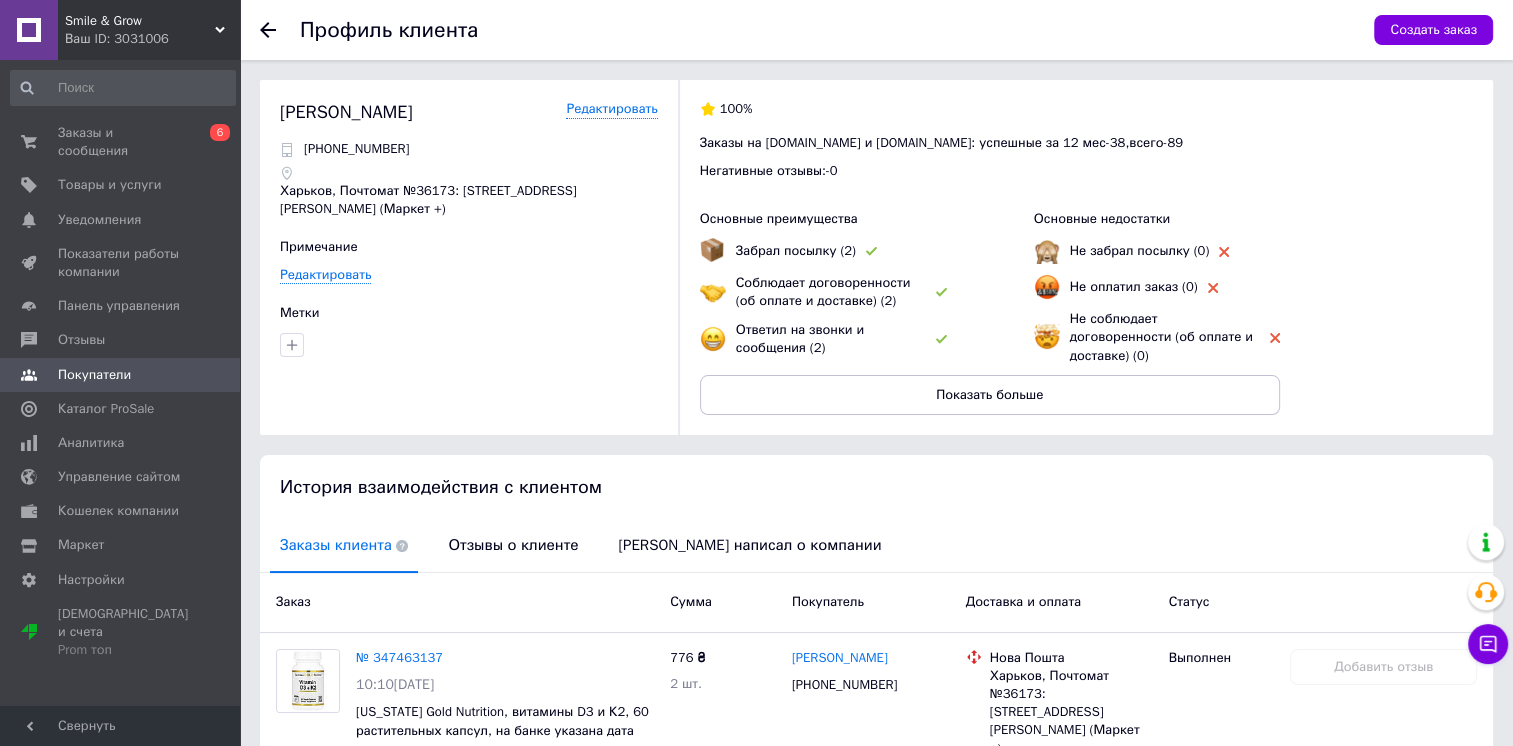 click at bounding box center [280, 30] 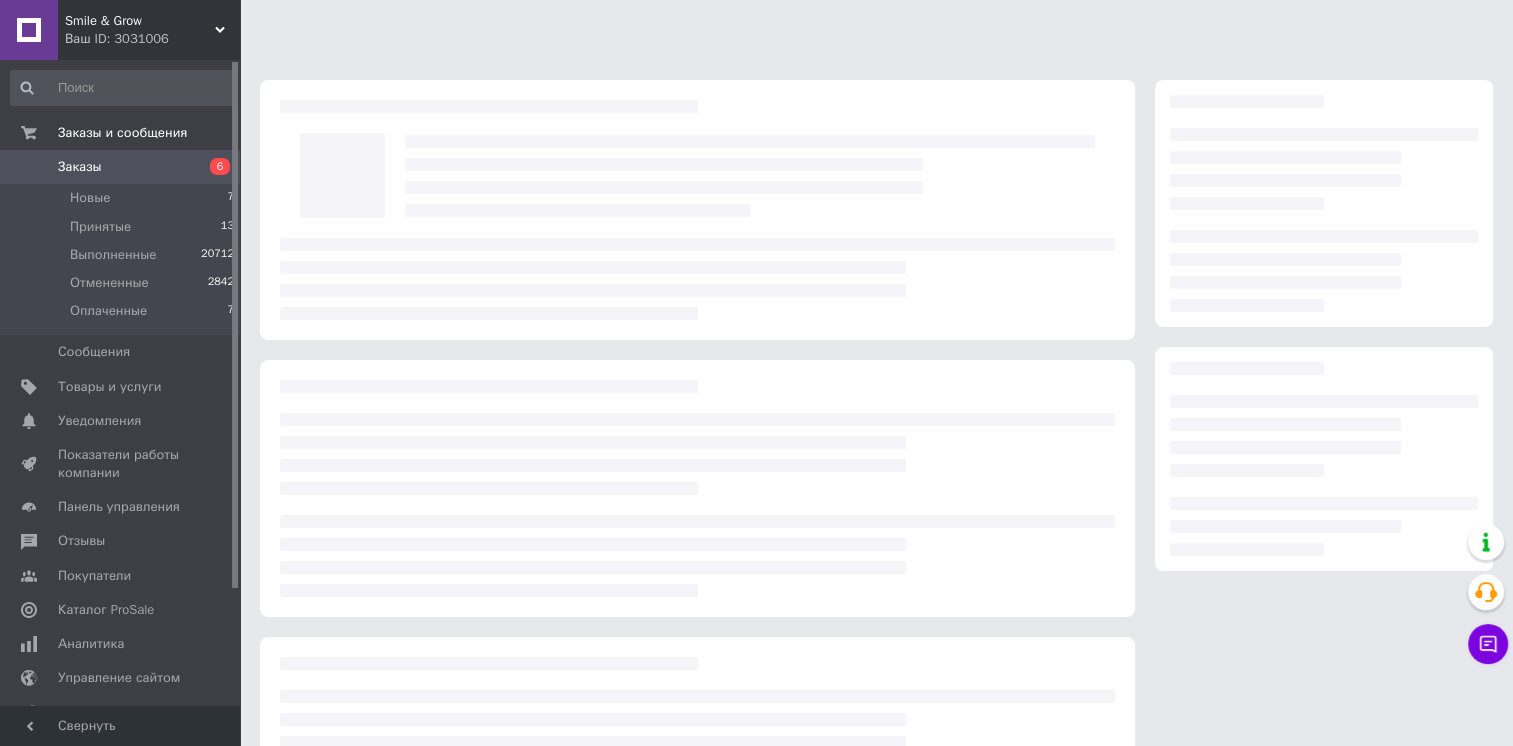scroll, scrollTop: 168, scrollLeft: 0, axis: vertical 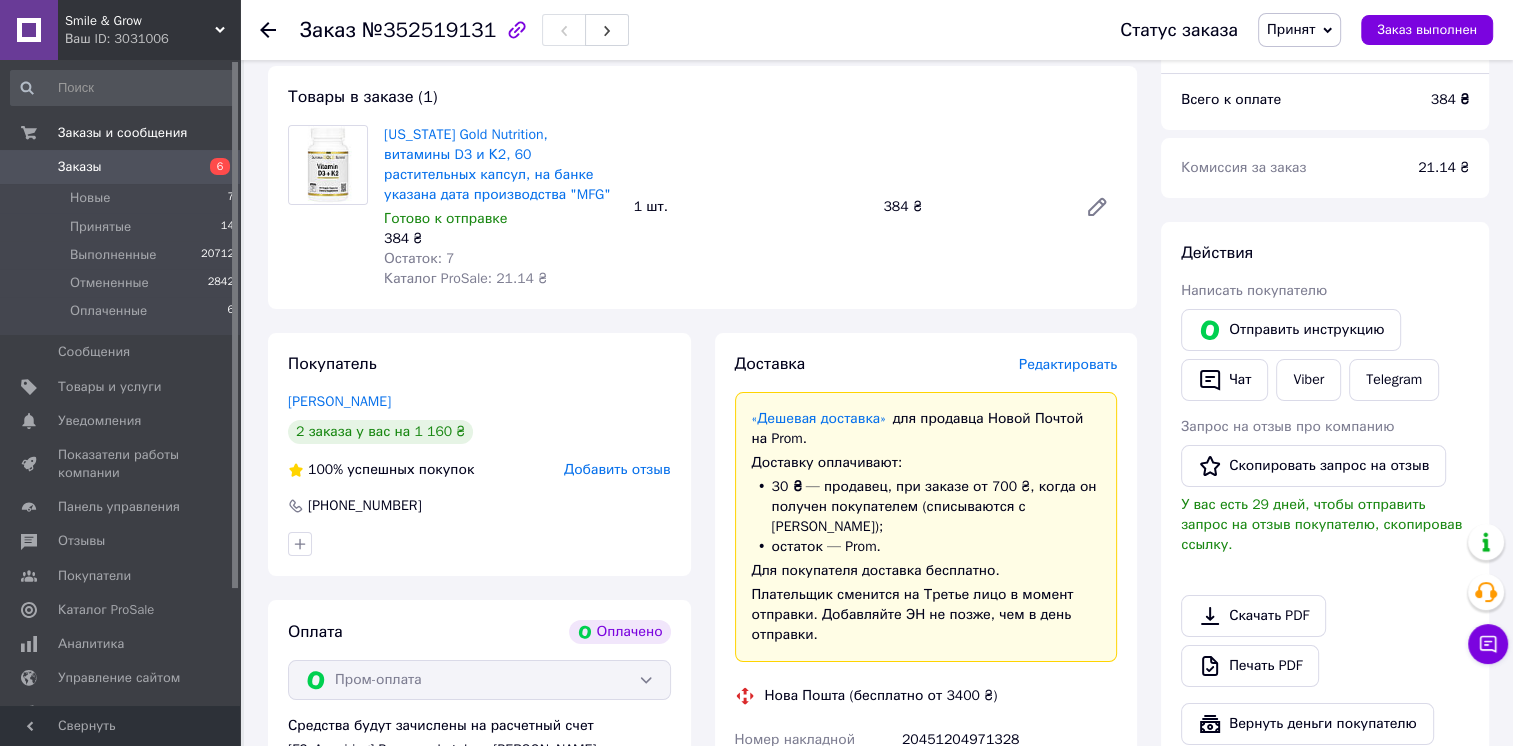click 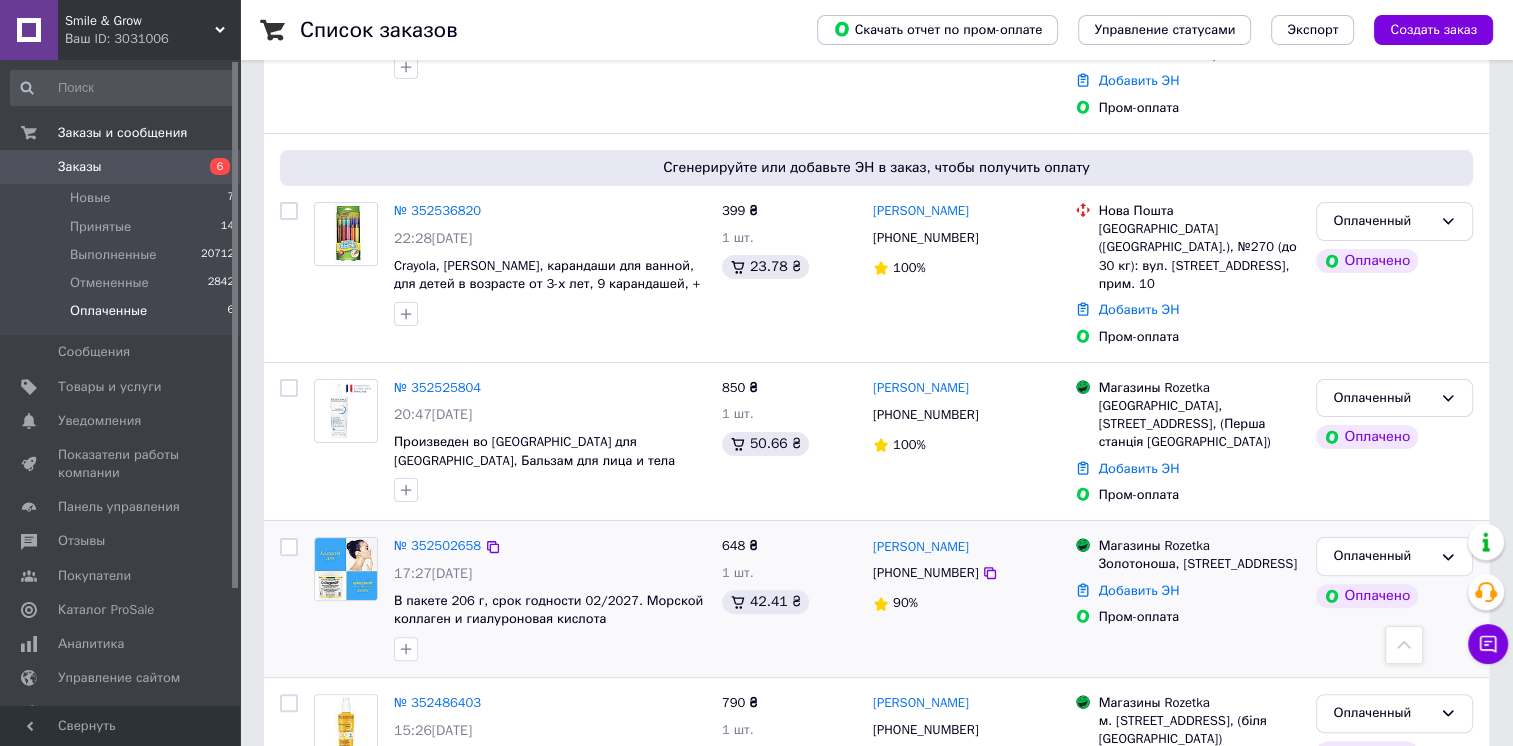scroll, scrollTop: 300, scrollLeft: 0, axis: vertical 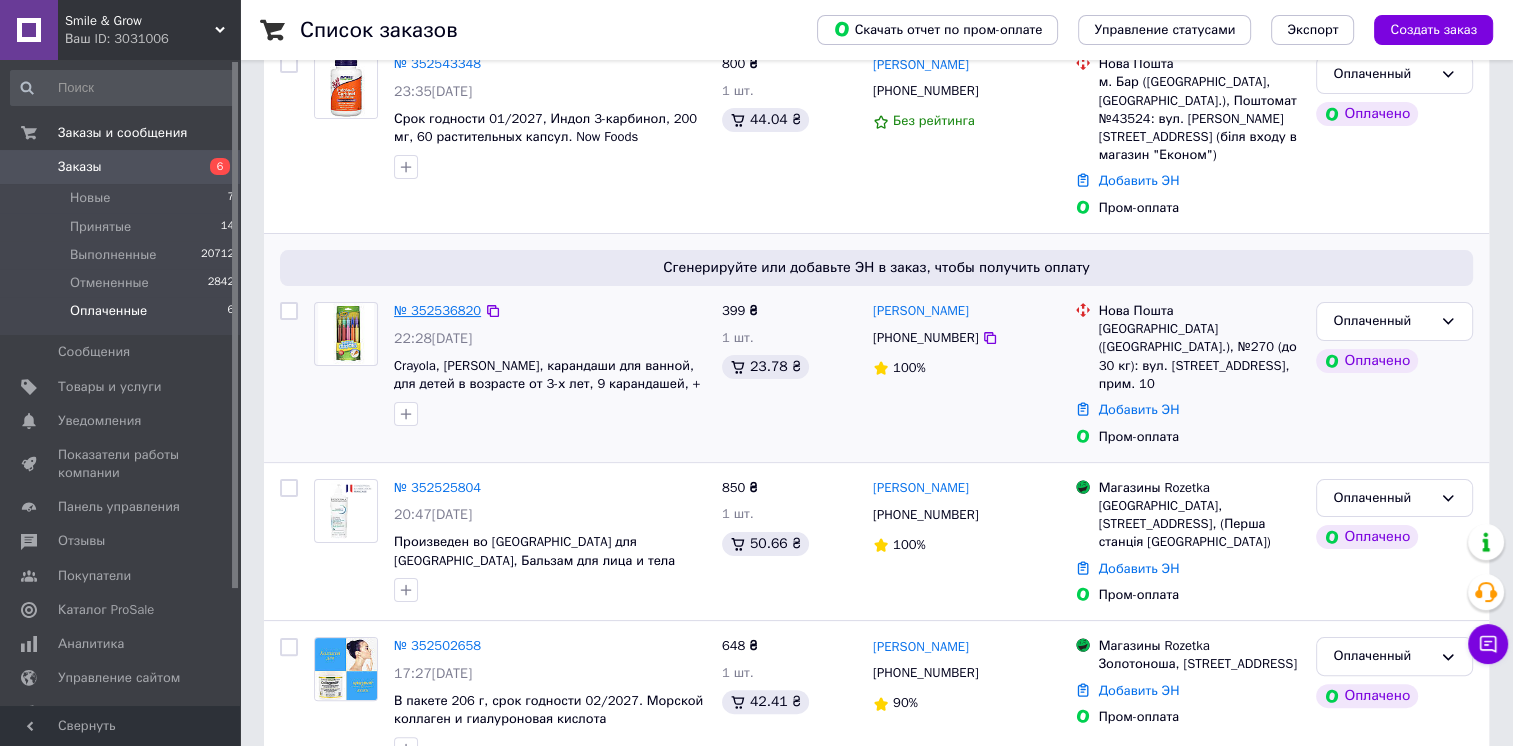 click on "№ 352536820" at bounding box center (437, 310) 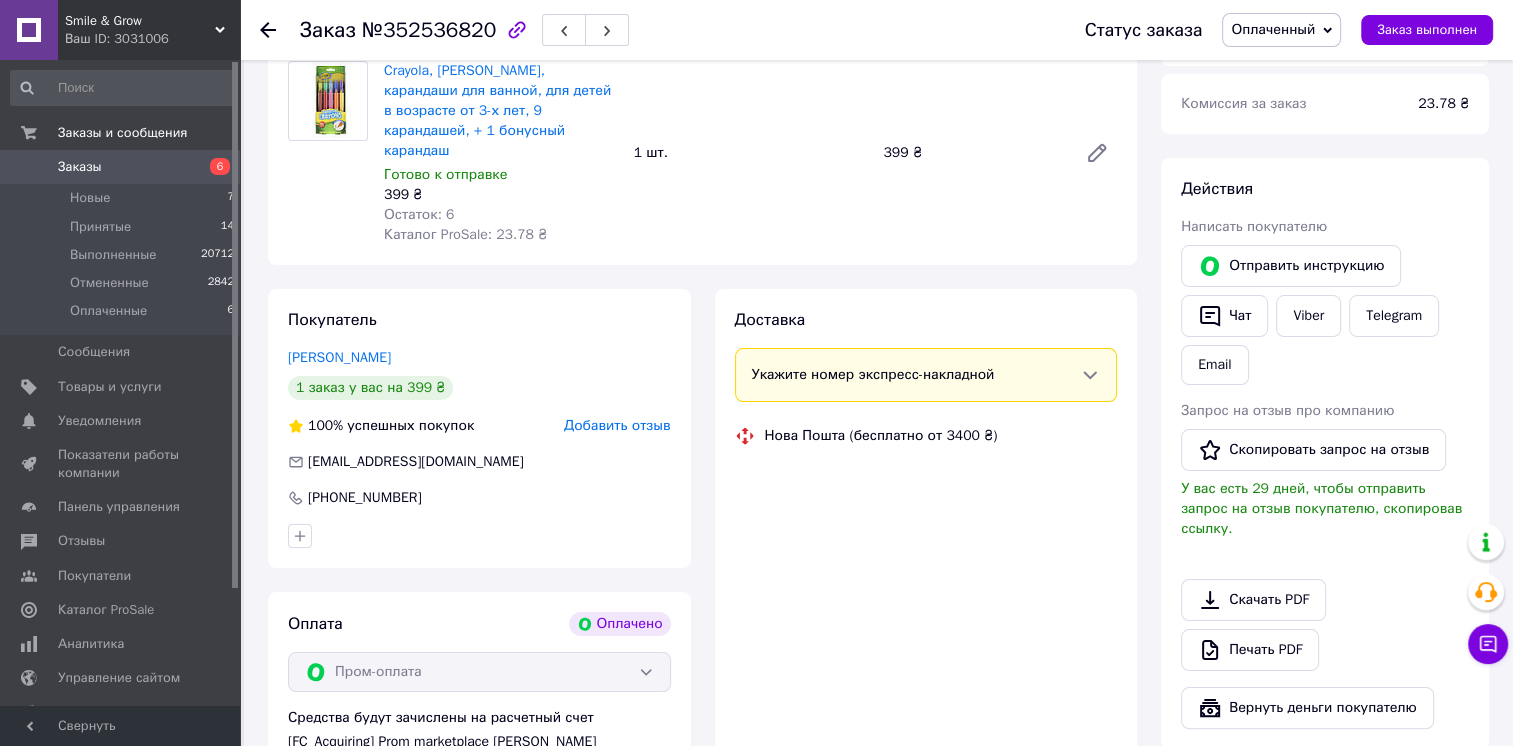 scroll, scrollTop: 300, scrollLeft: 0, axis: vertical 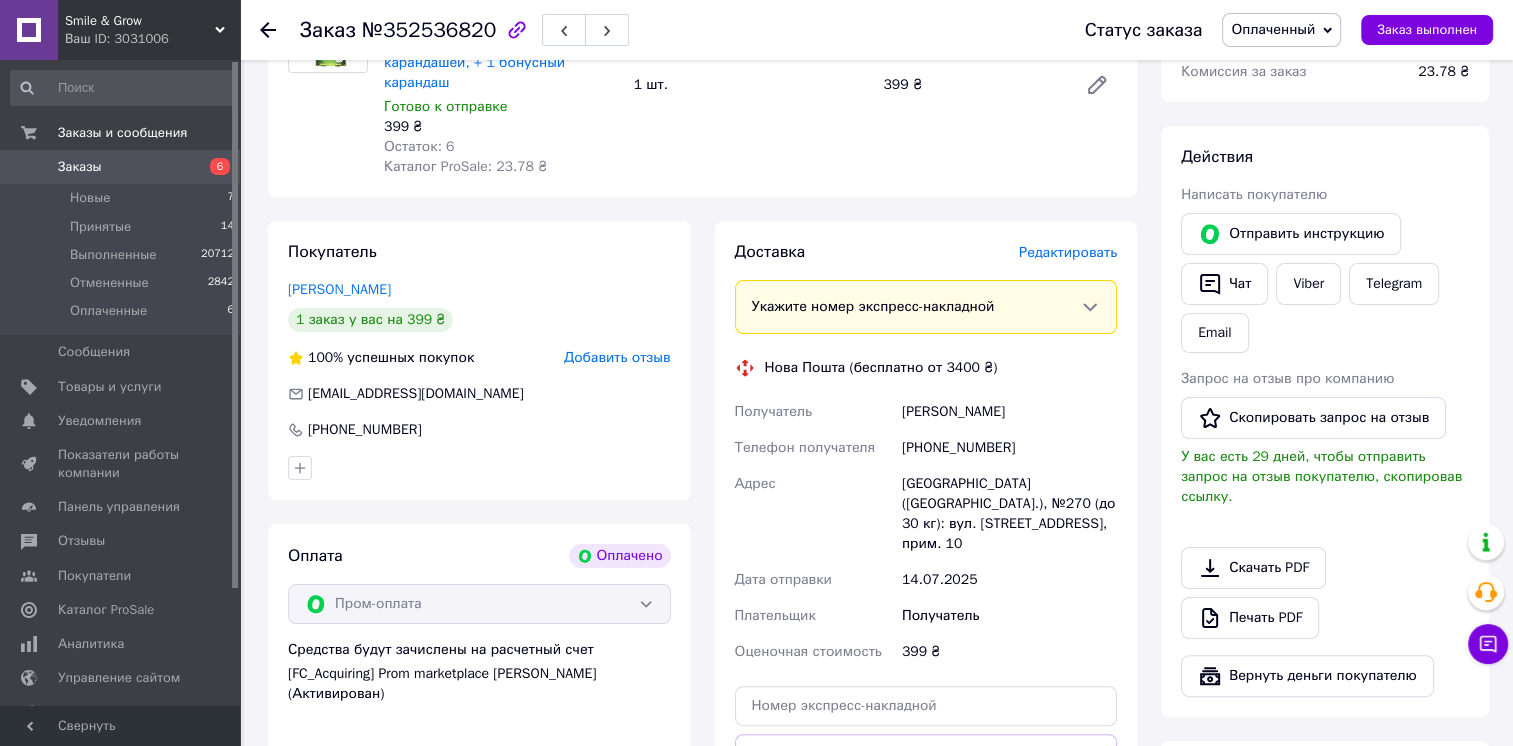 click on "Оплаченный" at bounding box center [1273, 29] 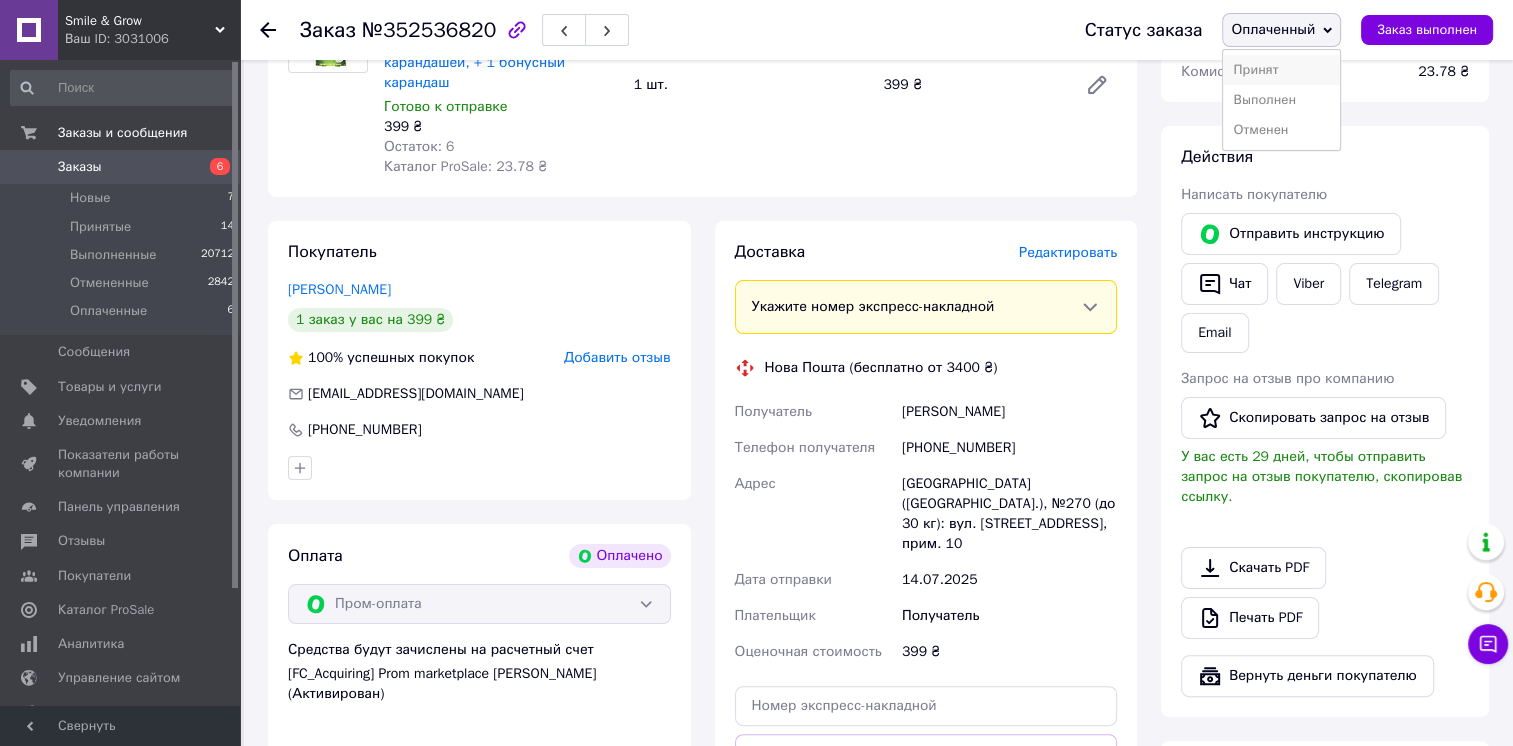 click on "Принят" at bounding box center [1281, 70] 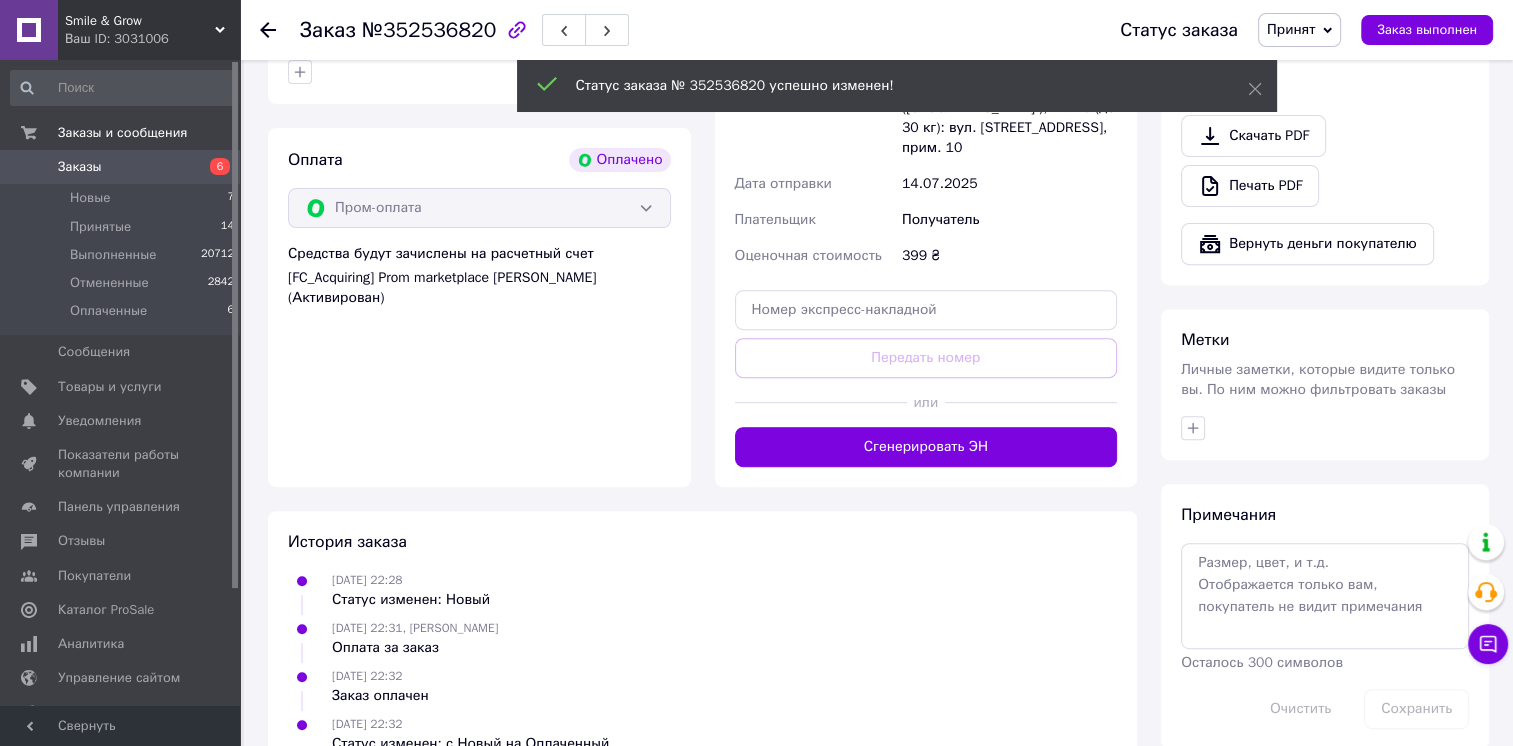 scroll, scrollTop: 701, scrollLeft: 0, axis: vertical 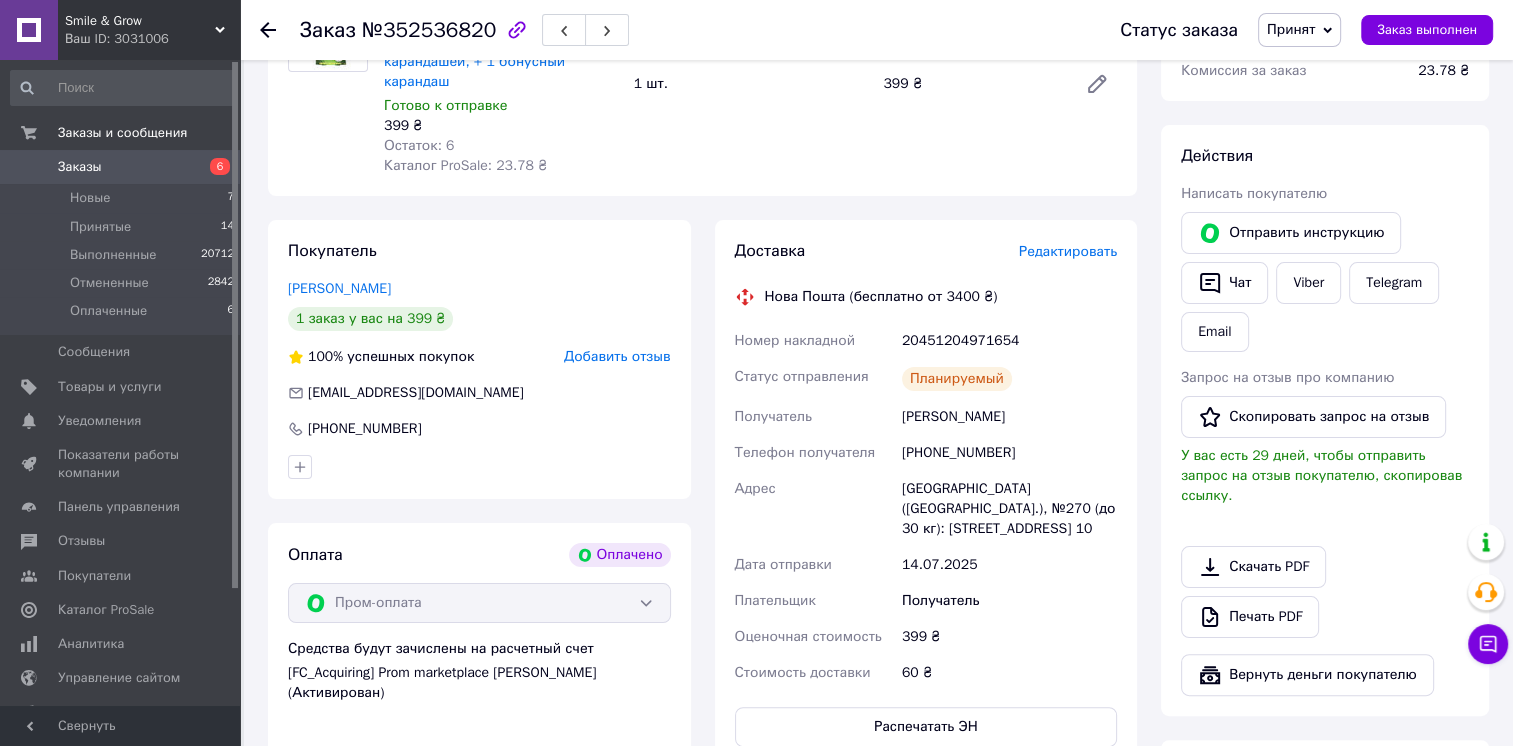 click 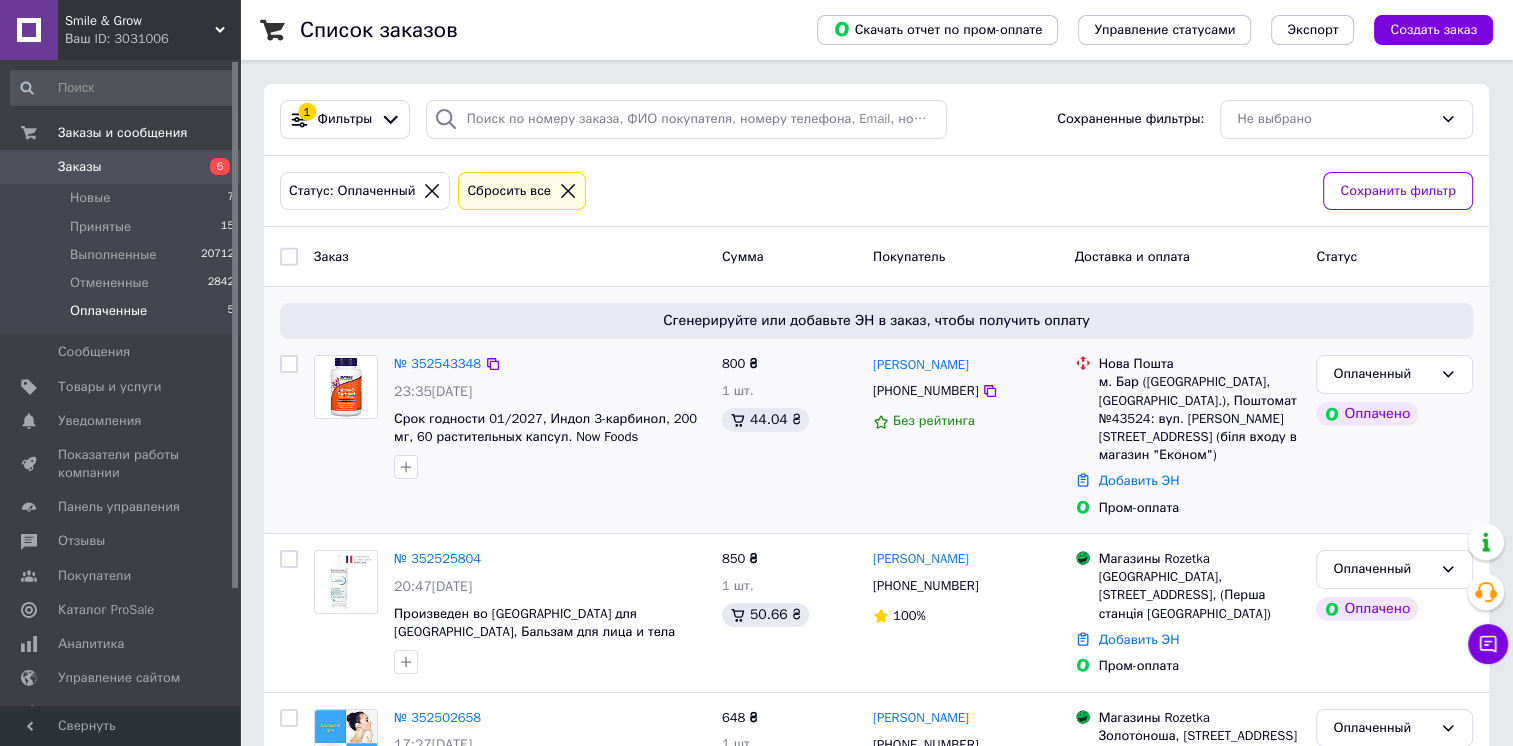 scroll, scrollTop: 100, scrollLeft: 0, axis: vertical 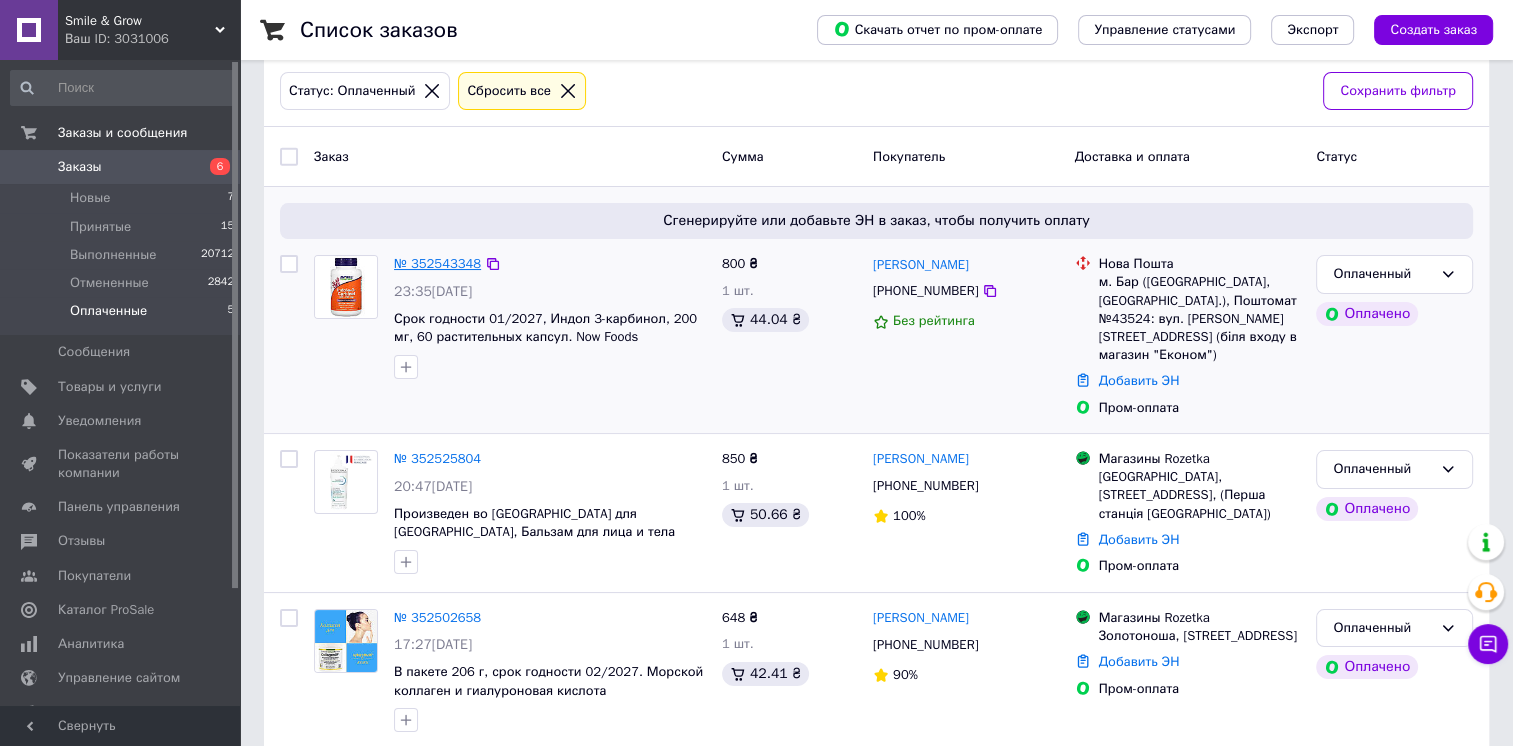 click on "№ 352543348" at bounding box center (437, 263) 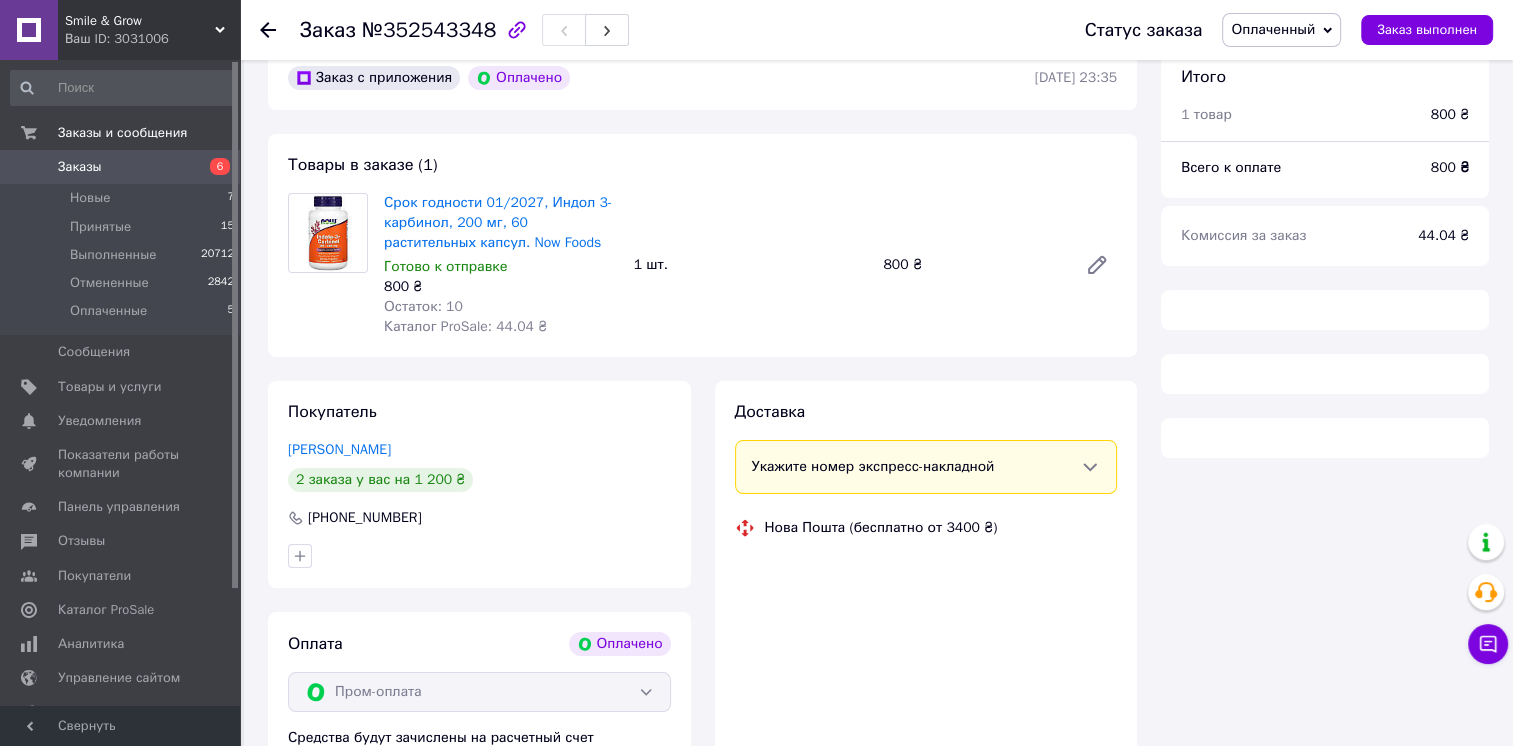 click on "Оплаченный" at bounding box center (1273, 29) 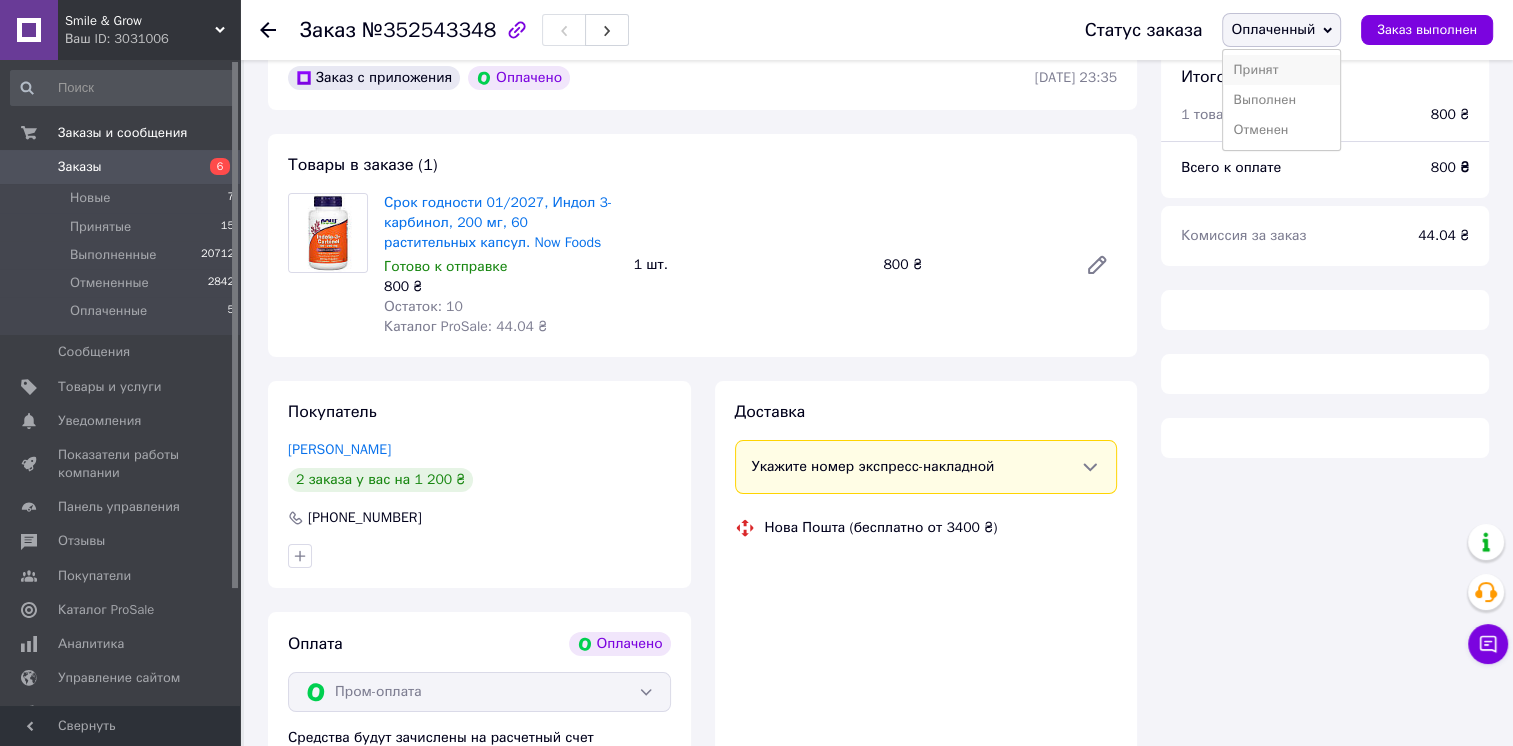 click on "Принят" at bounding box center [1281, 70] 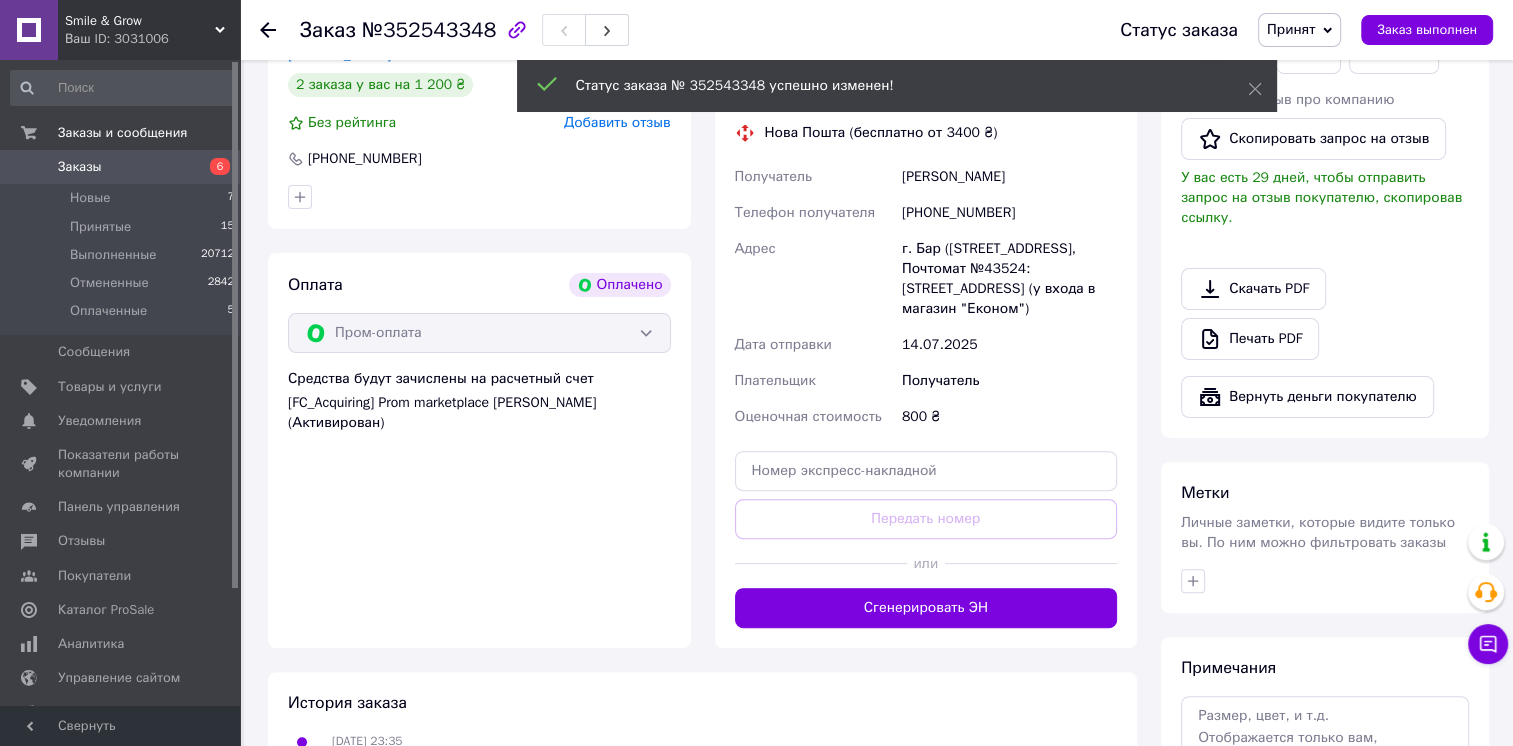 scroll, scrollTop: 500, scrollLeft: 0, axis: vertical 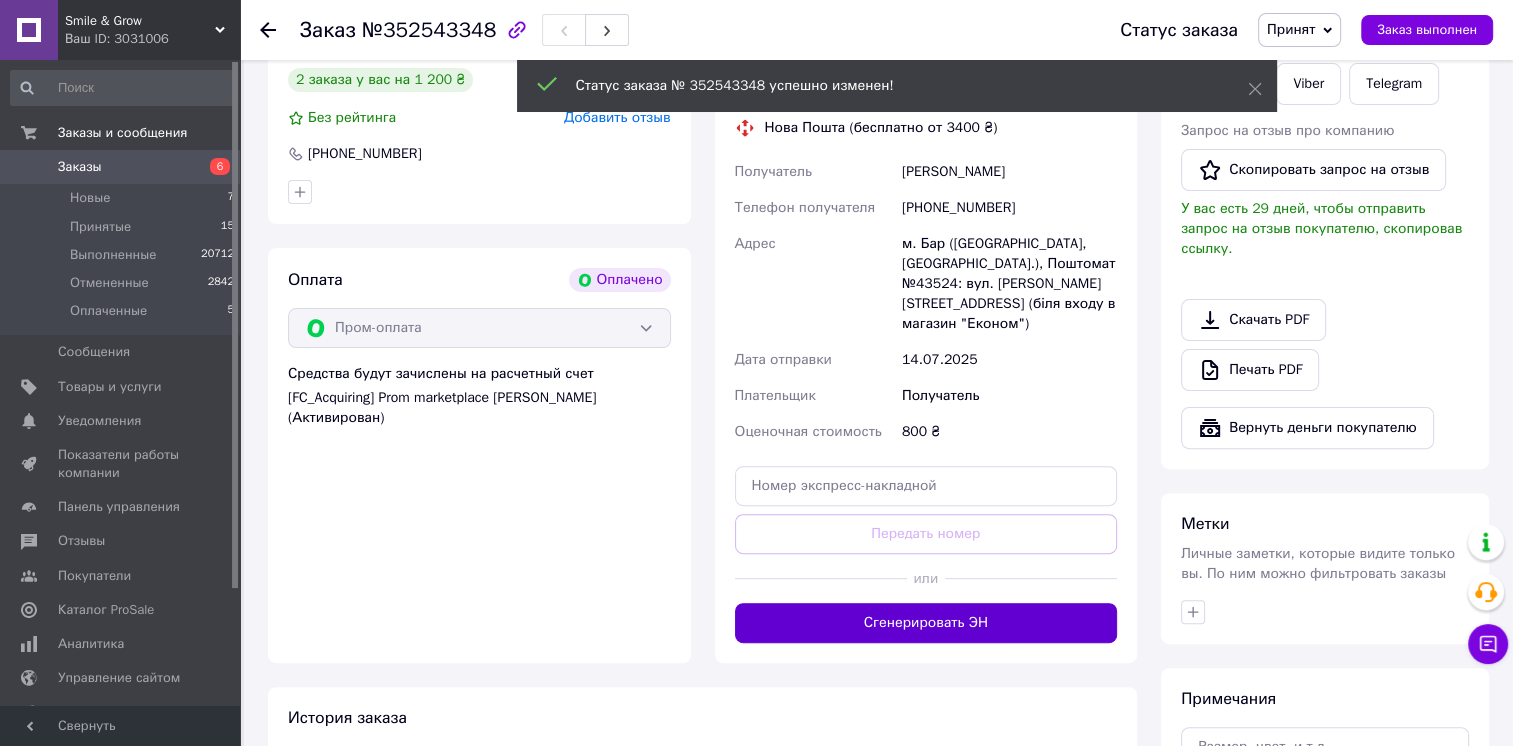 click on "Сгенерировать ЭН" at bounding box center [926, 623] 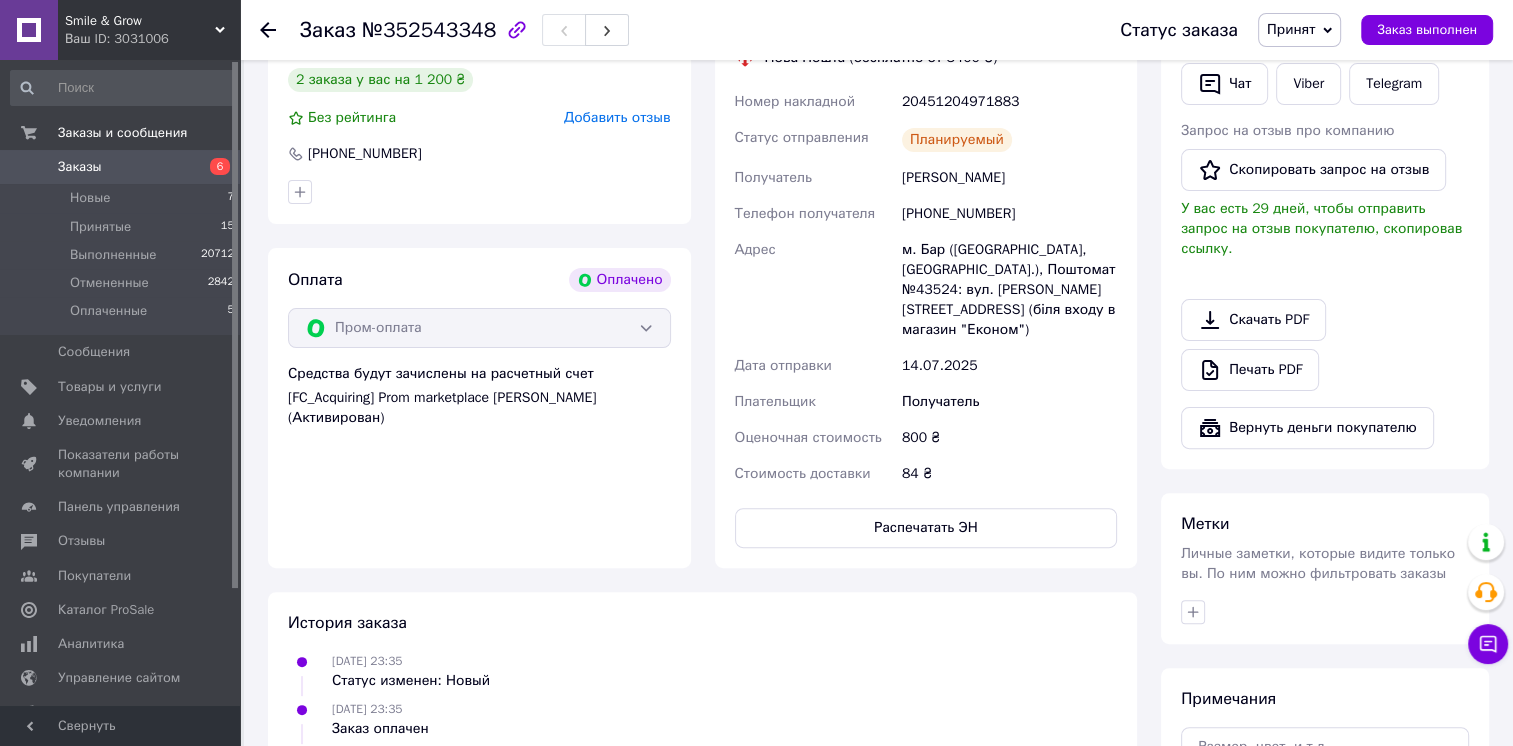 click on "Распечатать ЭН" at bounding box center (926, 528) 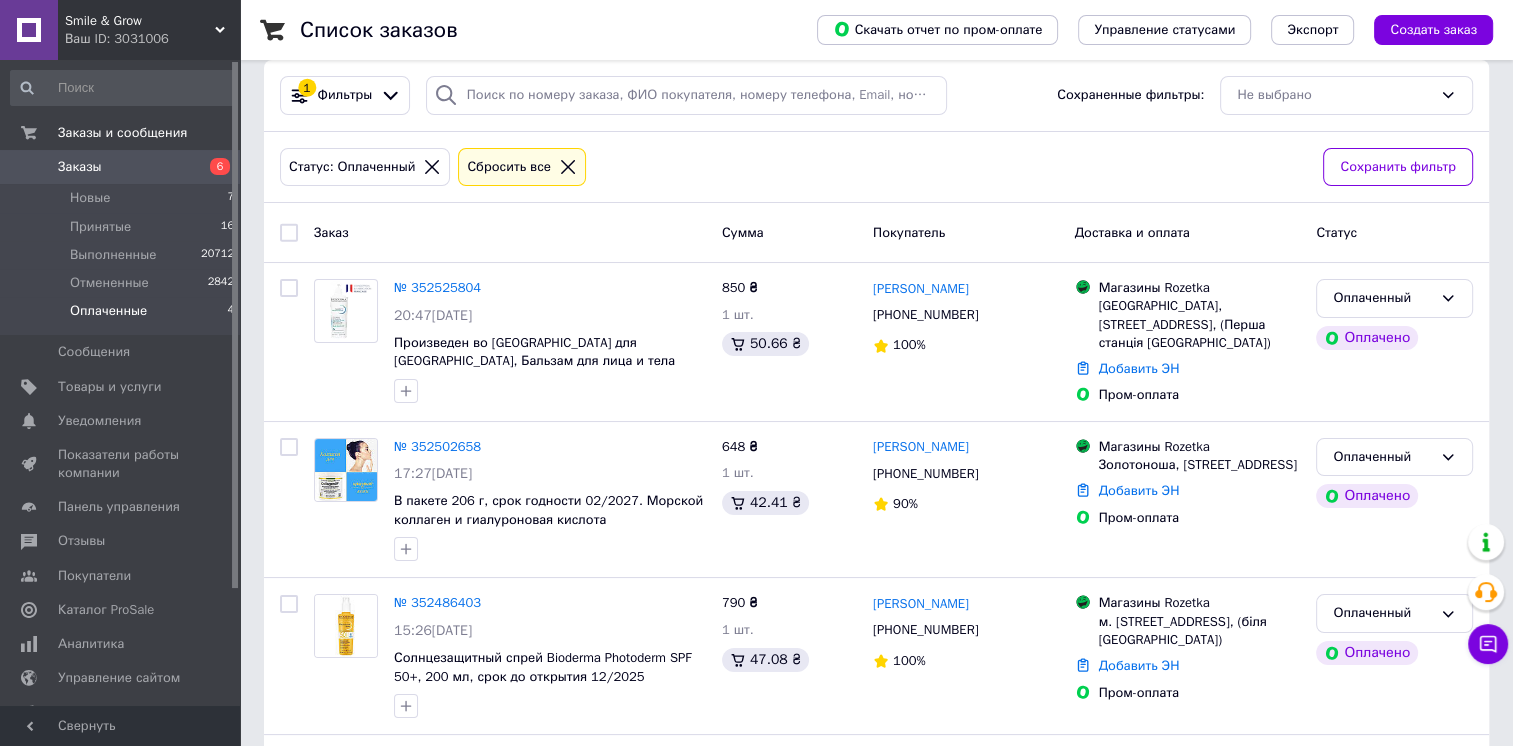 scroll, scrollTop: 0, scrollLeft: 0, axis: both 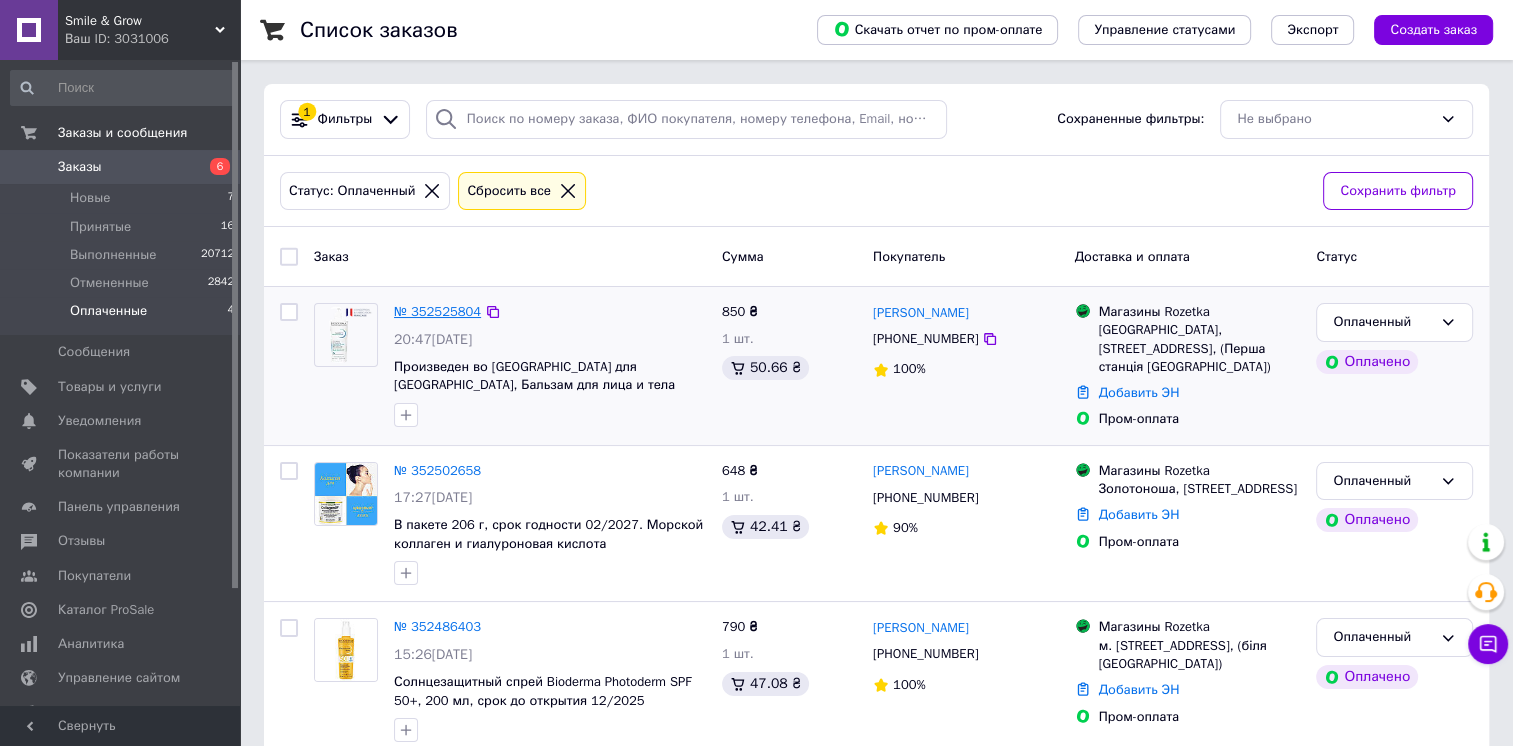 click on "№ 352525804" at bounding box center (437, 311) 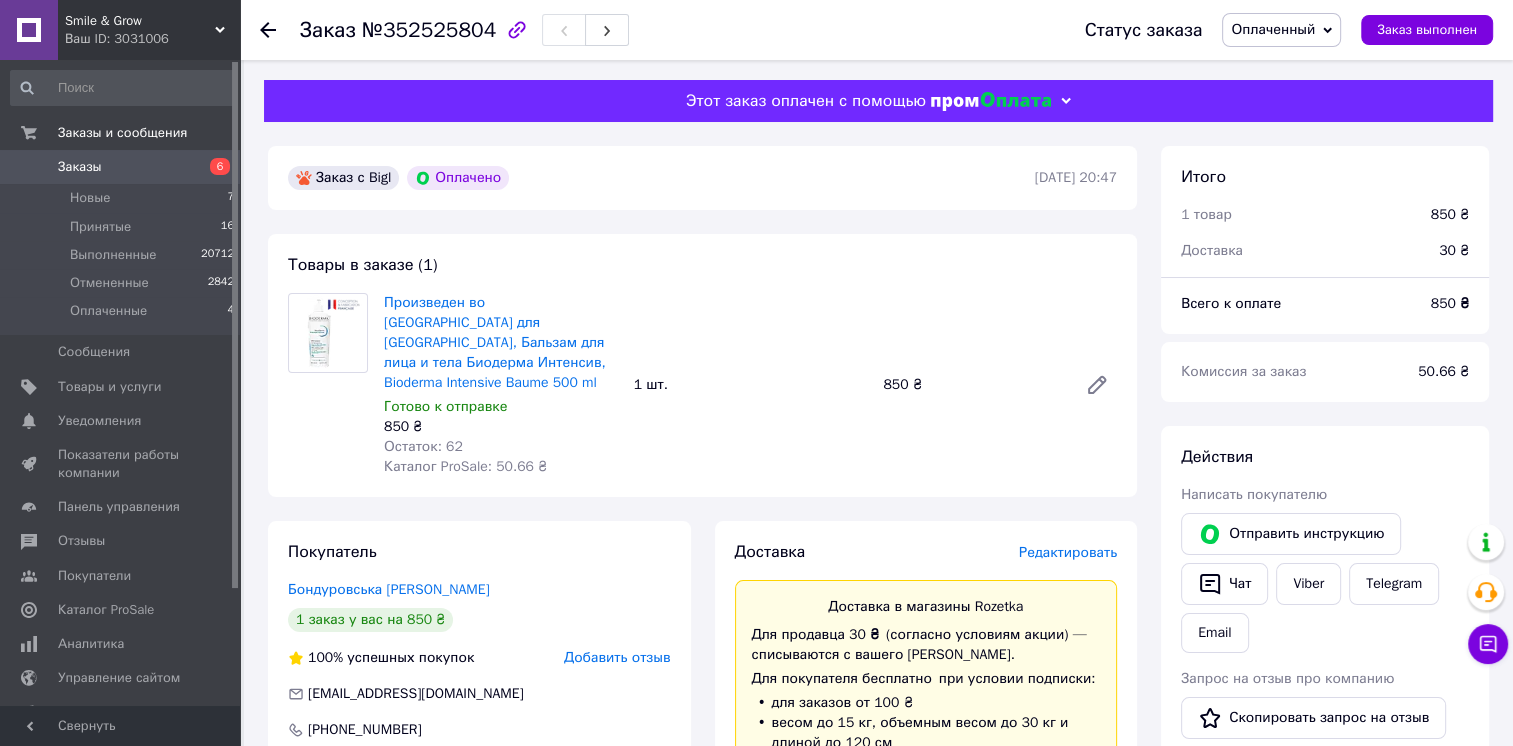 click on "Оплаченный" at bounding box center (1273, 29) 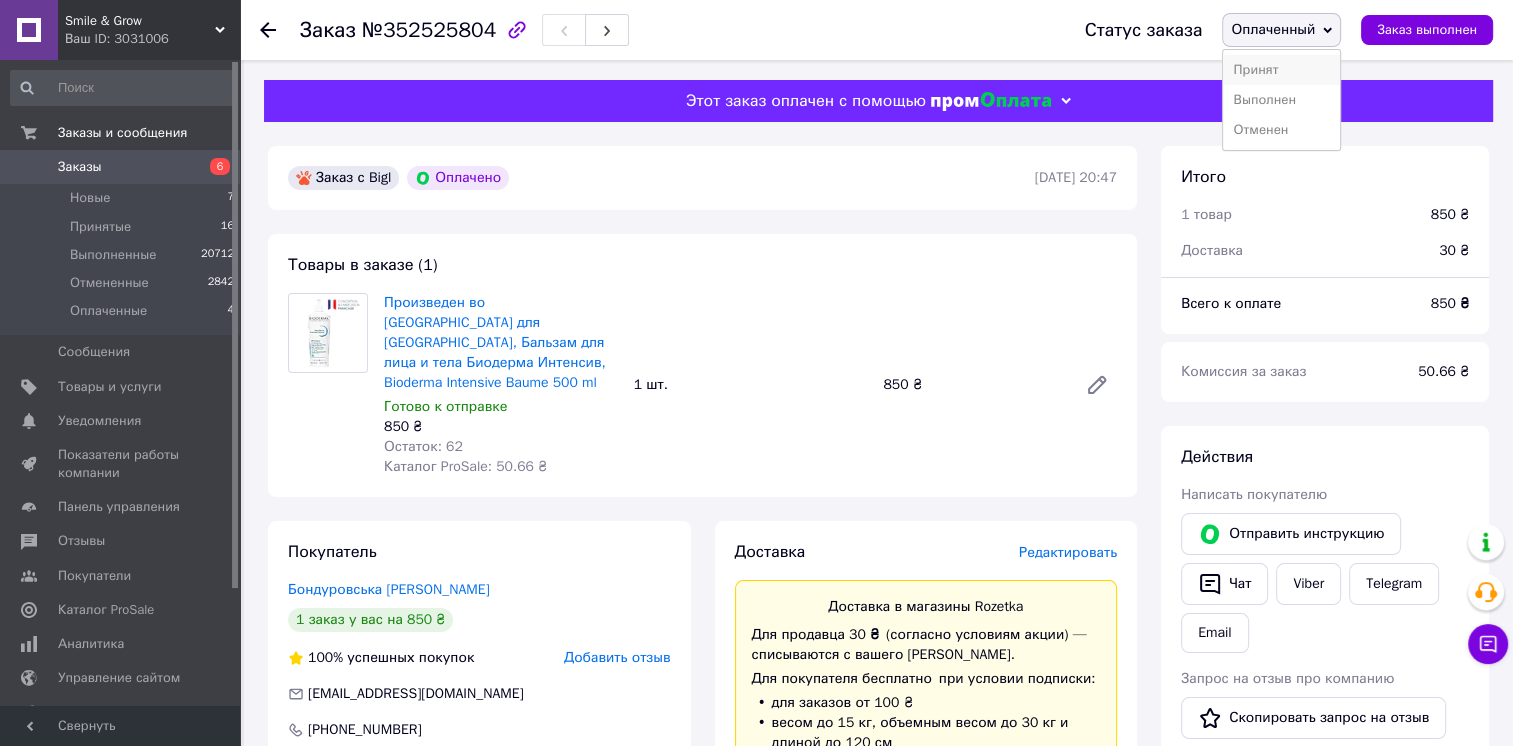 click on "Принят" at bounding box center [1281, 70] 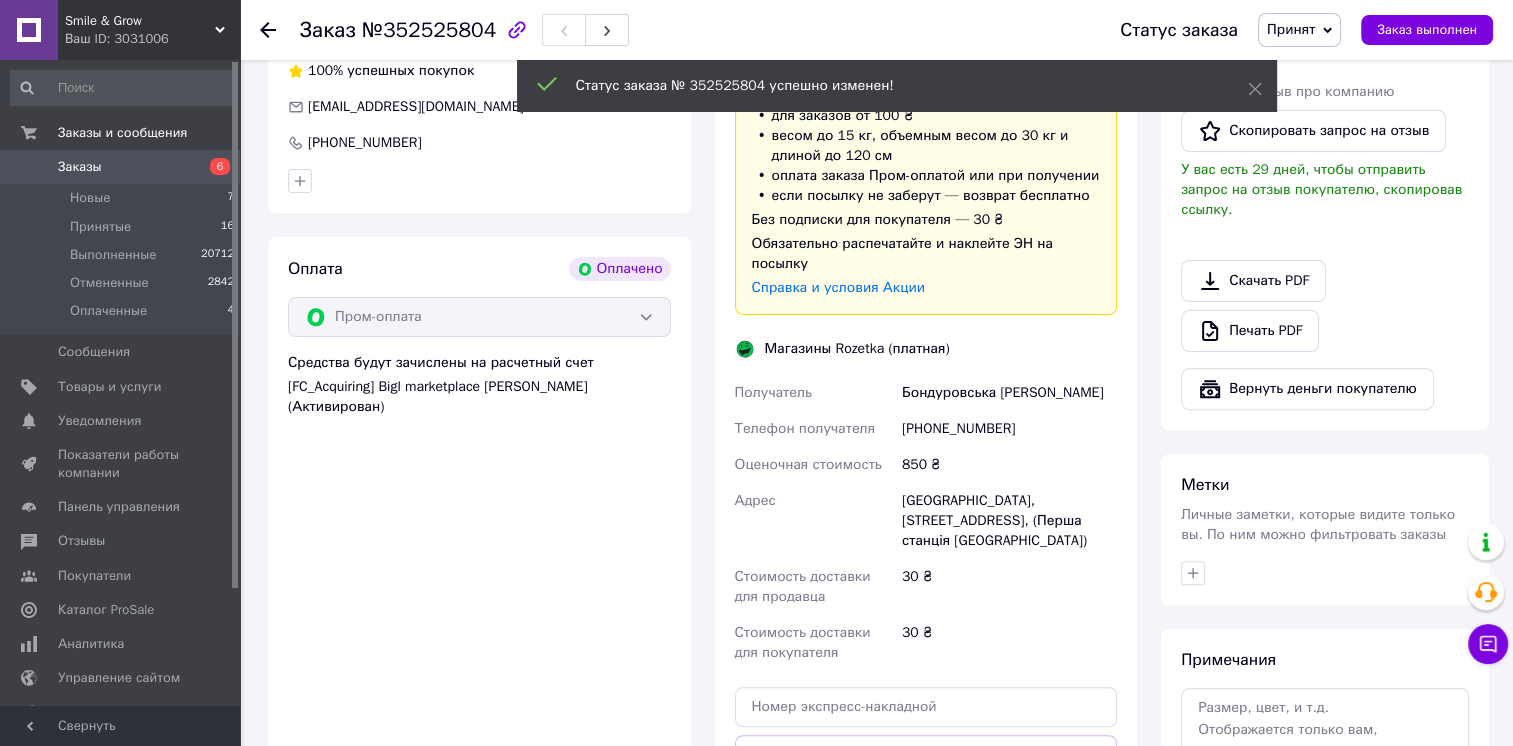scroll, scrollTop: 800, scrollLeft: 0, axis: vertical 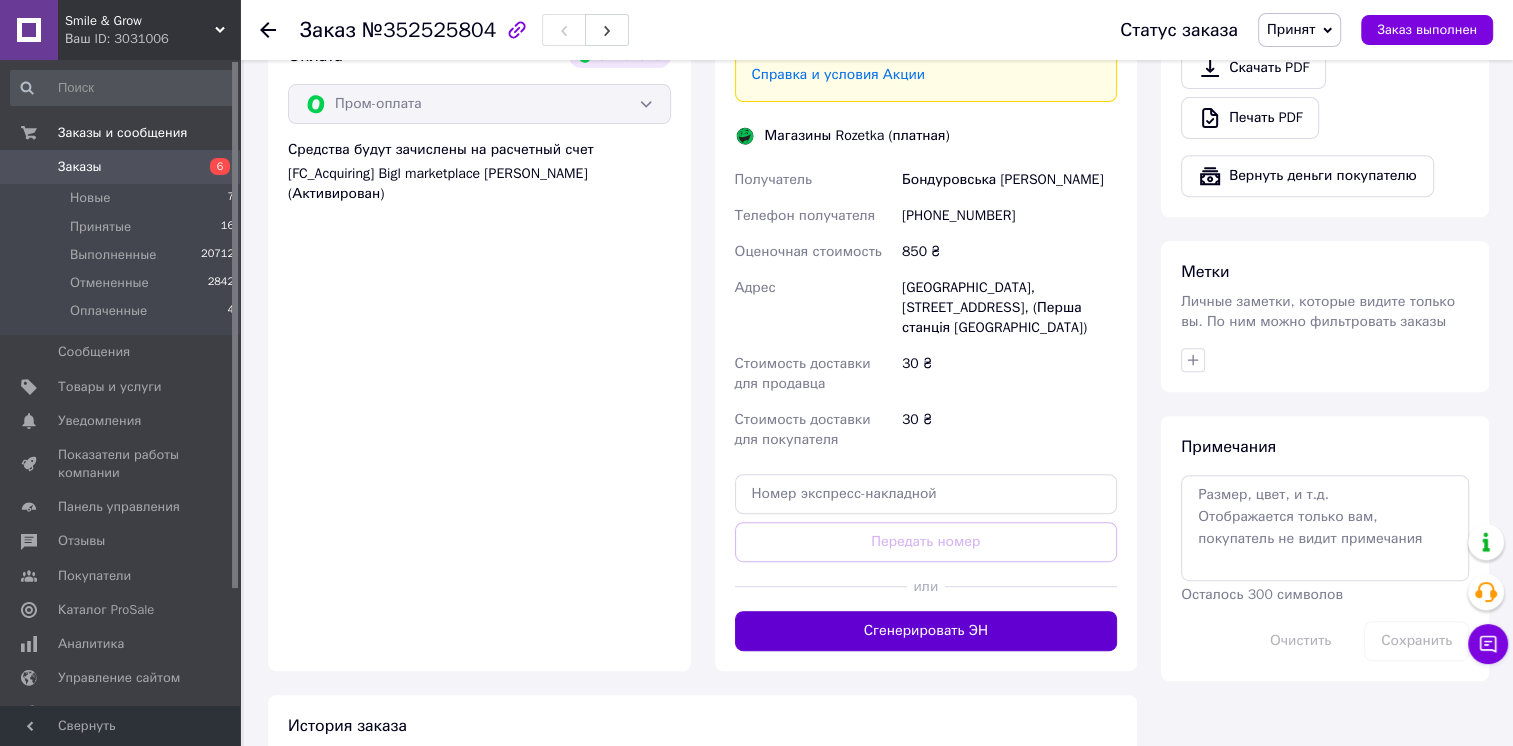 click on "Сгенерировать ЭН" at bounding box center [926, 631] 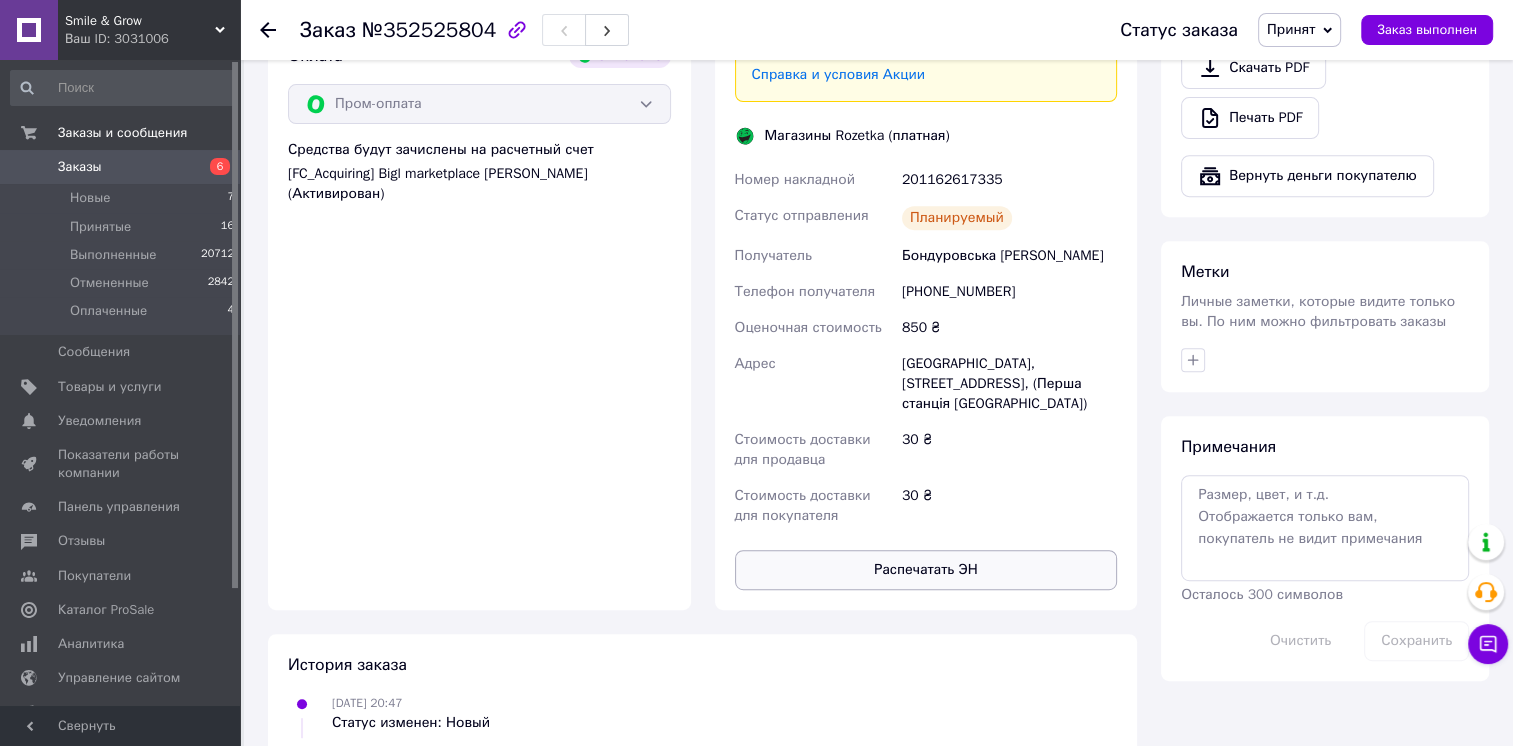 click on "Распечатать ЭН" at bounding box center (926, 570) 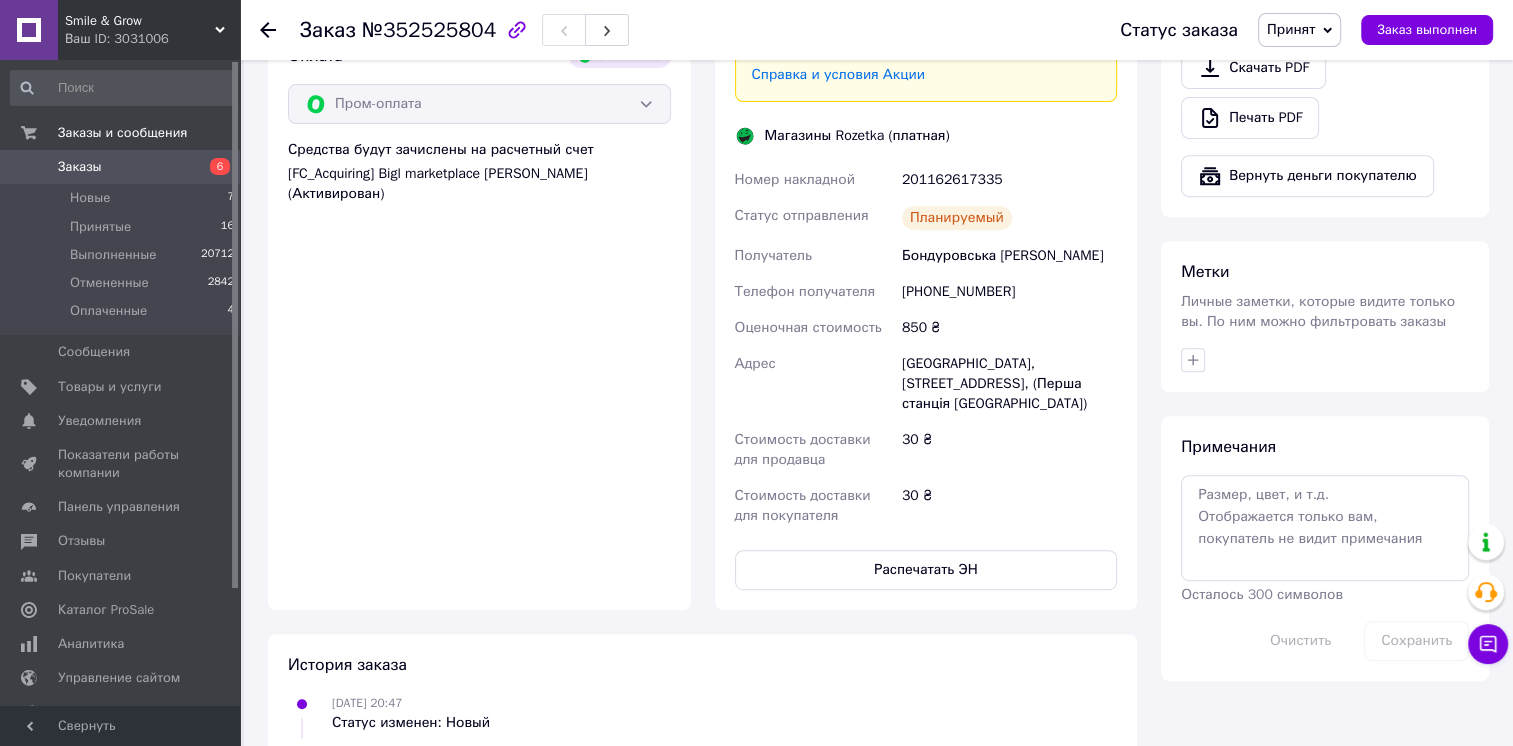 click 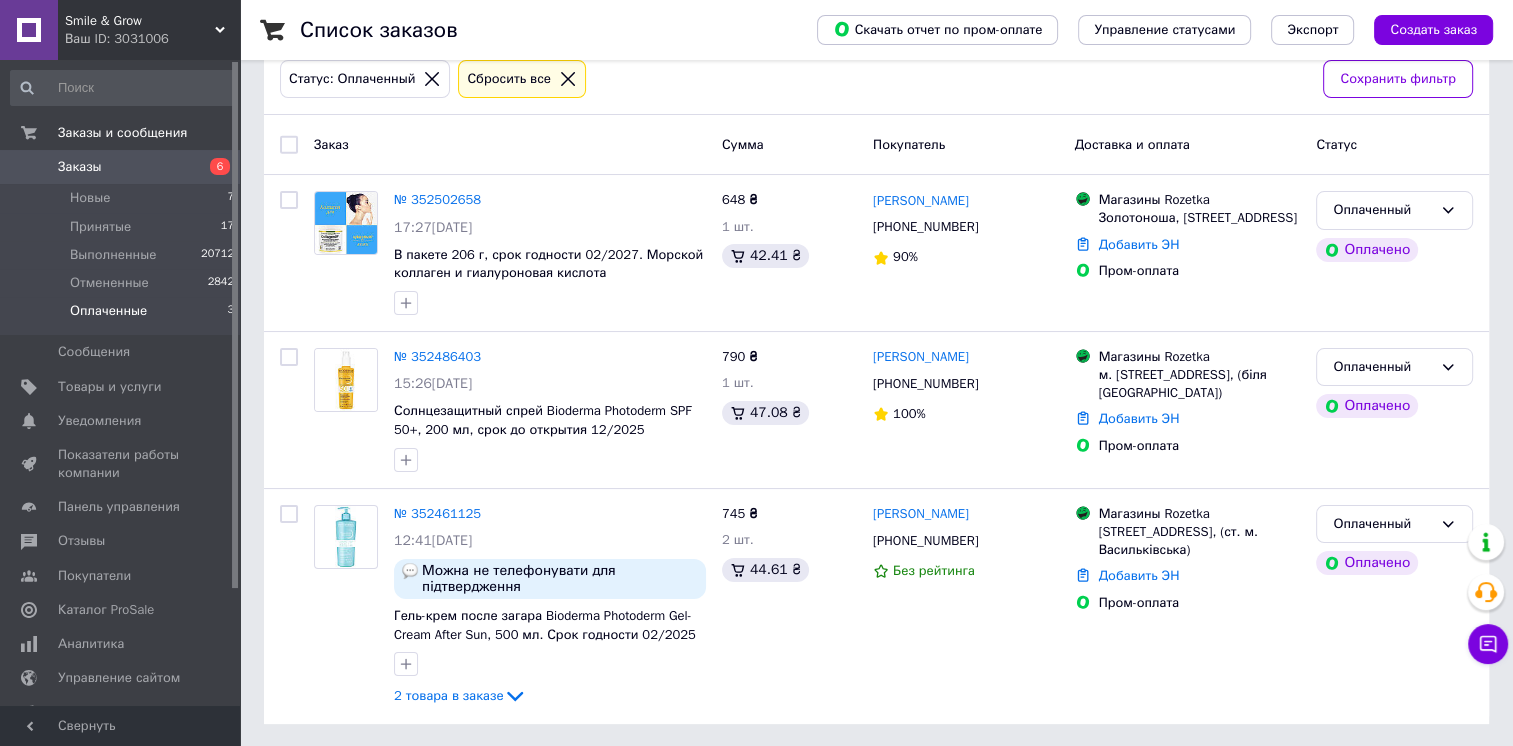 scroll, scrollTop: 114, scrollLeft: 0, axis: vertical 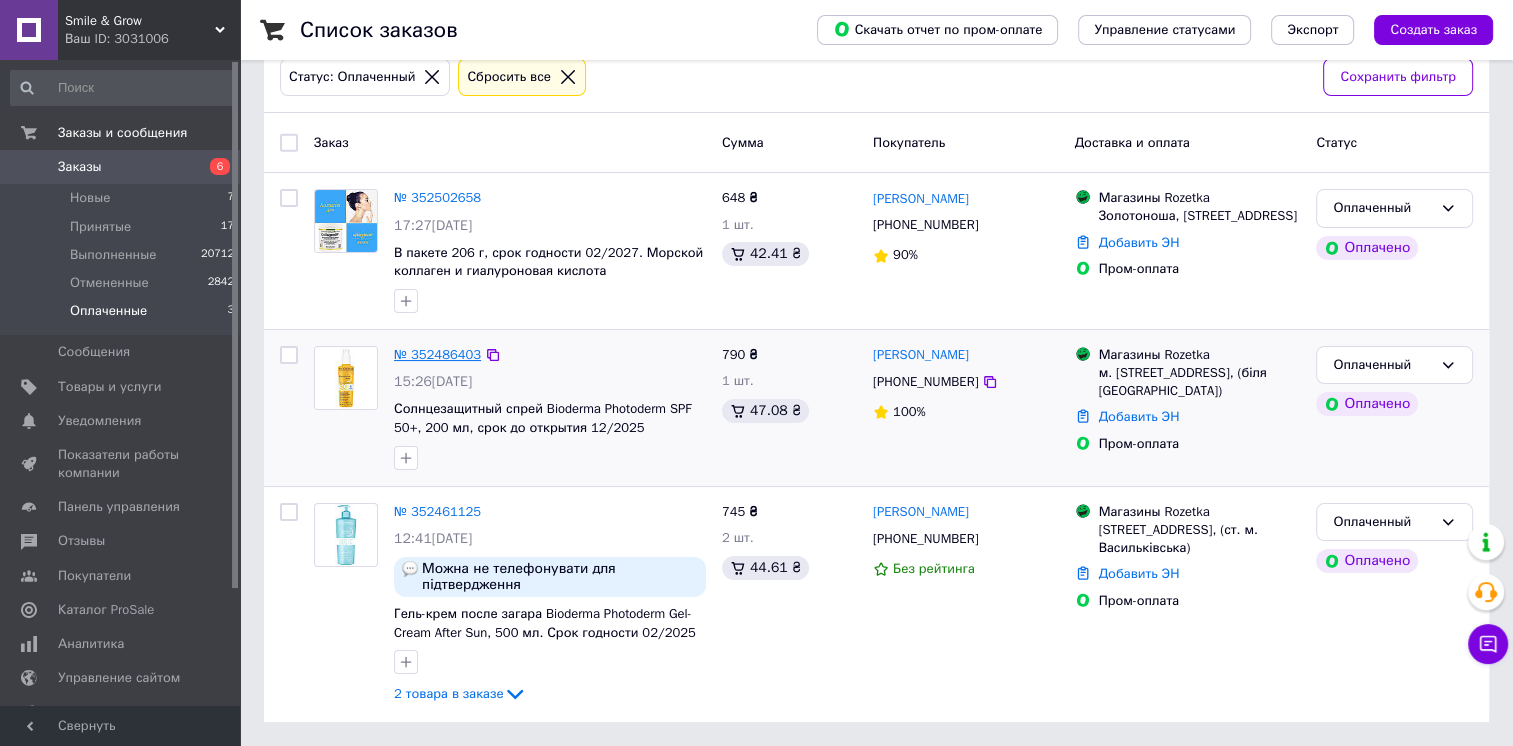 click on "№ 352486403" at bounding box center [437, 354] 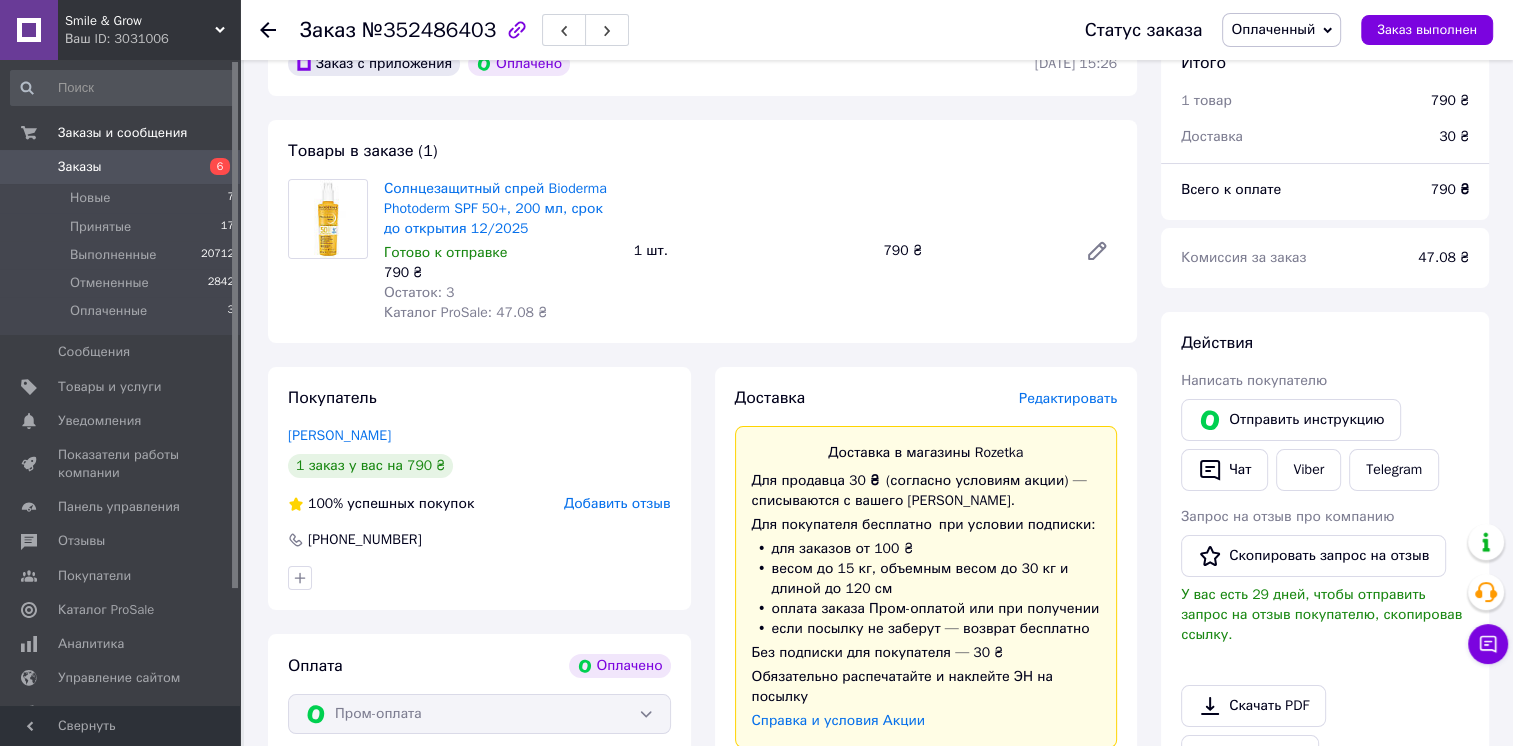 click on "Оплаченный" at bounding box center [1273, 29] 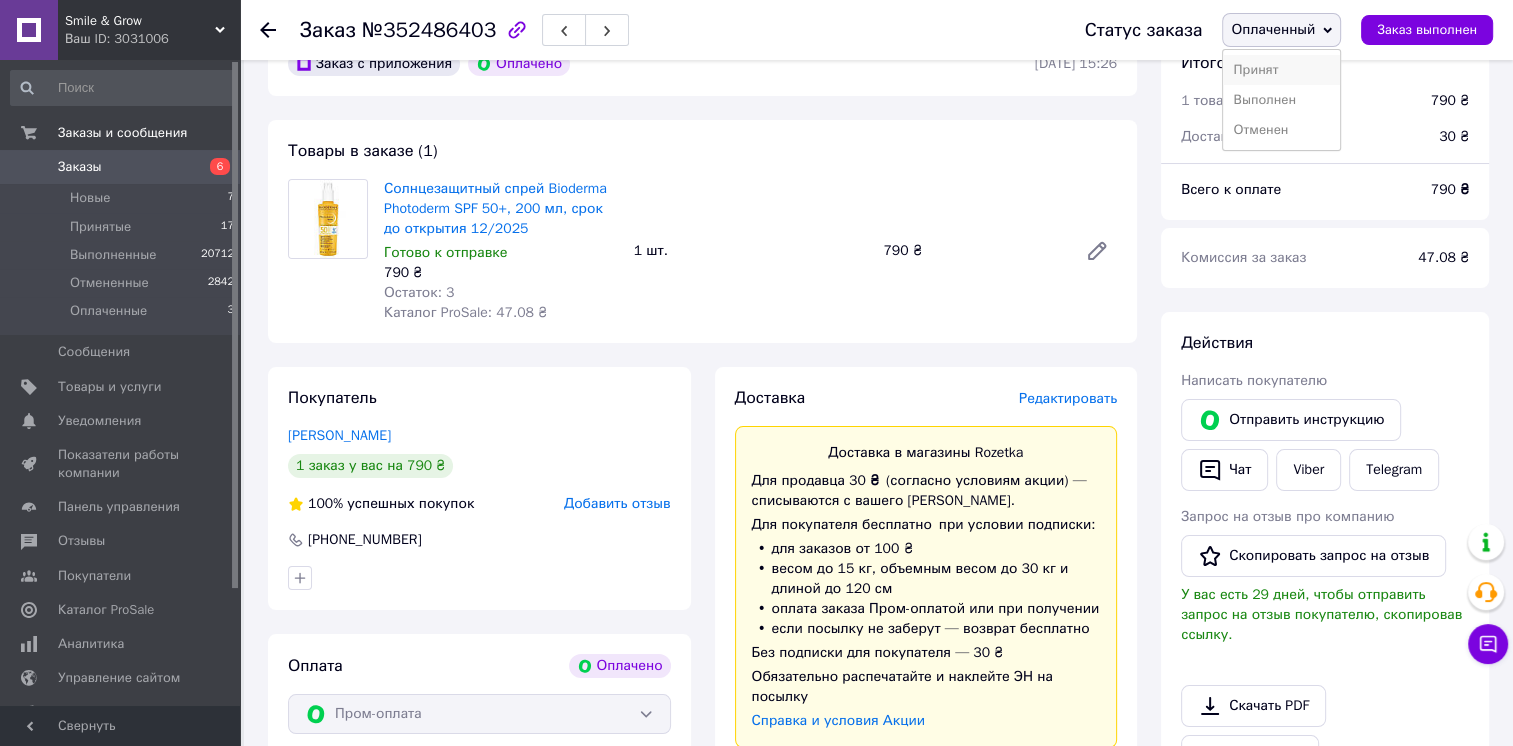 click on "Принят" at bounding box center [1281, 70] 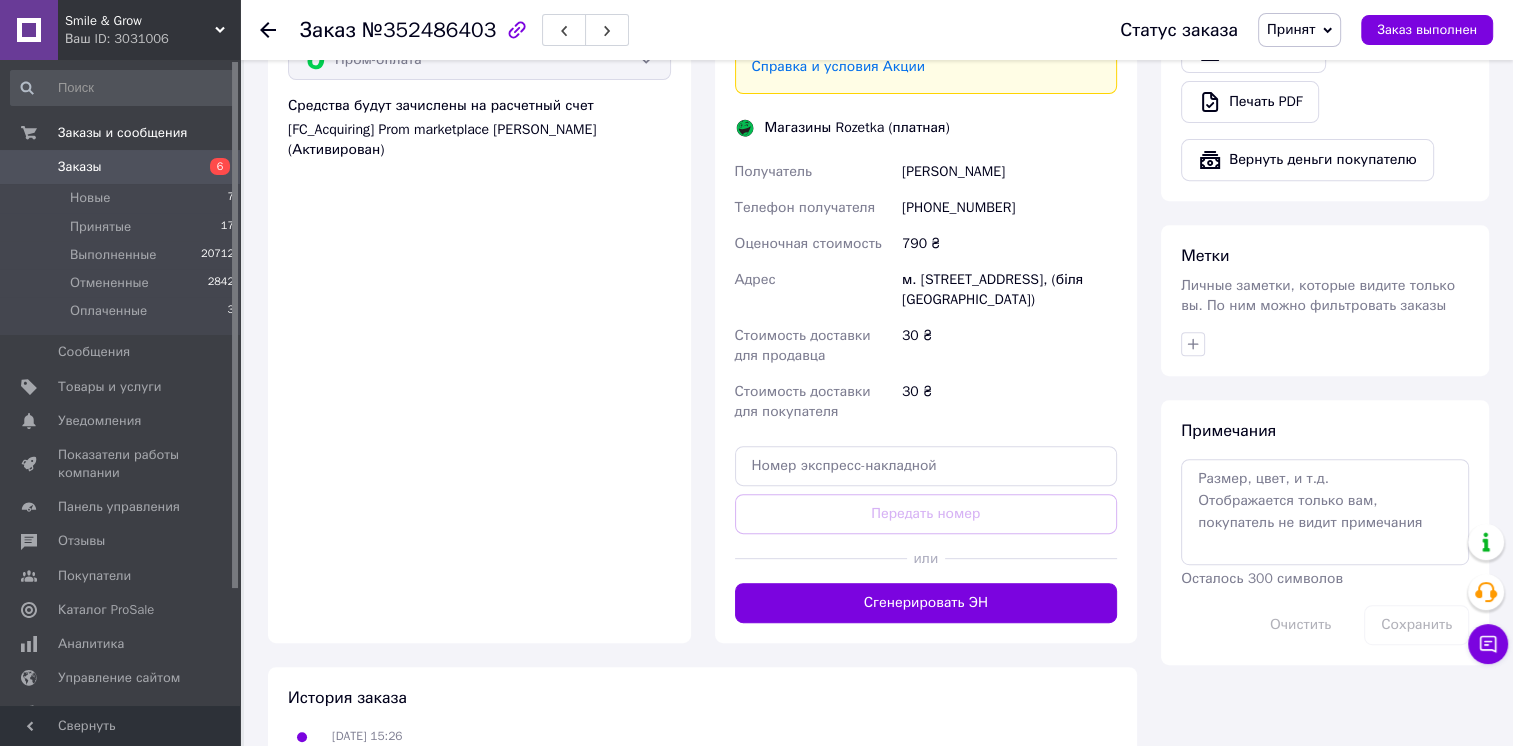 scroll, scrollTop: 976, scrollLeft: 0, axis: vertical 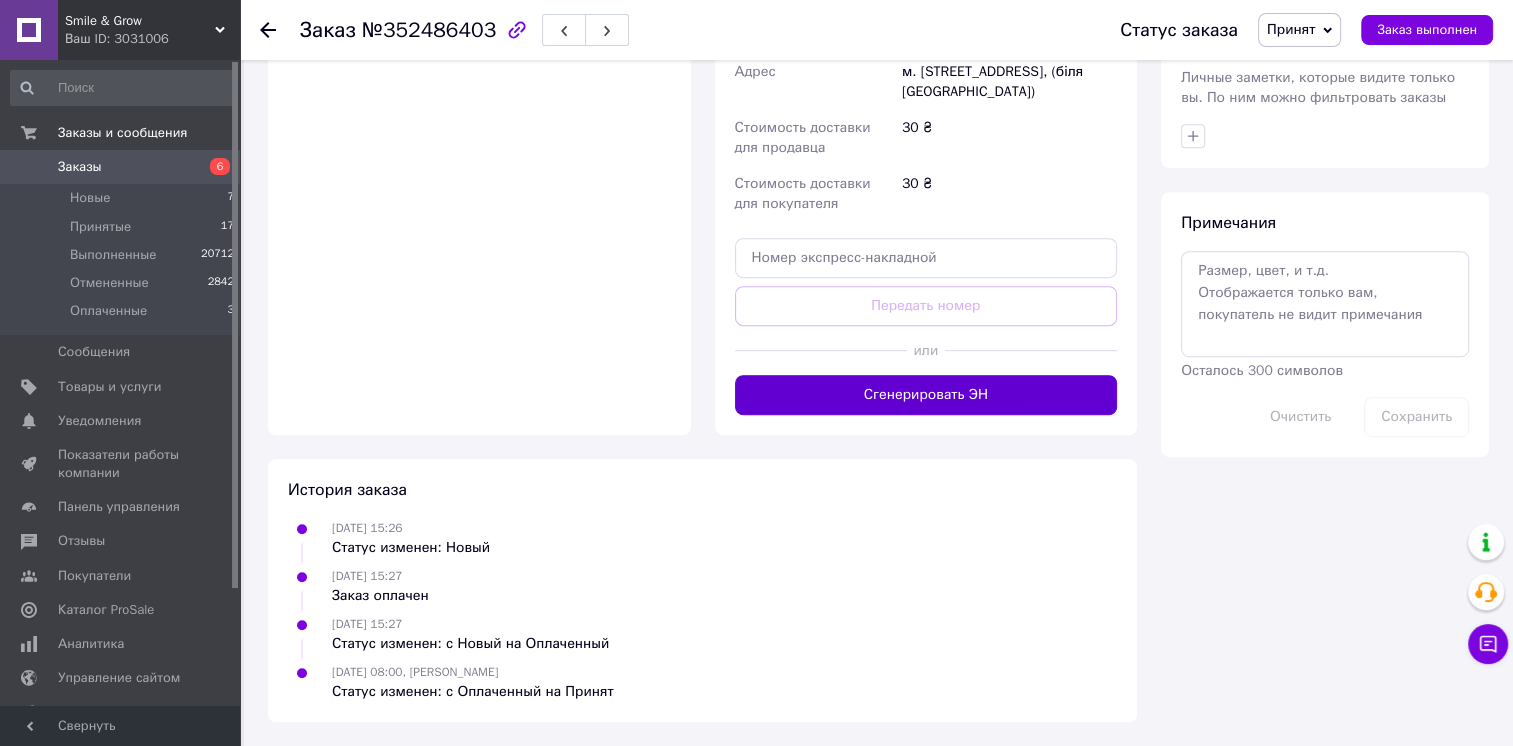 click on "Сгенерировать ЭН" at bounding box center (926, 395) 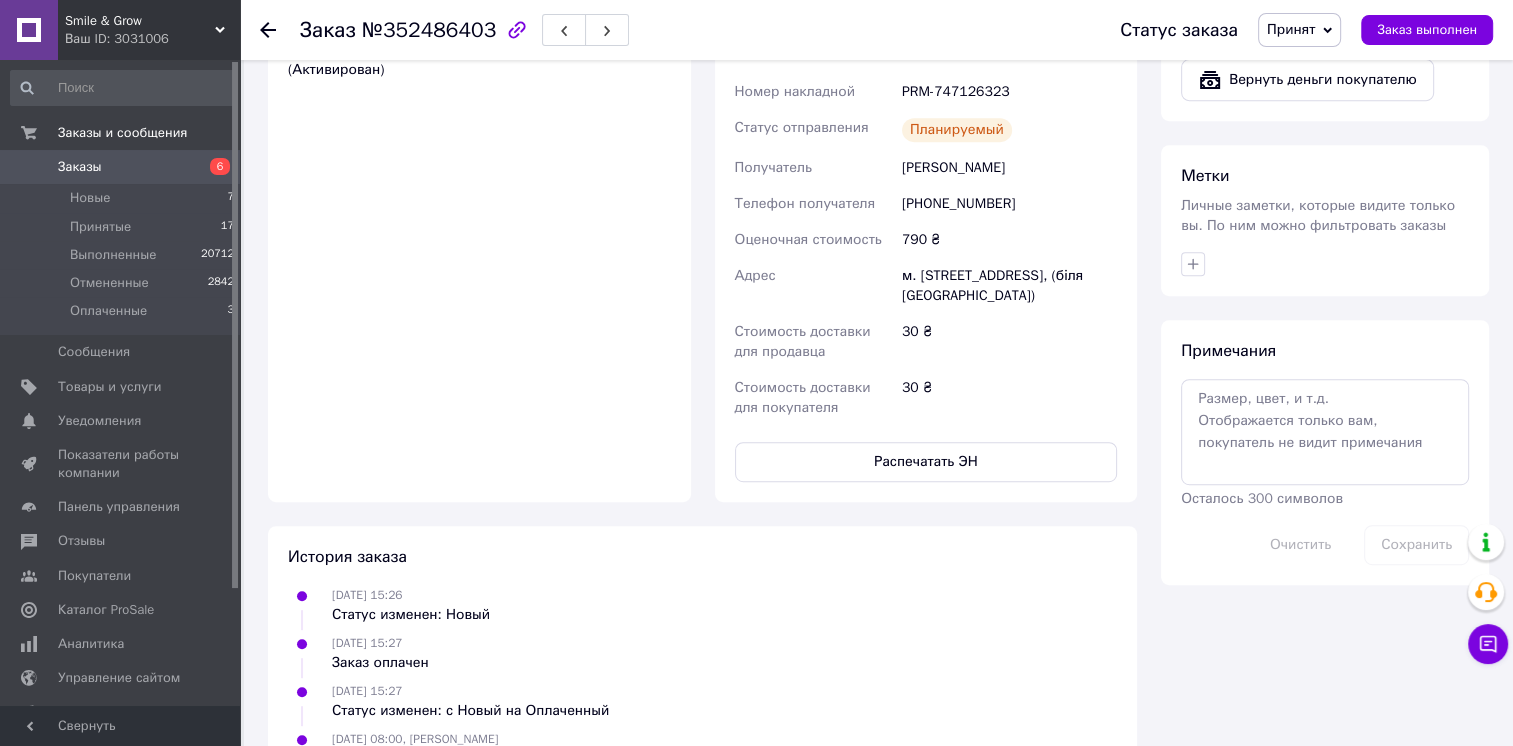 scroll, scrollTop: 665, scrollLeft: 0, axis: vertical 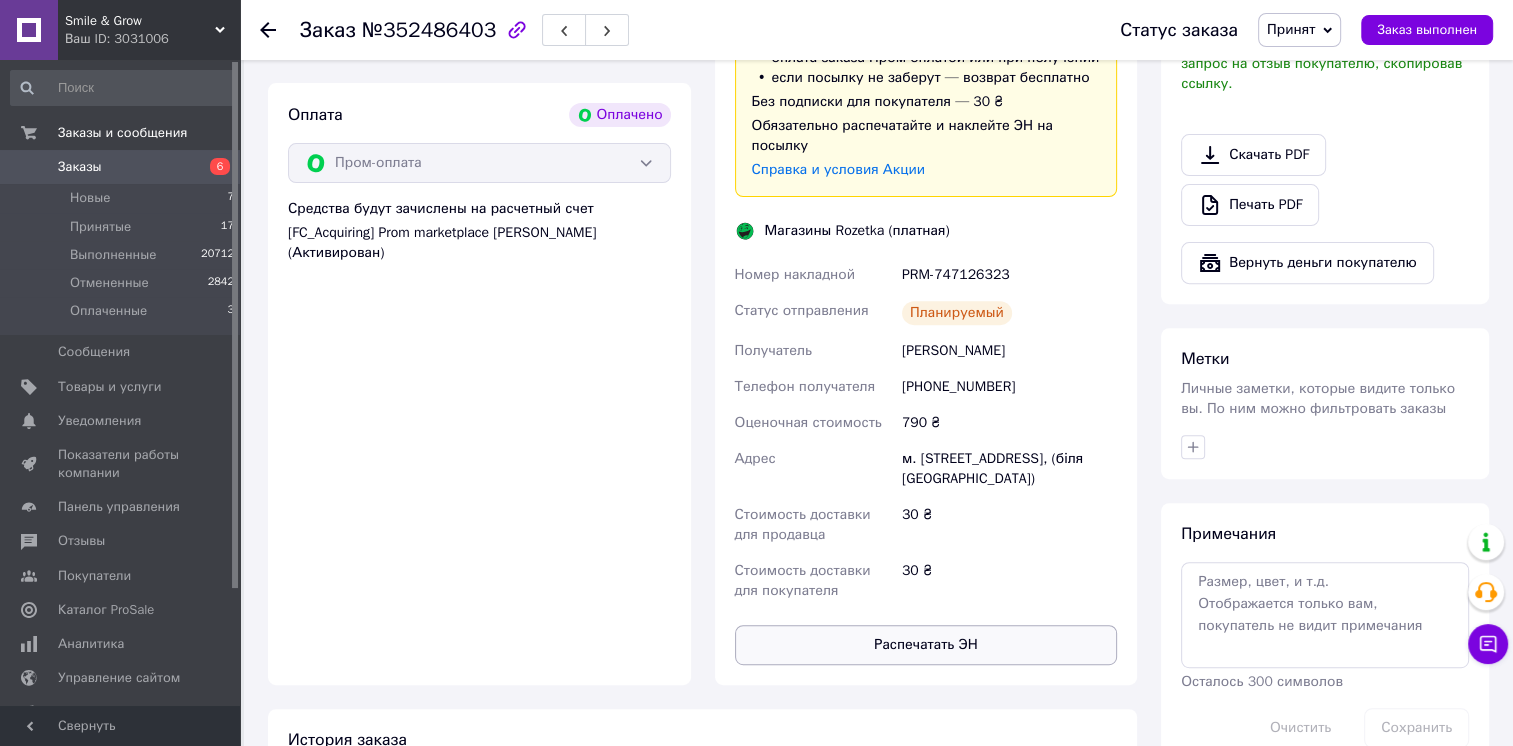 click on "Распечатать ЭН" at bounding box center [926, 645] 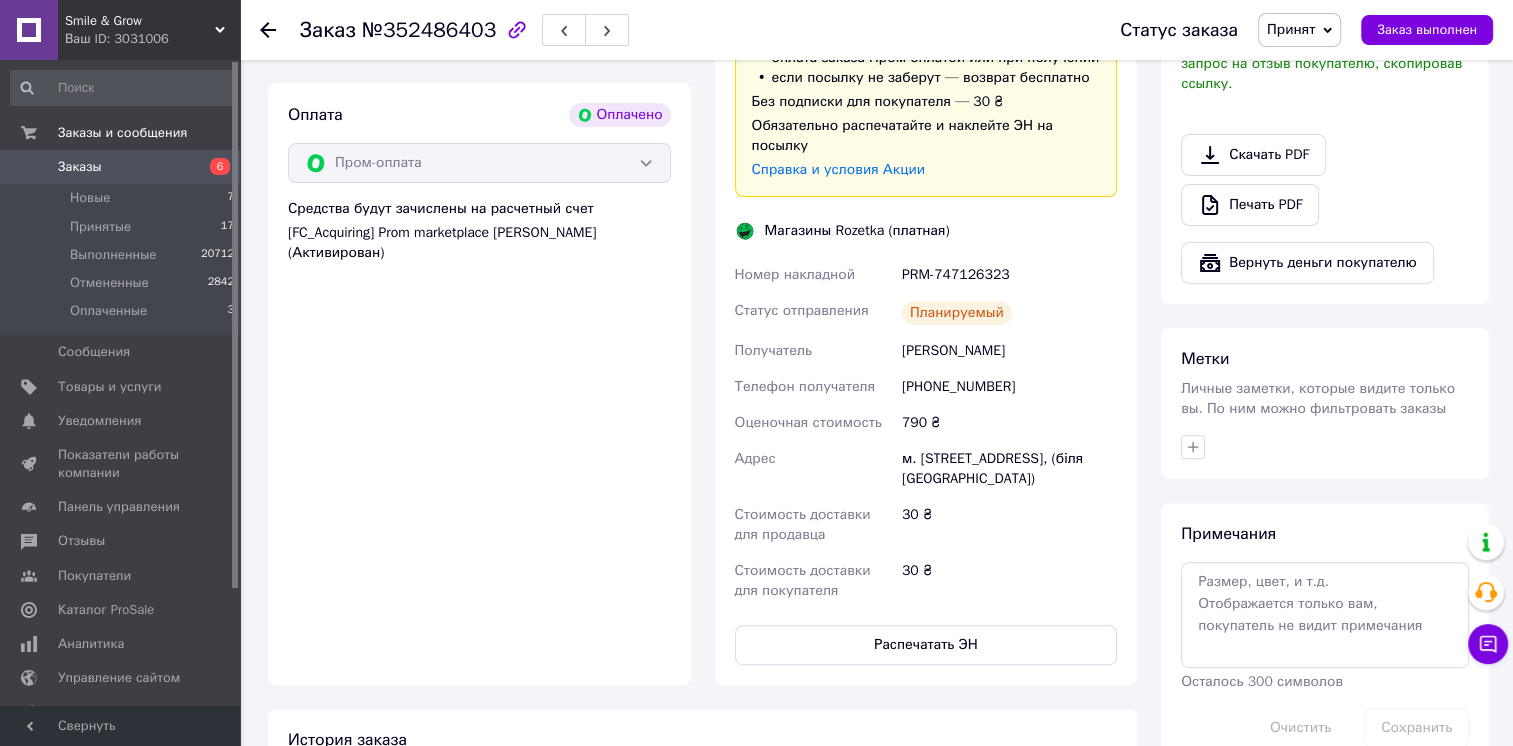 click 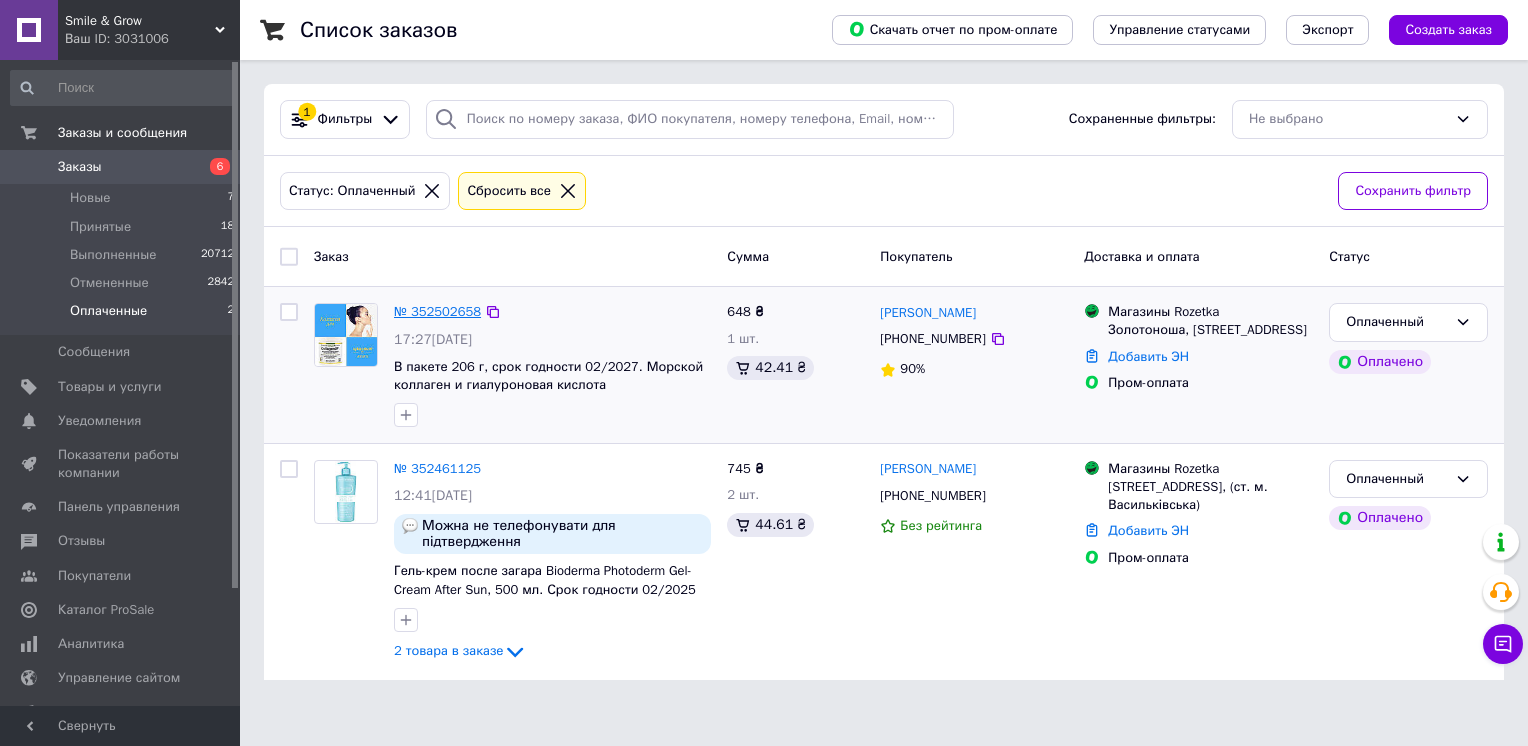 click on "№ 352502658" at bounding box center [437, 311] 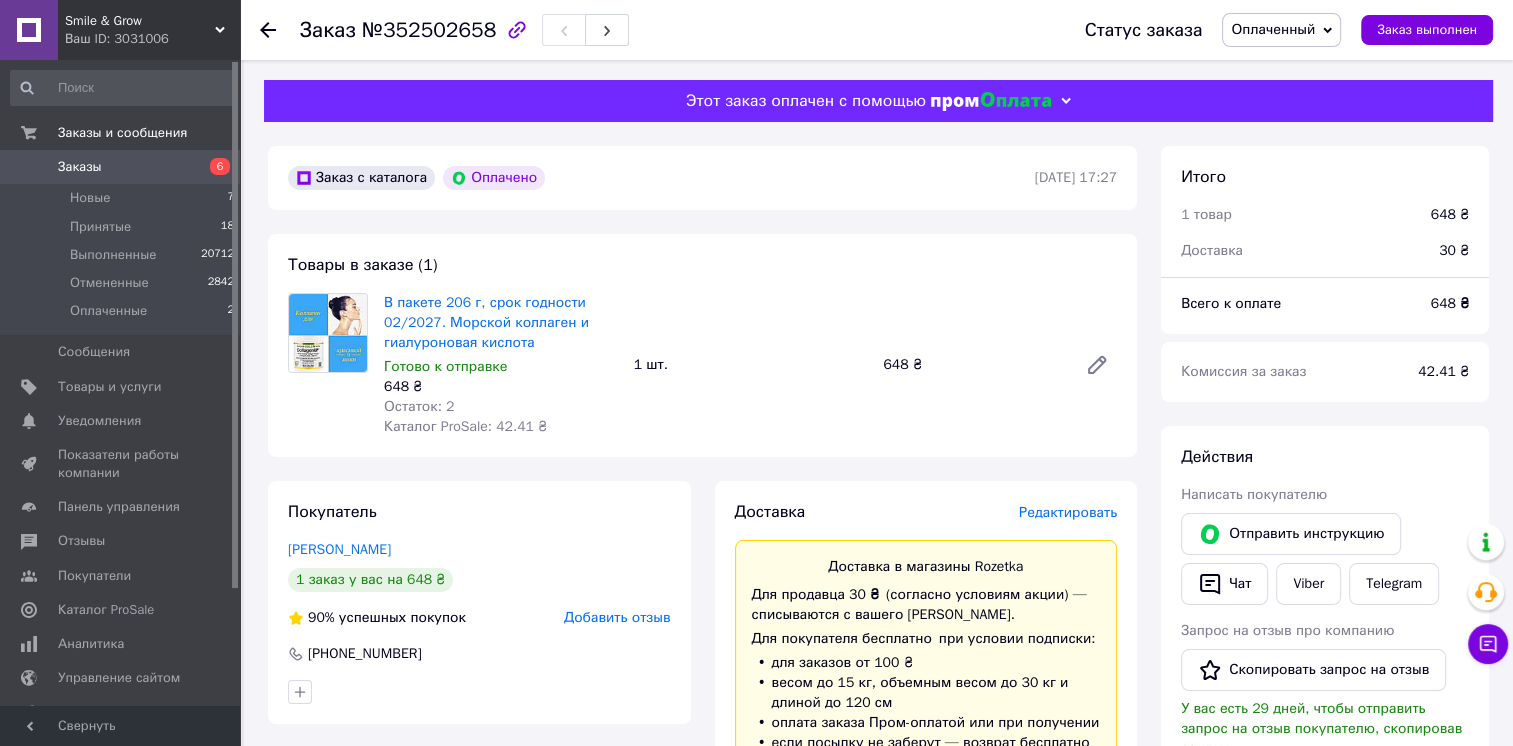 click on "Оплаченный" at bounding box center [1273, 29] 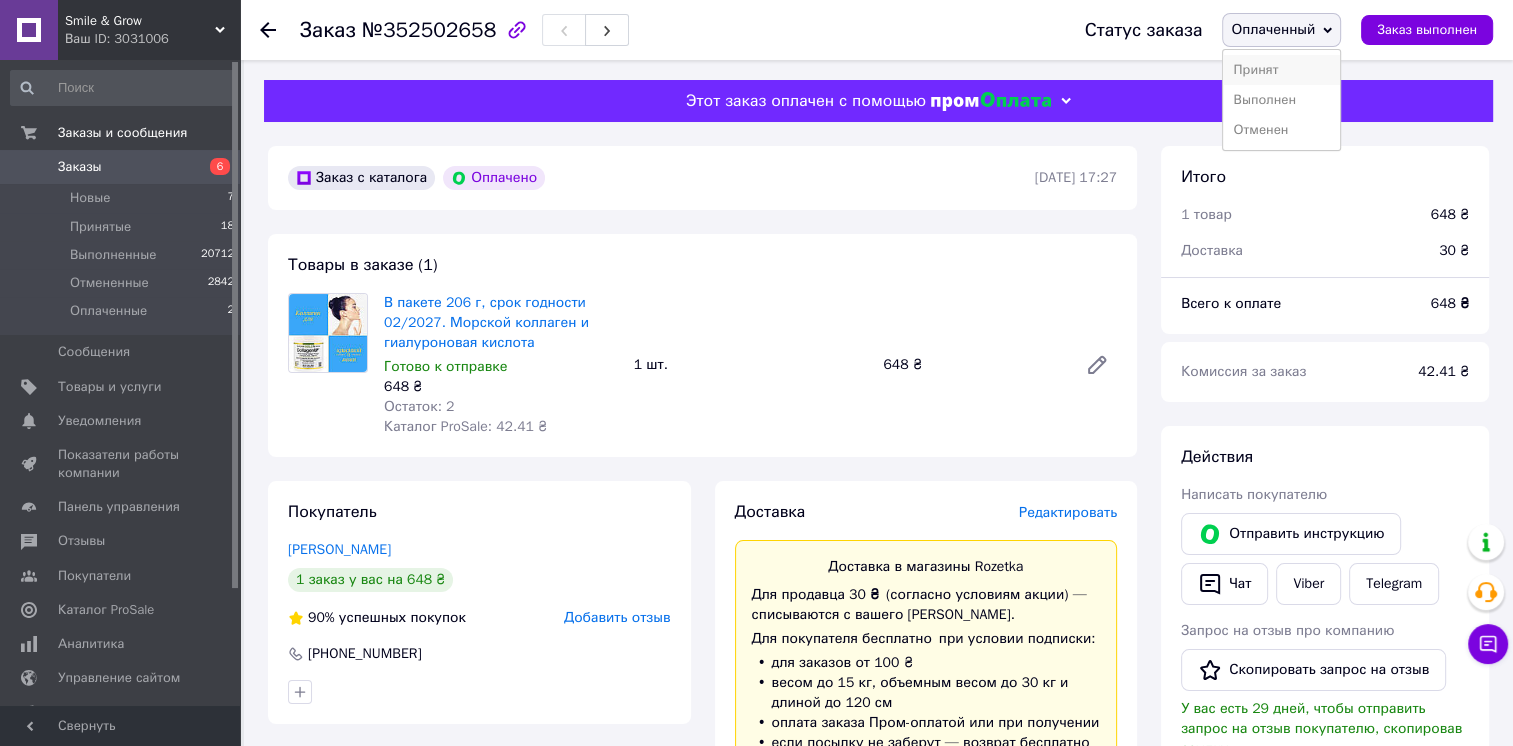 click on "Принят" at bounding box center [1281, 70] 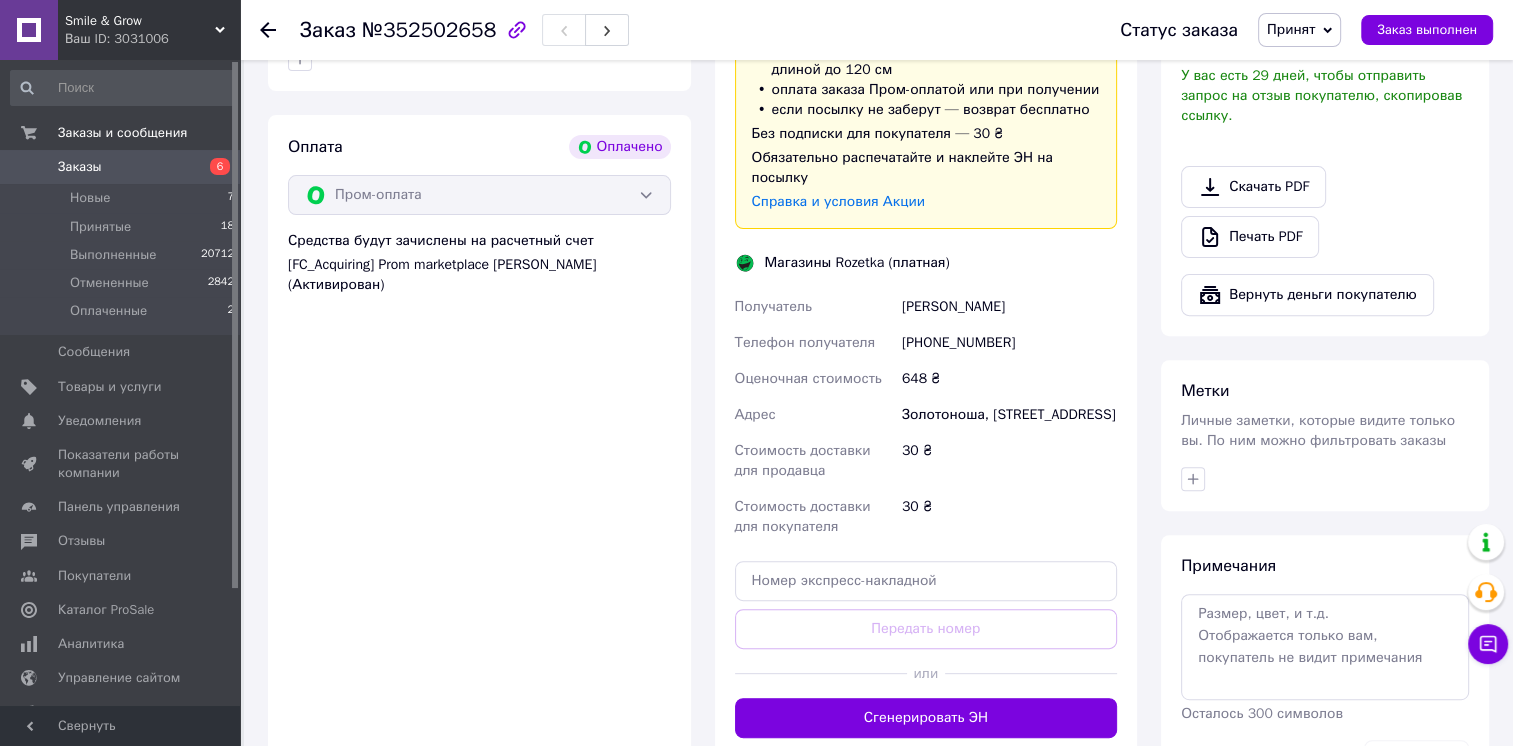 scroll, scrollTop: 800, scrollLeft: 0, axis: vertical 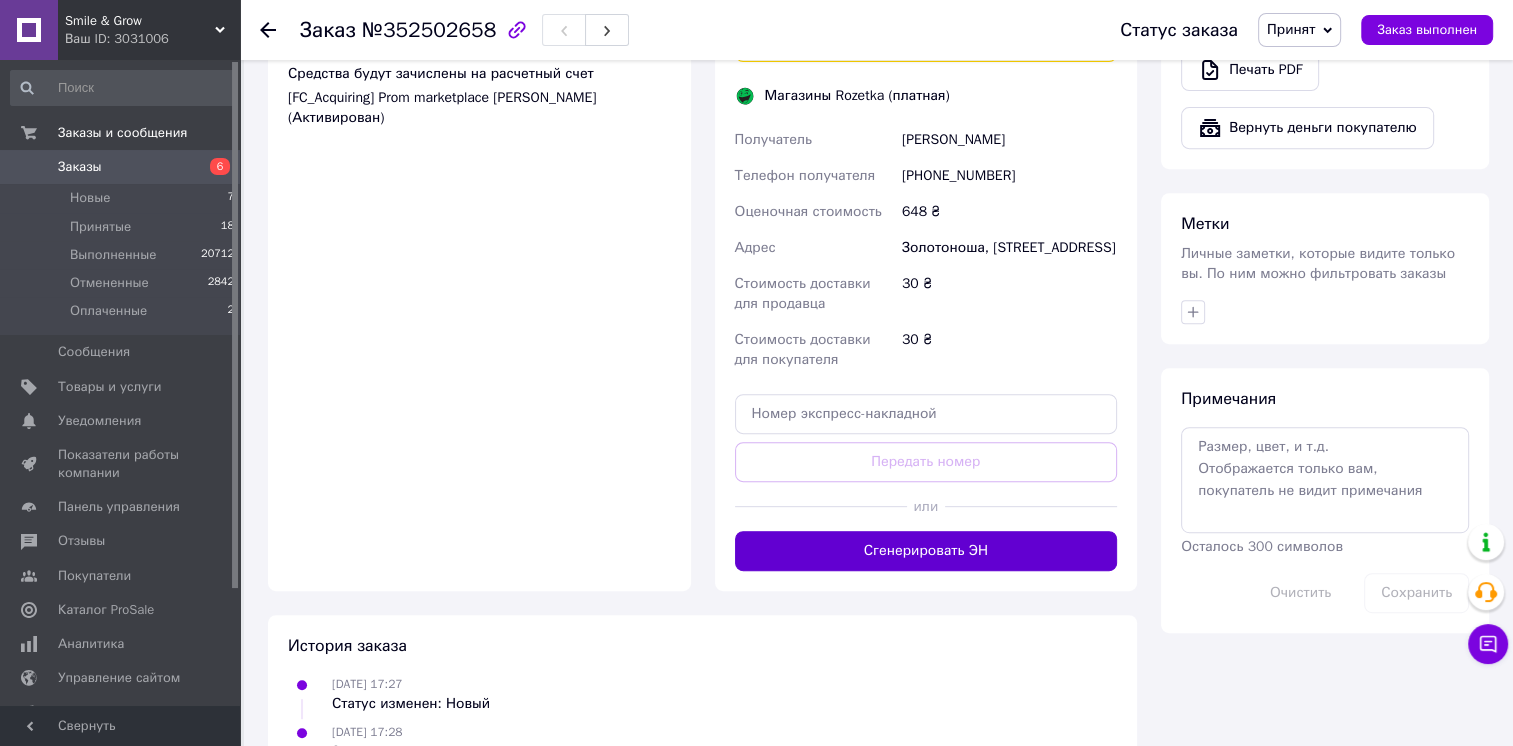 click on "Сгенерировать ЭН" at bounding box center (926, 551) 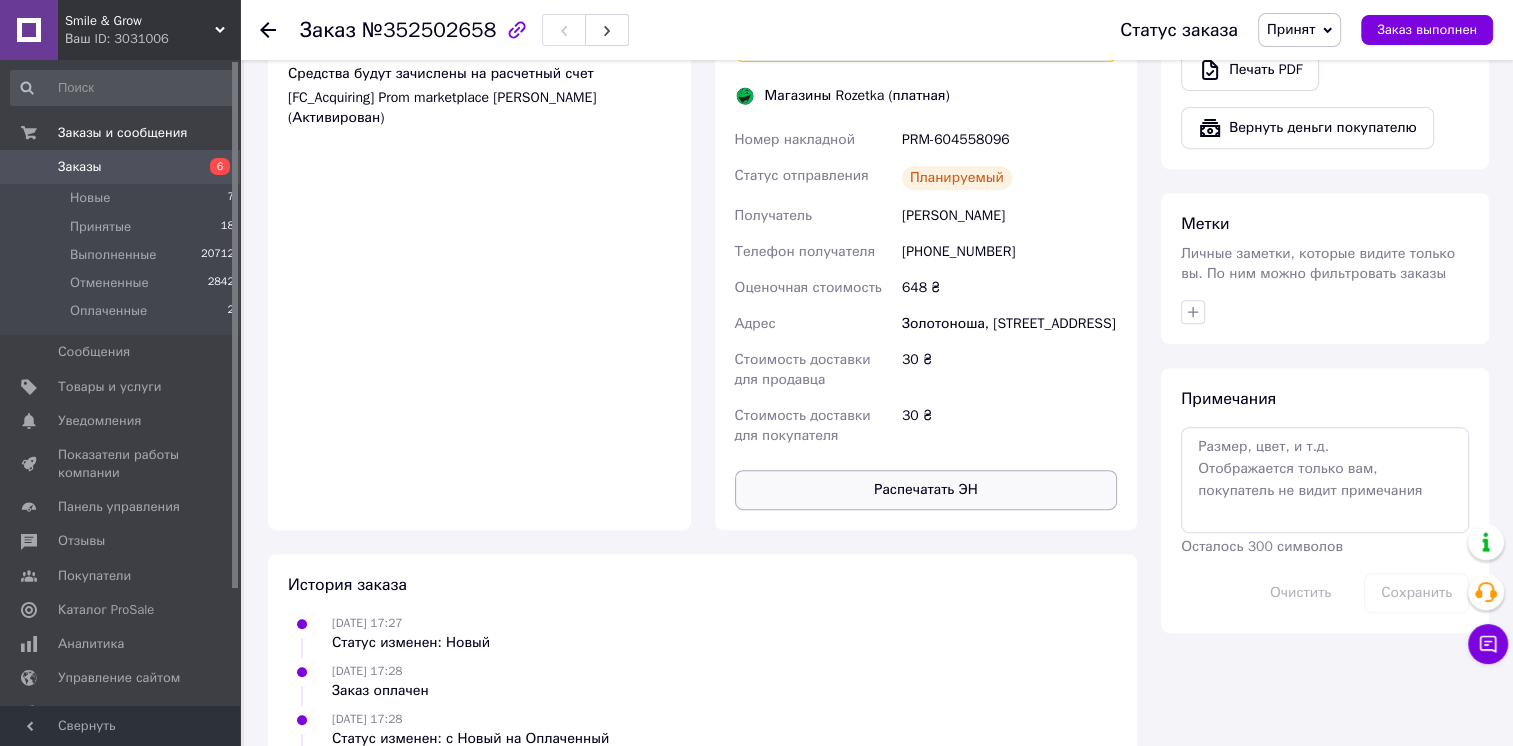 click on "Распечатать ЭН" at bounding box center [926, 490] 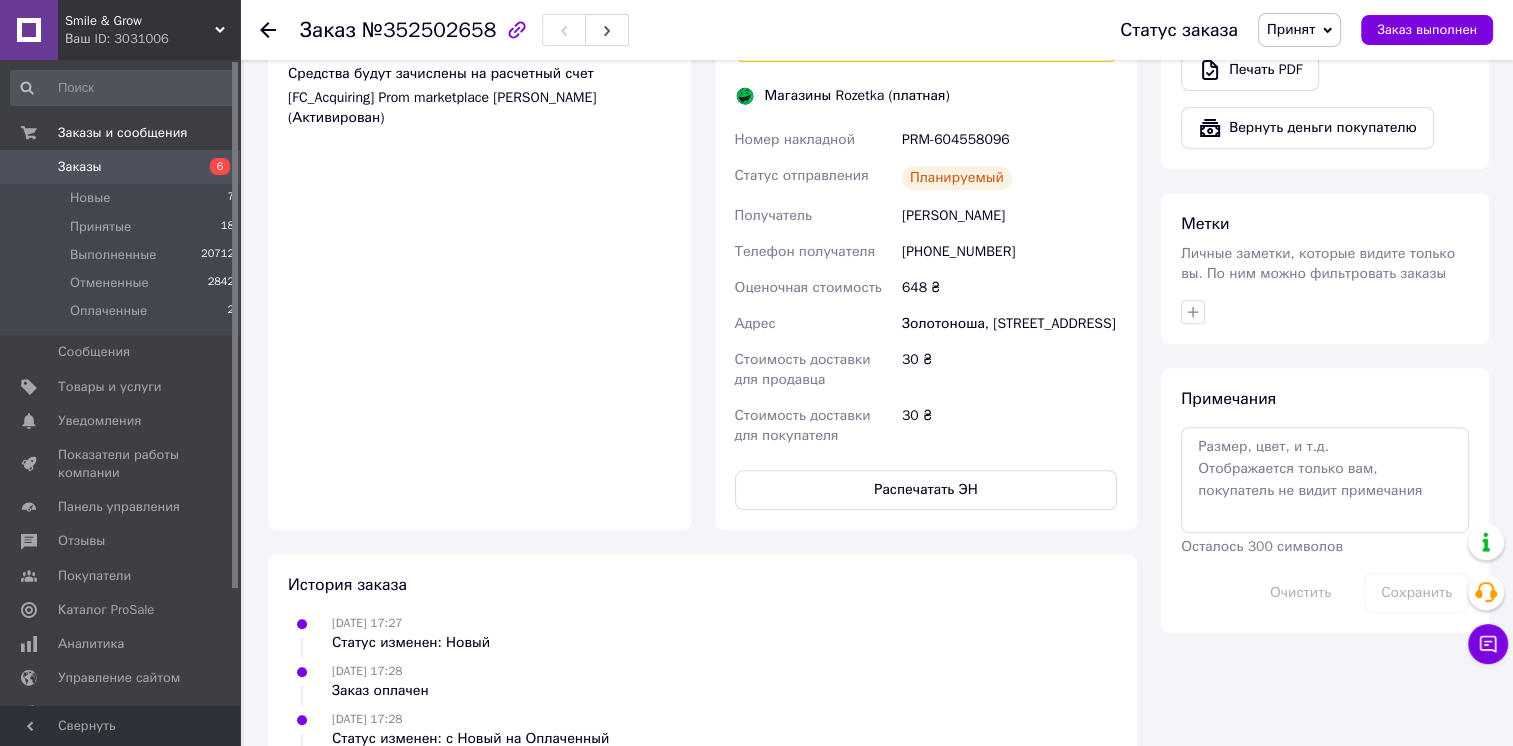 click 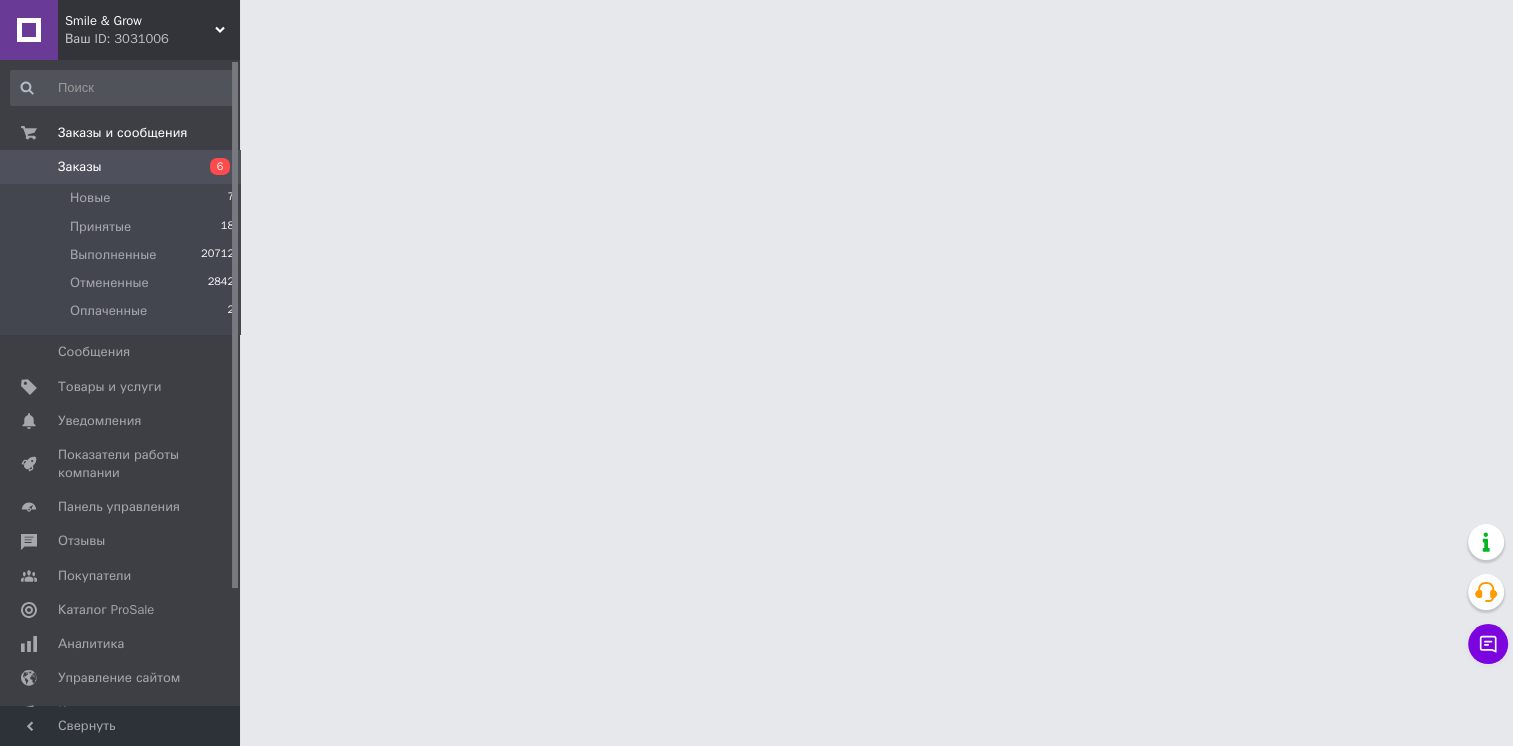 scroll, scrollTop: 0, scrollLeft: 0, axis: both 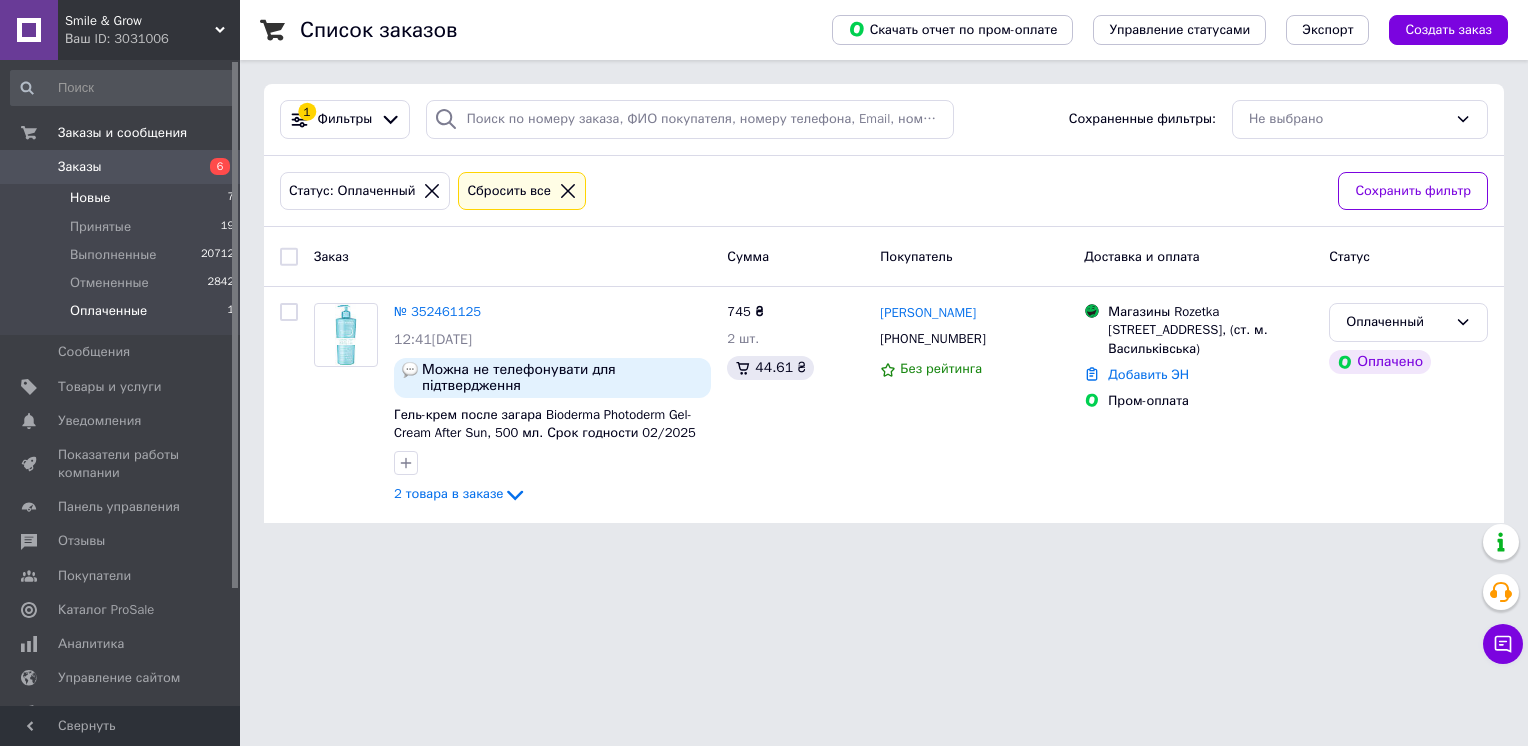 click on "Новые 7" at bounding box center (123, 198) 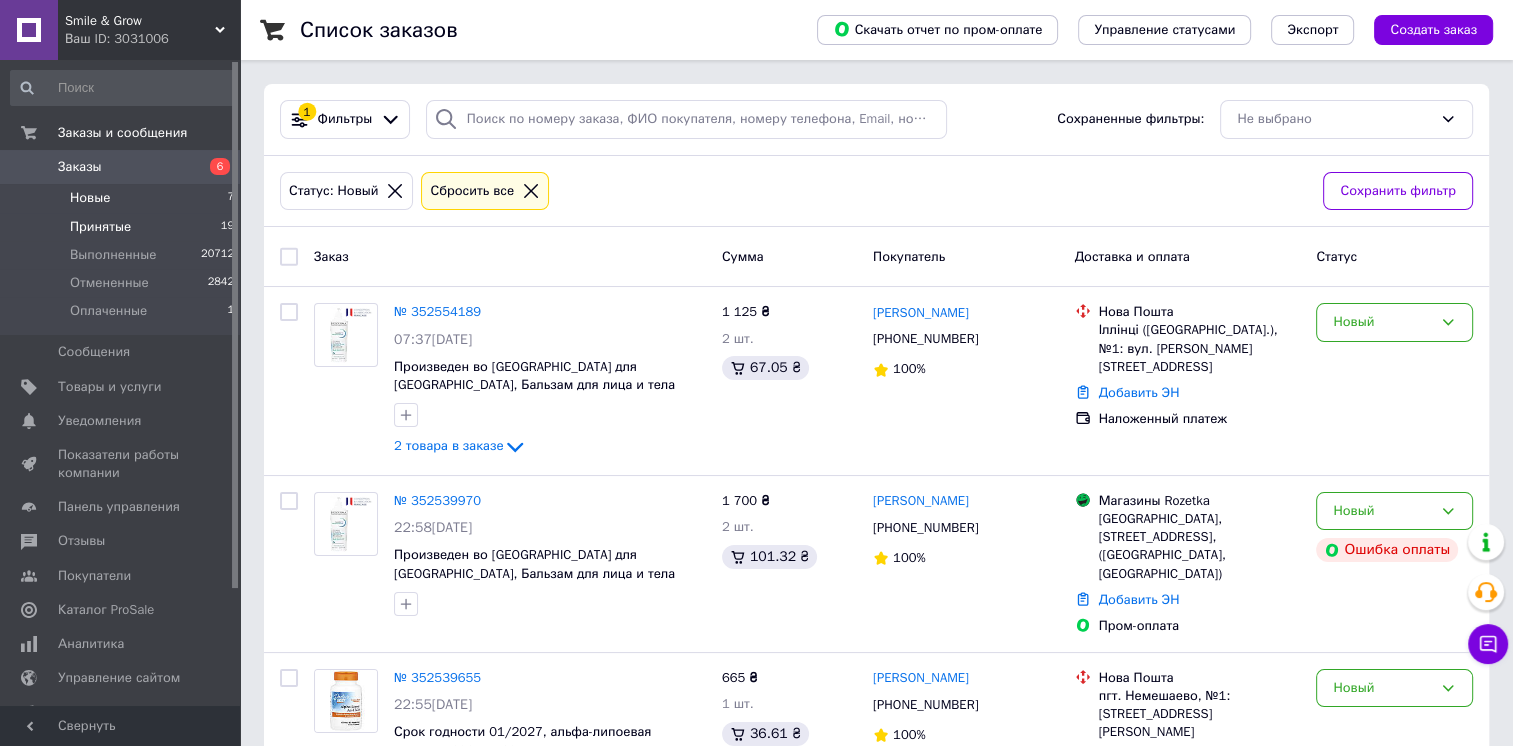 click on "Принятые 19" at bounding box center (123, 227) 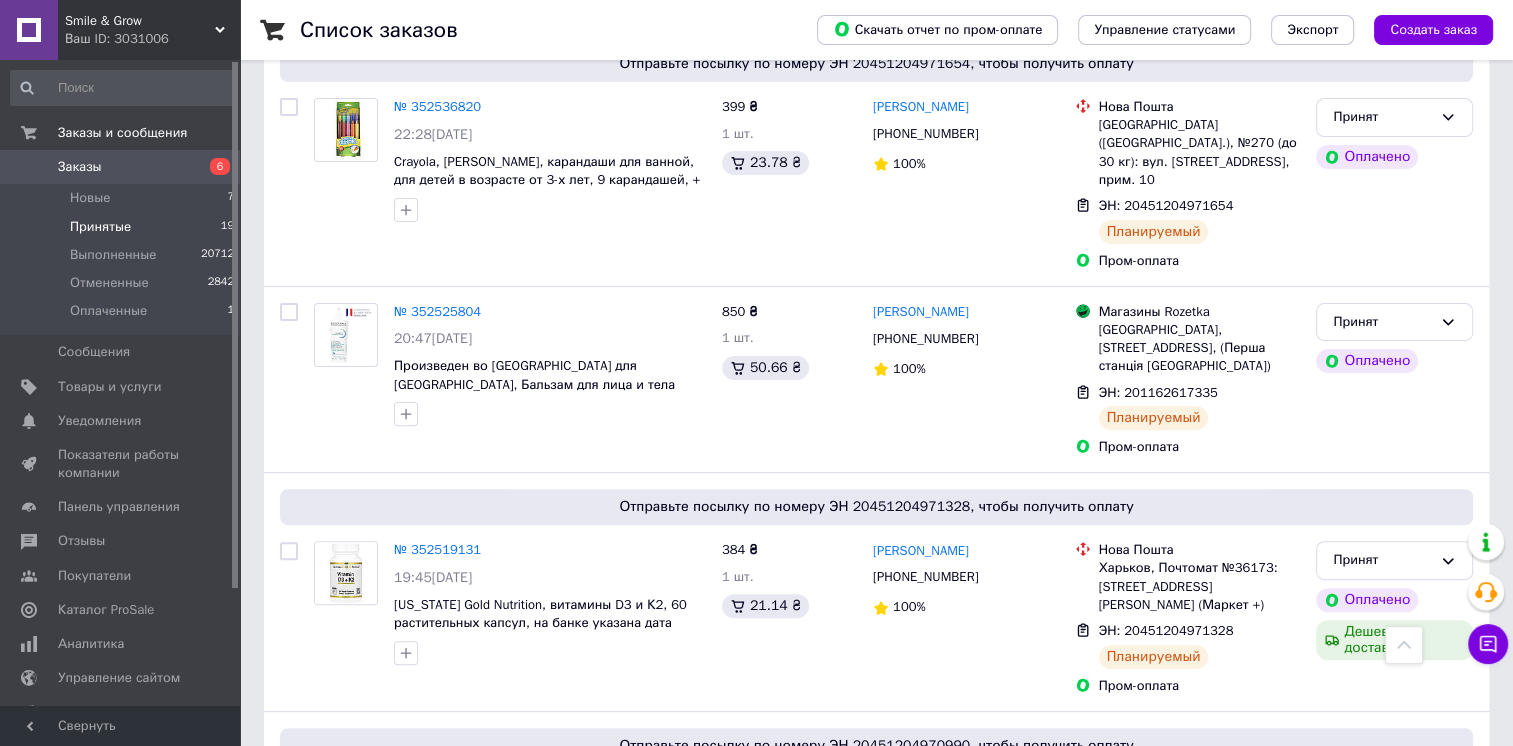scroll, scrollTop: 300, scrollLeft: 0, axis: vertical 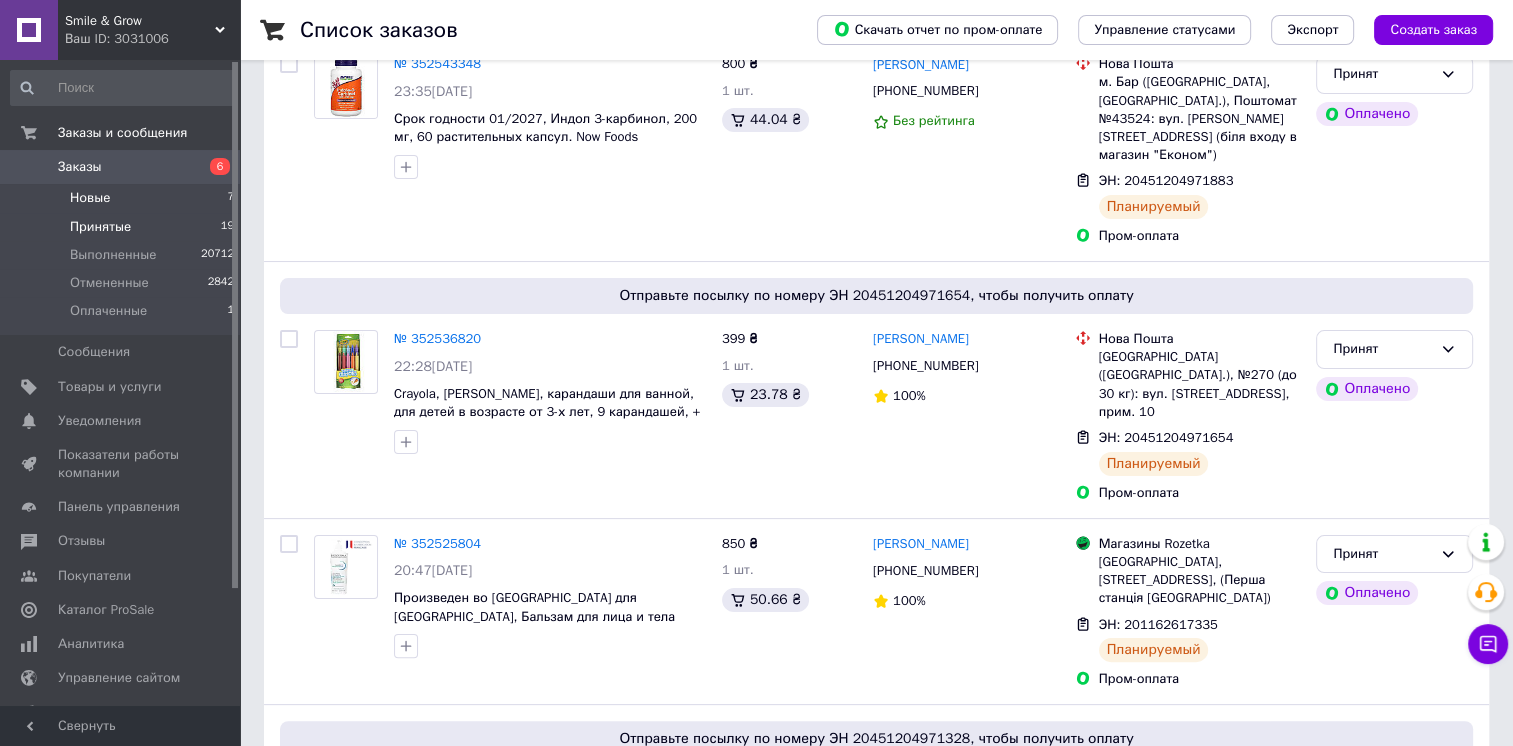 click on "Новые 7" at bounding box center (123, 198) 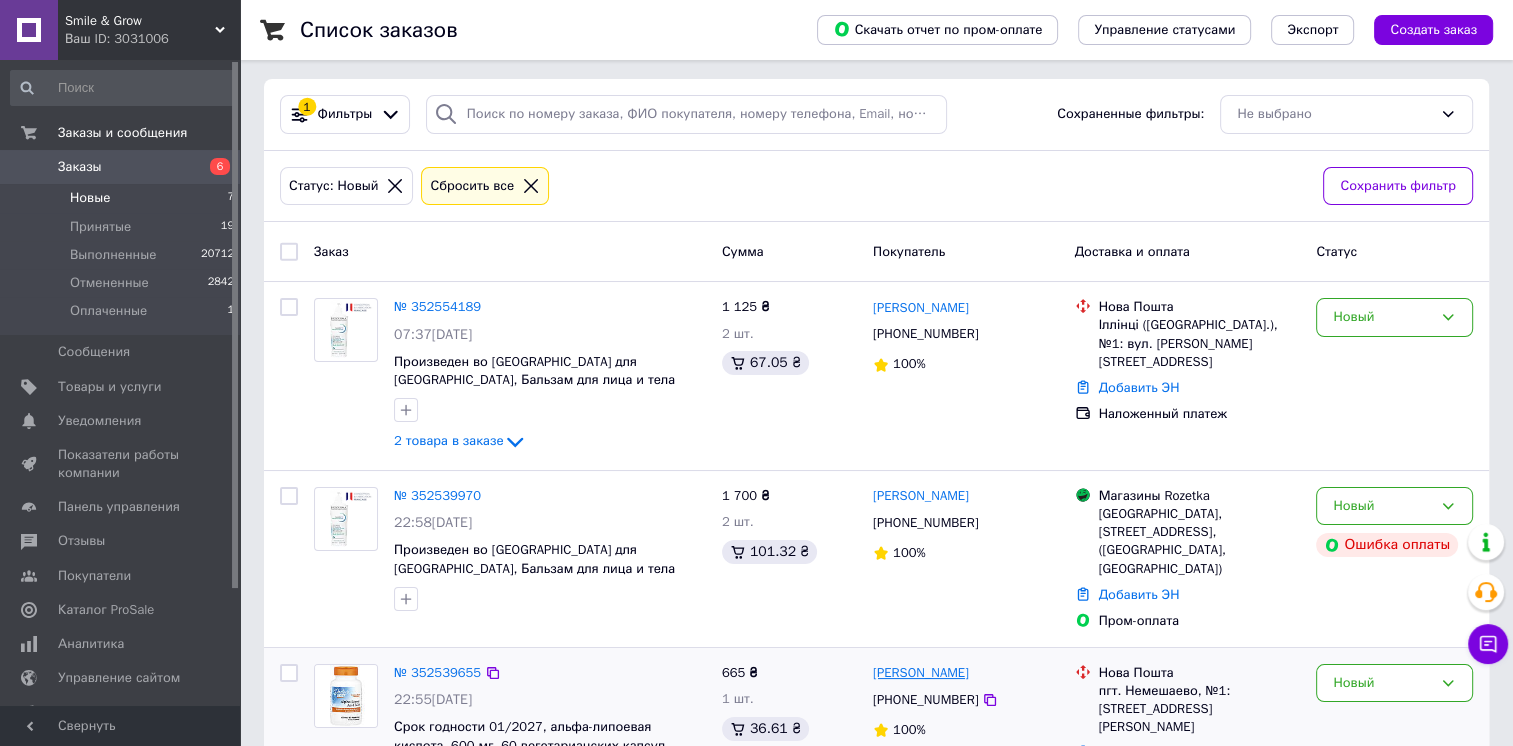 scroll, scrollTop: 0, scrollLeft: 0, axis: both 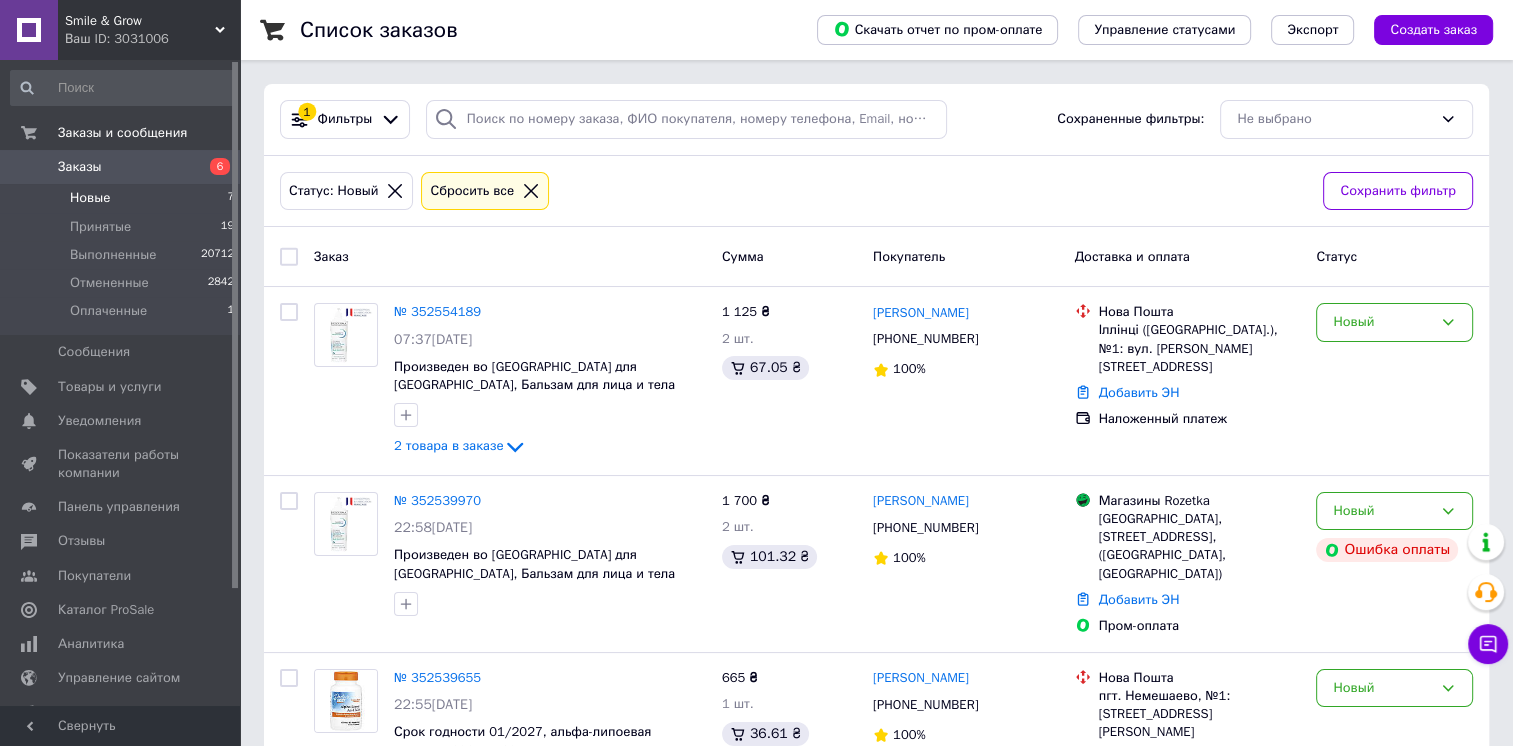 click on "Заказы" at bounding box center [121, 167] 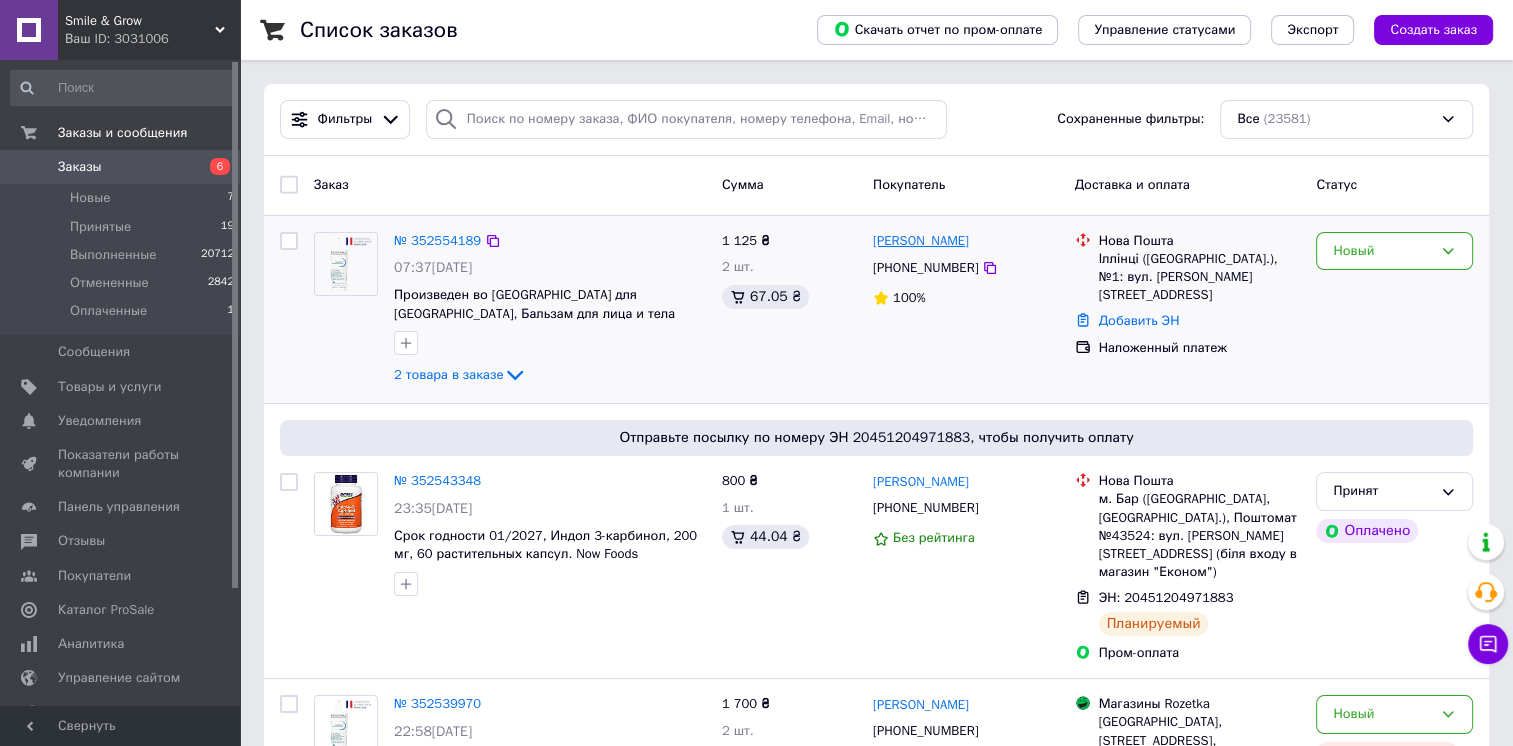 click on "[PERSON_NAME]" at bounding box center (921, 241) 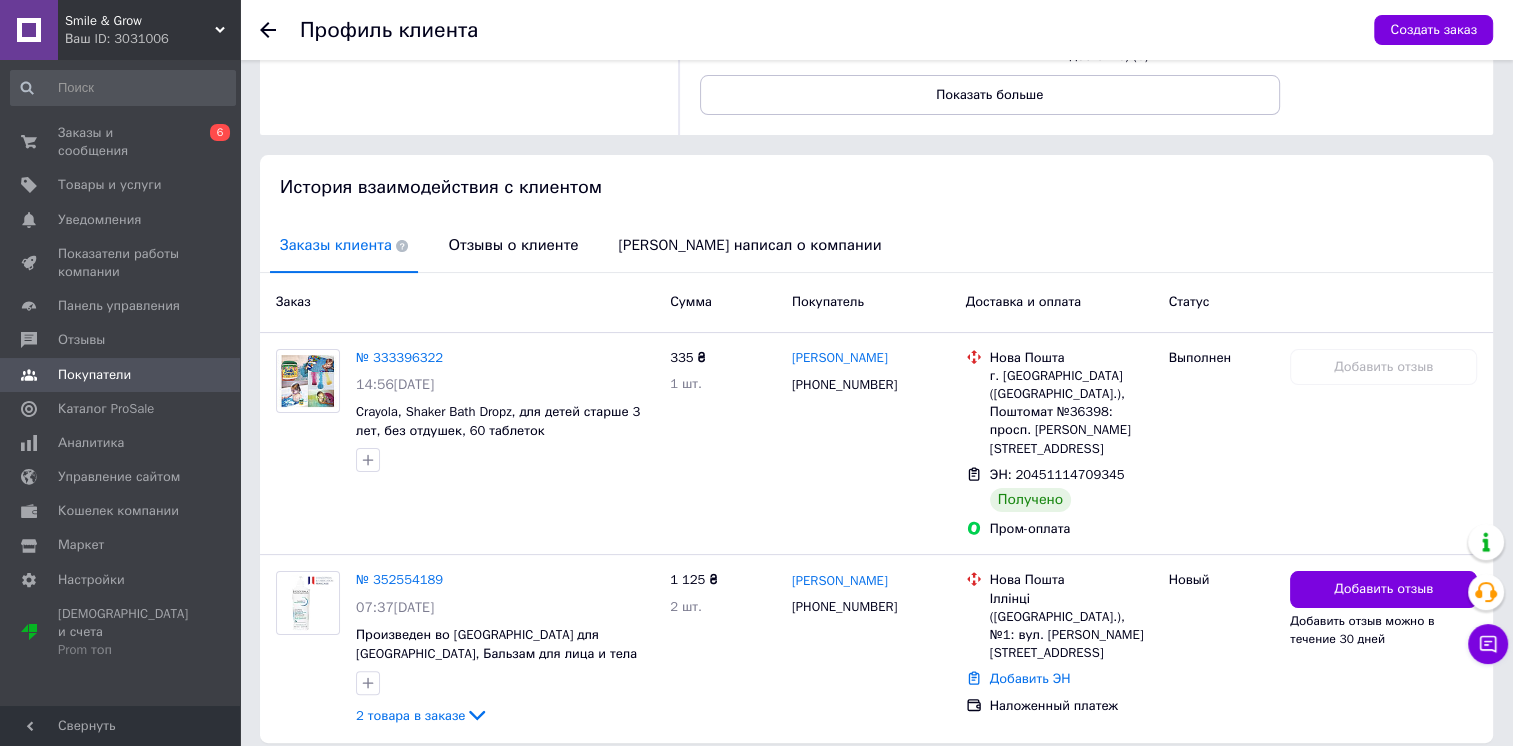 scroll, scrollTop: 349, scrollLeft: 0, axis: vertical 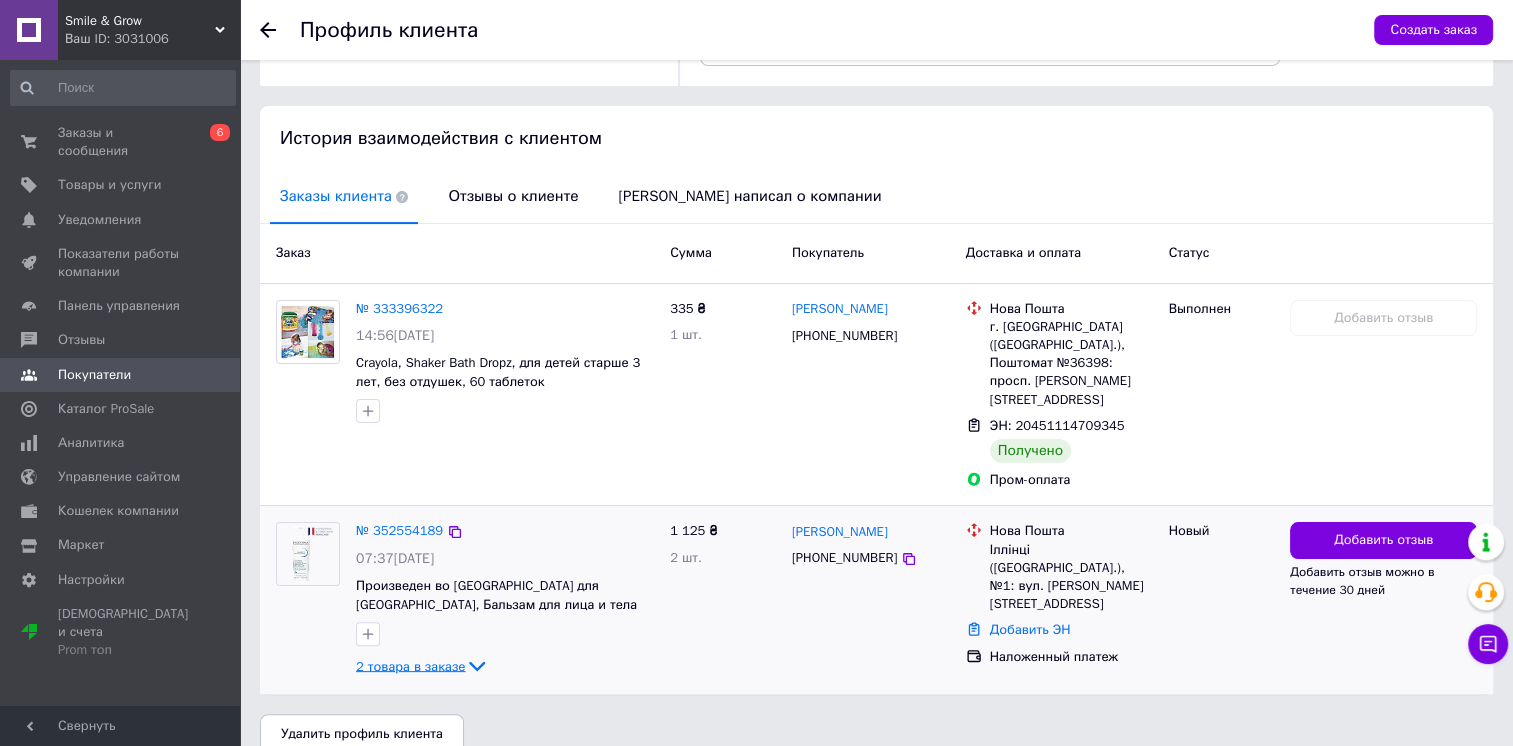 click on "2 товара в заказе" at bounding box center (410, 665) 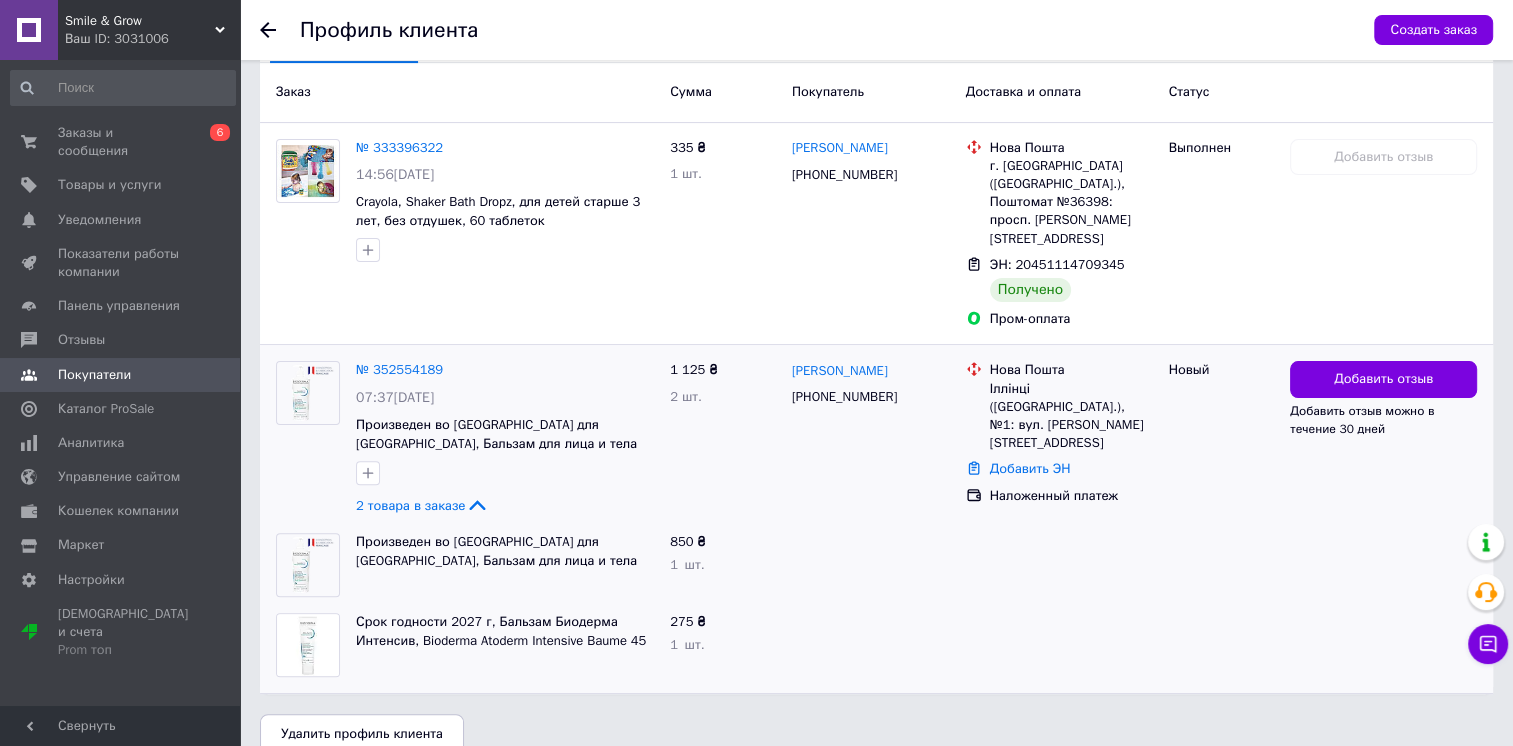 scroll, scrollTop: 0, scrollLeft: 0, axis: both 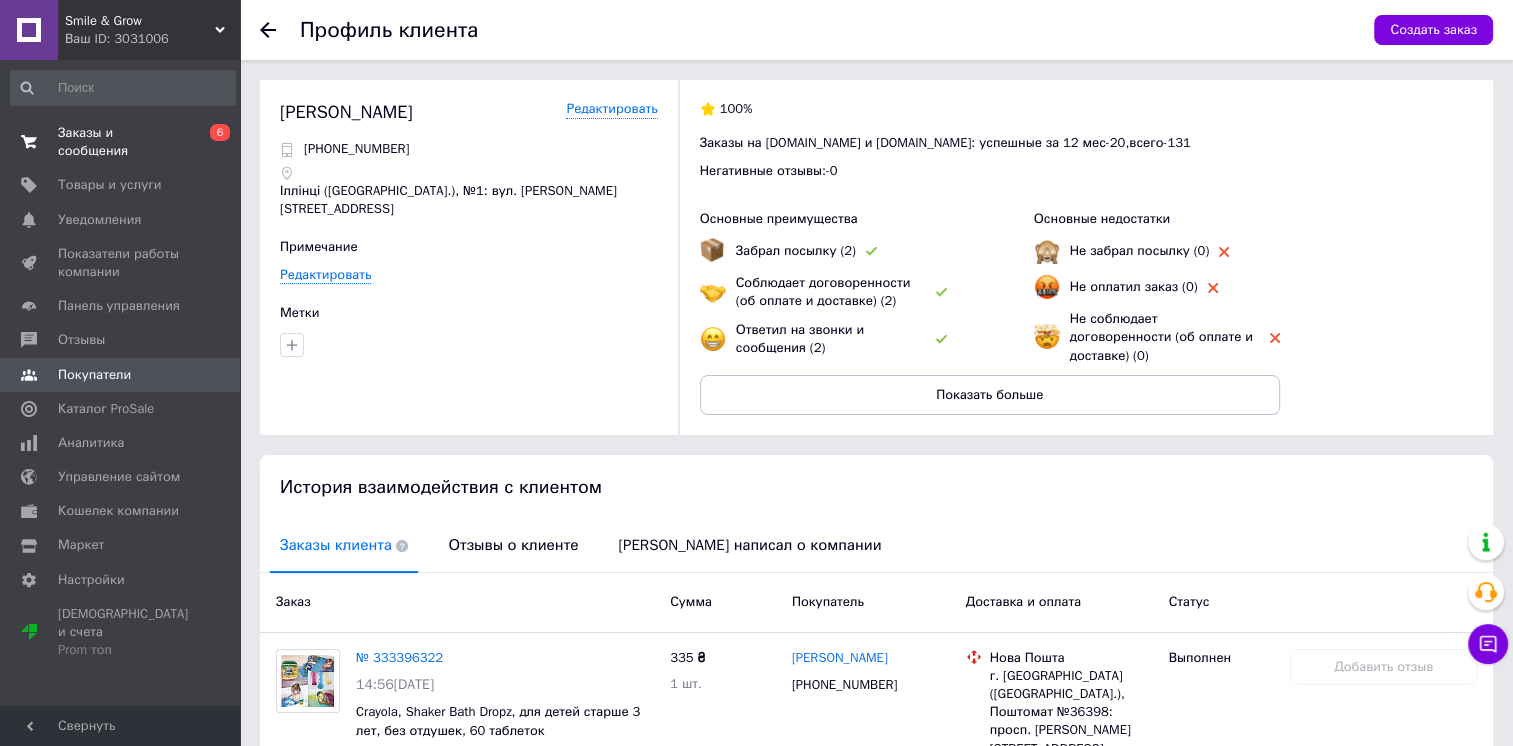 click on "Заказы и сообщения" at bounding box center (121, 142) 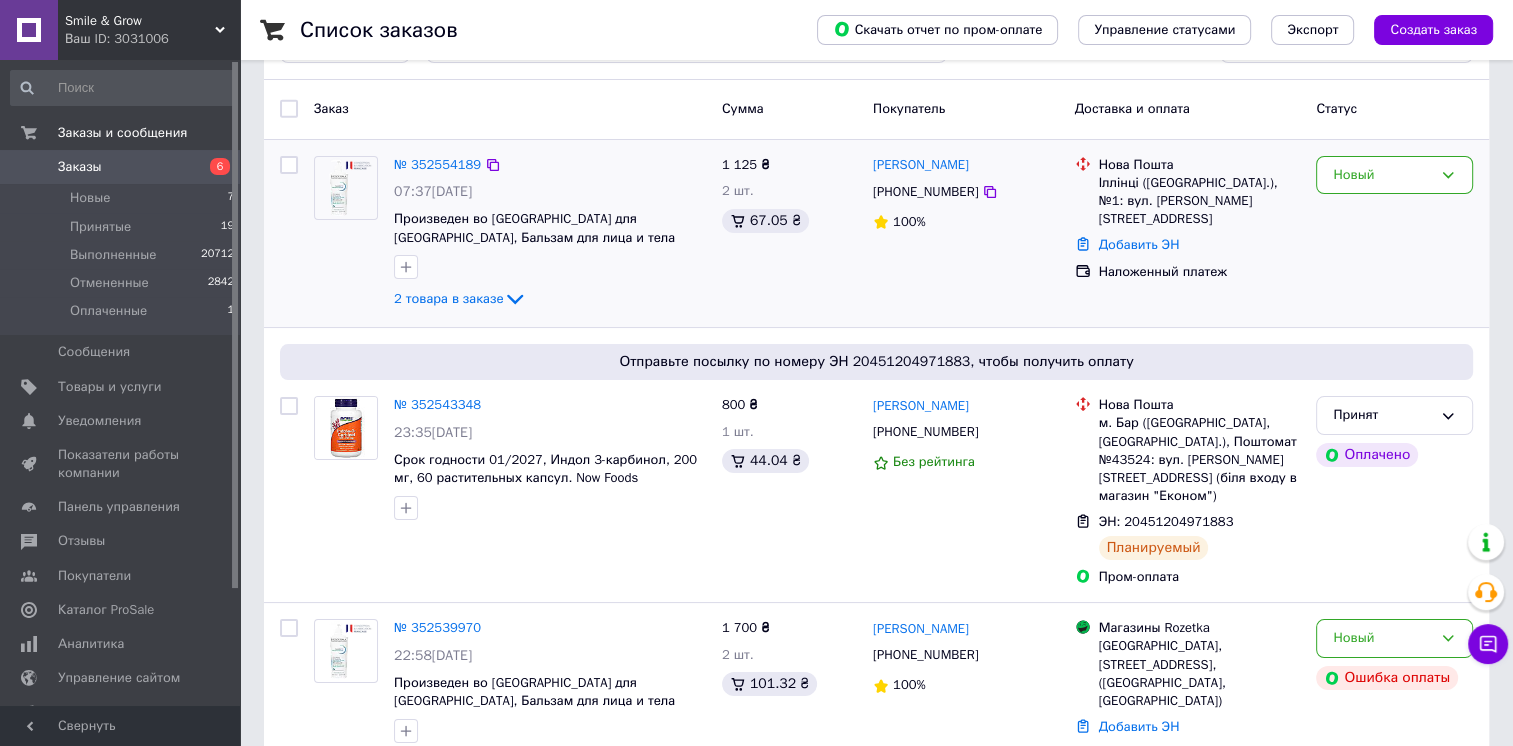 scroll, scrollTop: 200, scrollLeft: 0, axis: vertical 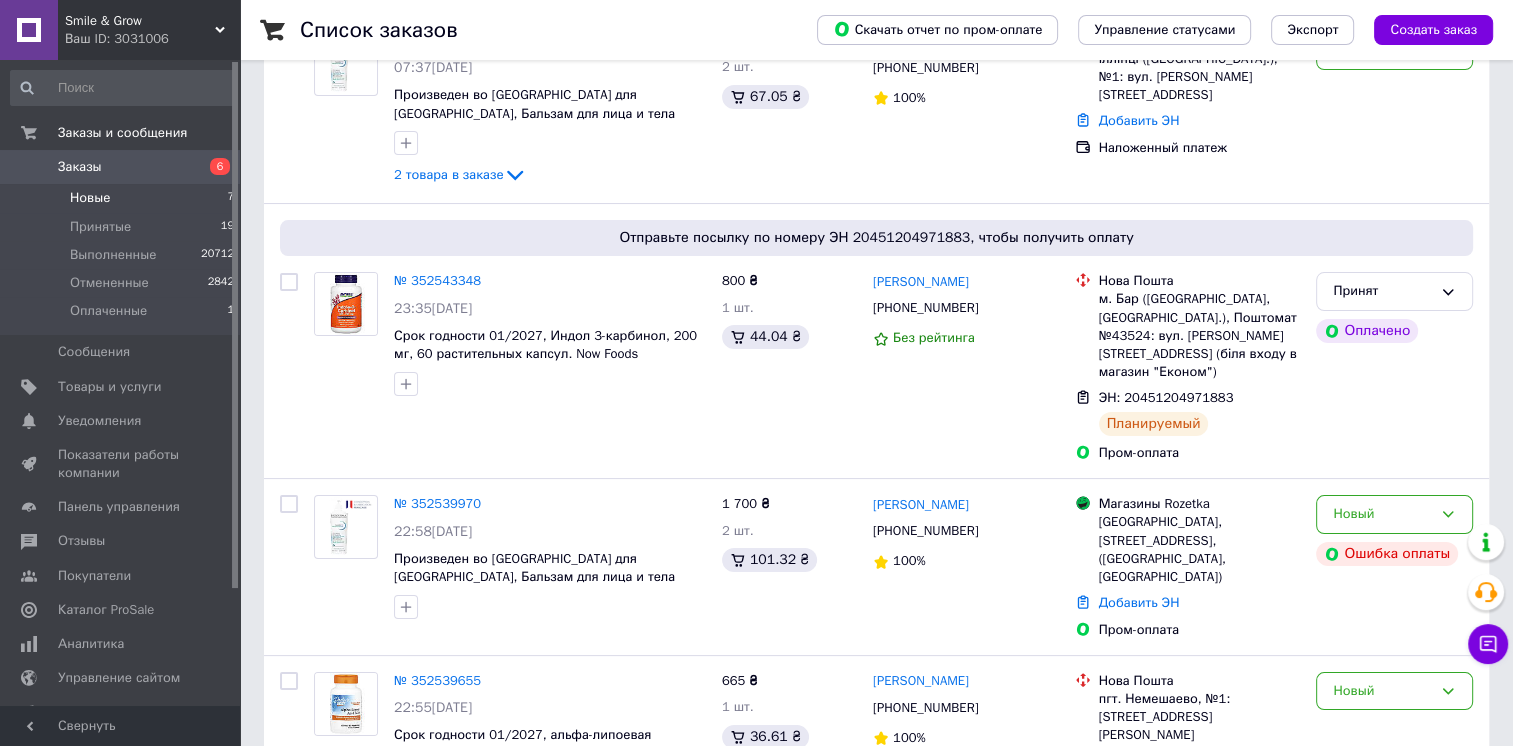 click on "Новые 7" at bounding box center (123, 198) 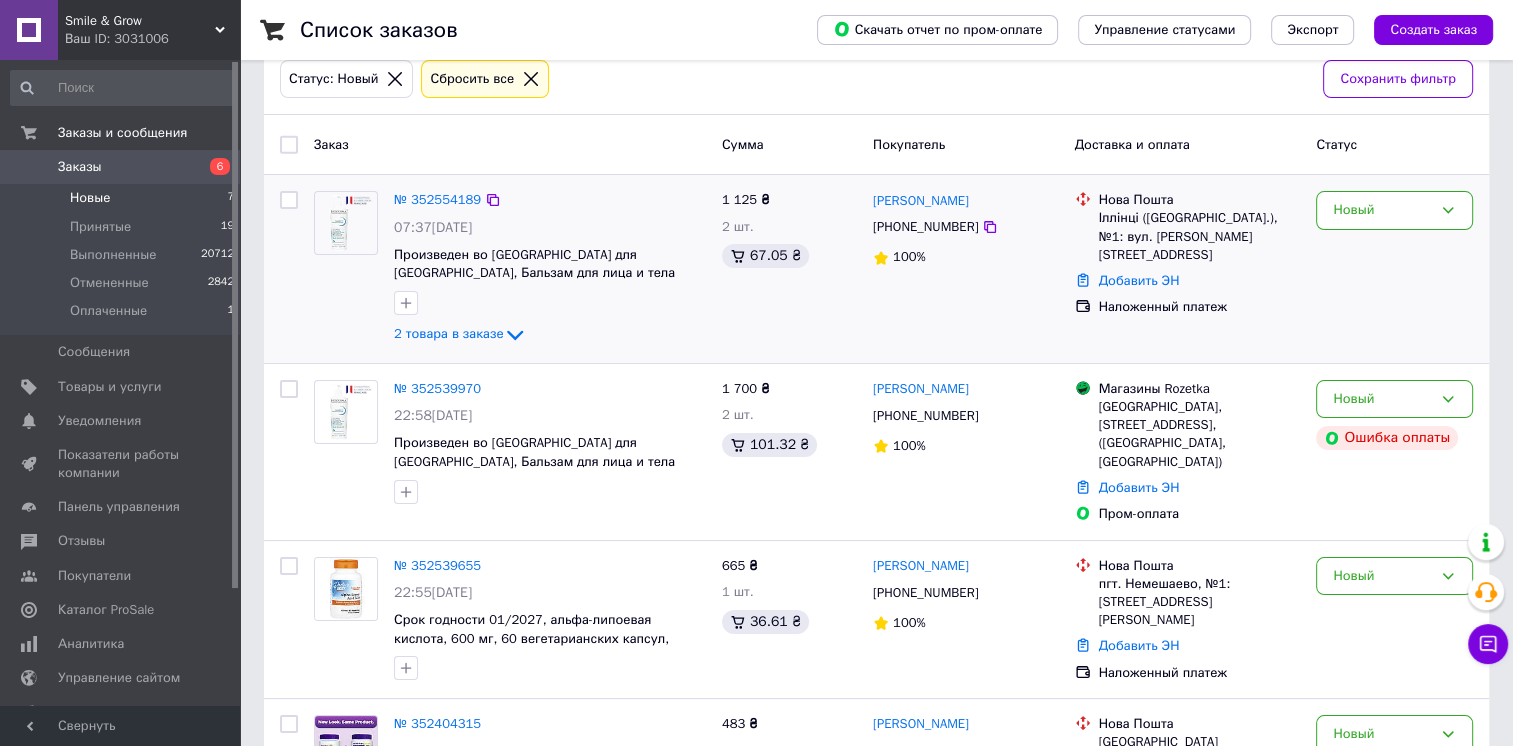 scroll, scrollTop: 100, scrollLeft: 0, axis: vertical 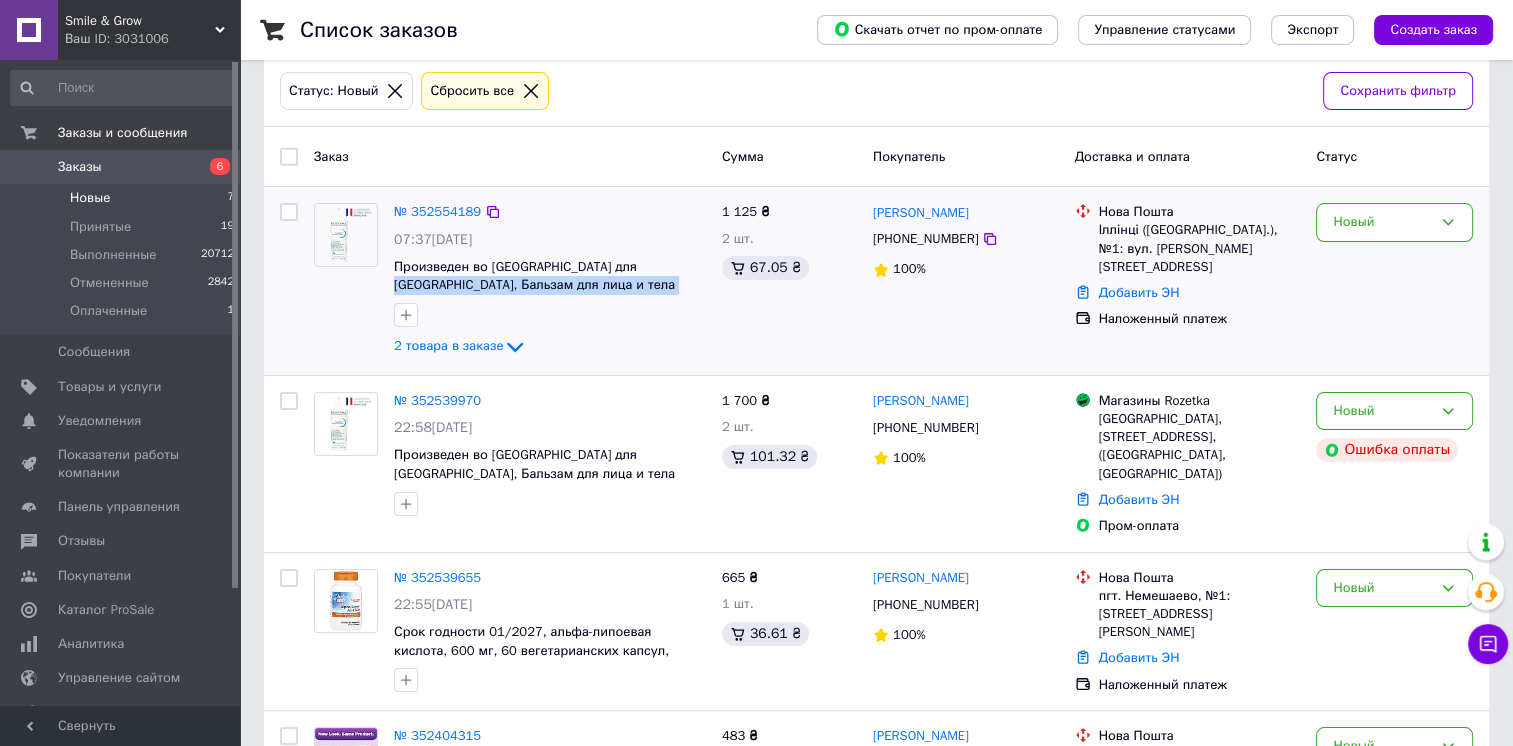 drag, startPoint x: 712, startPoint y: 286, endPoint x: 632, endPoint y: 254, distance: 86.162636 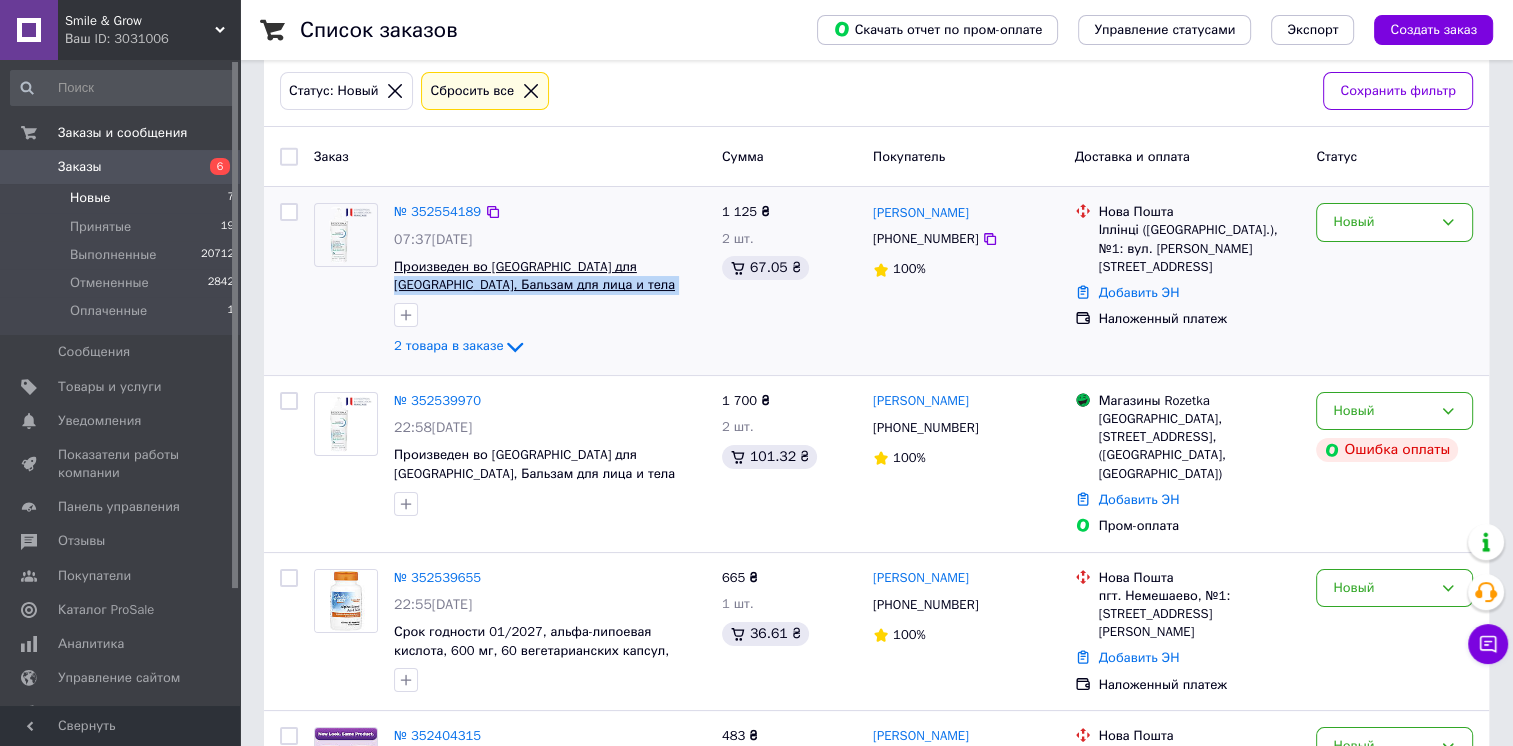 copy on "Бальзам для лица и тела Биодерма Интенсив, Bioderma Intensive" 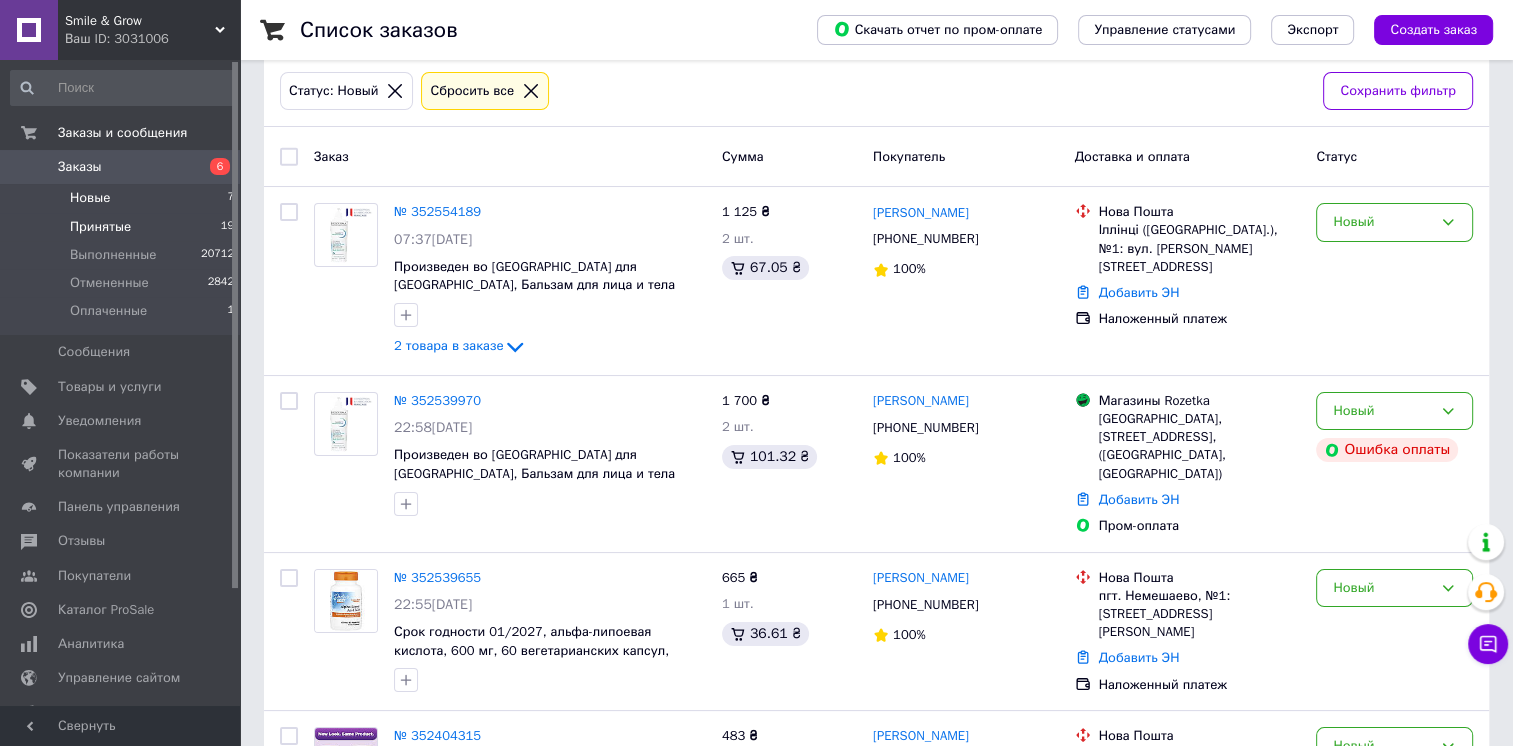 click on "Принятые 19" at bounding box center [123, 227] 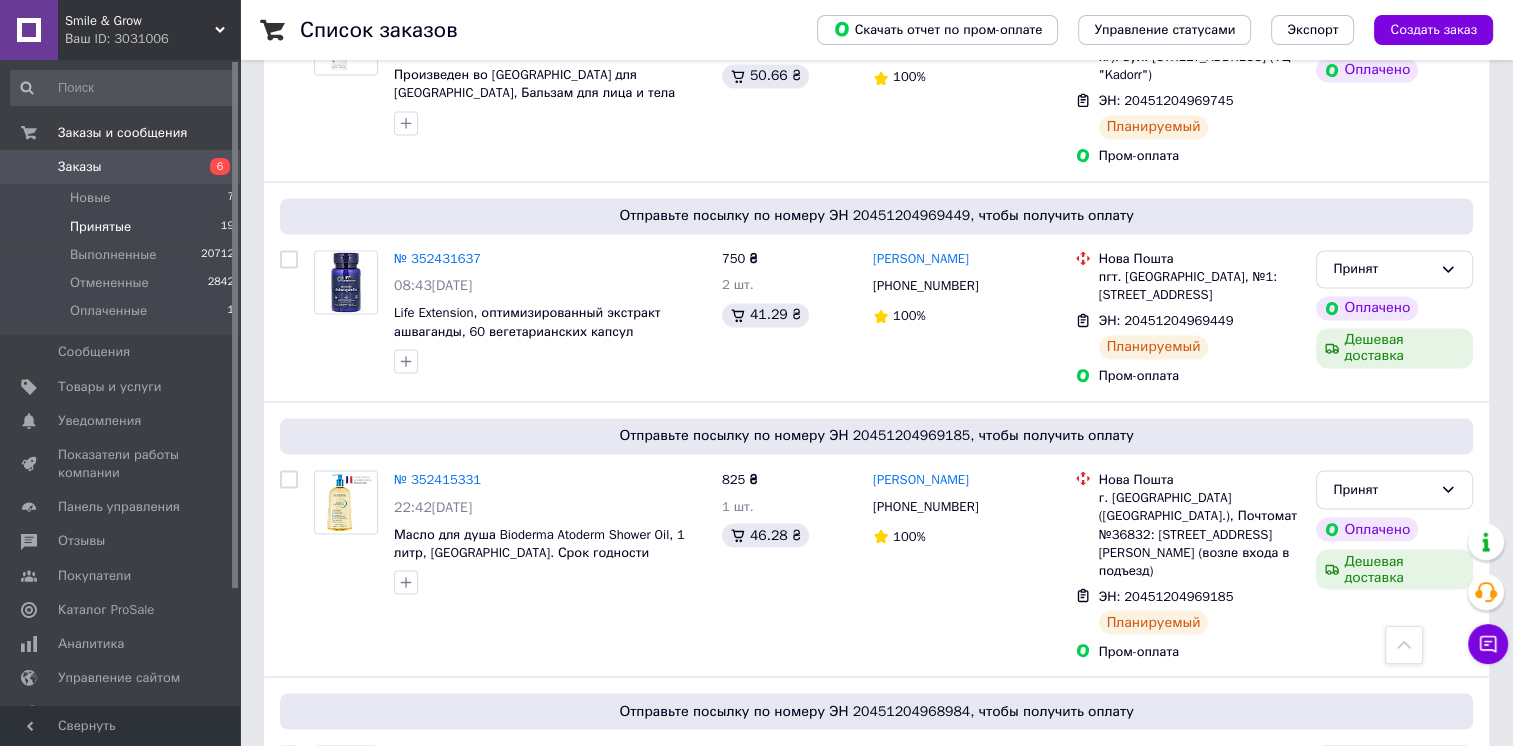 scroll, scrollTop: 3311, scrollLeft: 0, axis: vertical 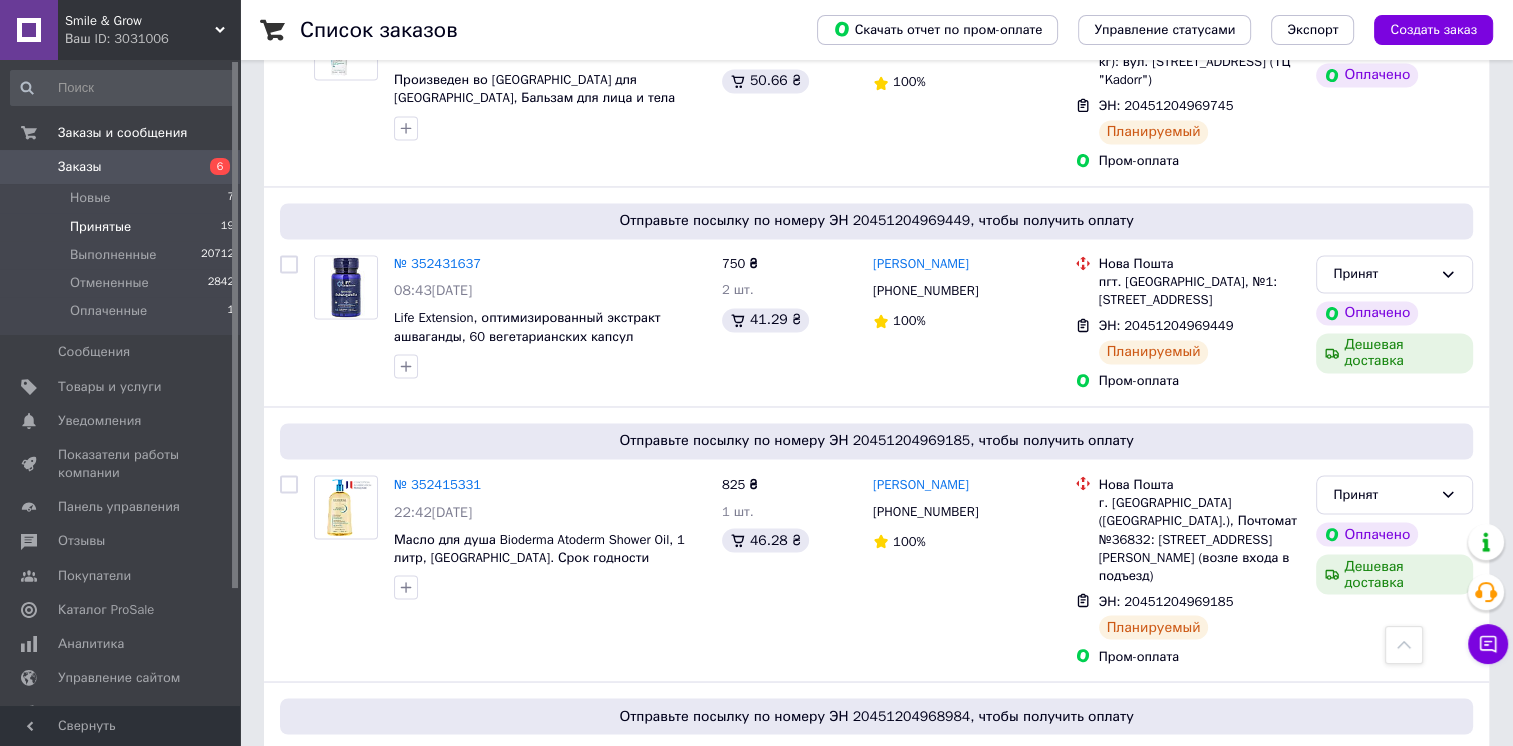 click on "г. [STREET_ADDRESS], Почтомат №6177: [STREET_ADDRESS] ([GEOGRAPHIC_DATA])" at bounding box center (1200, 795) 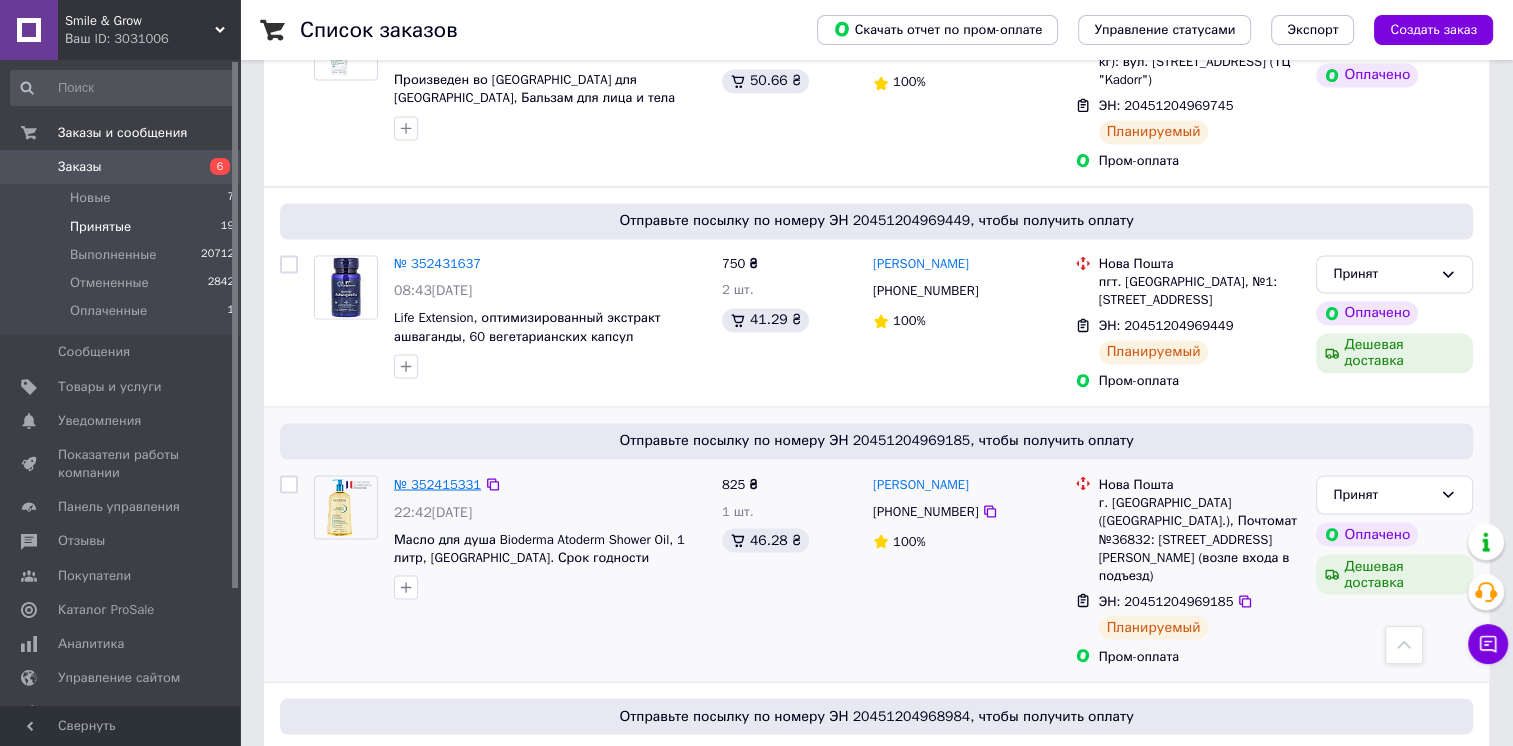 click on "№ 352415331" at bounding box center [437, 483] 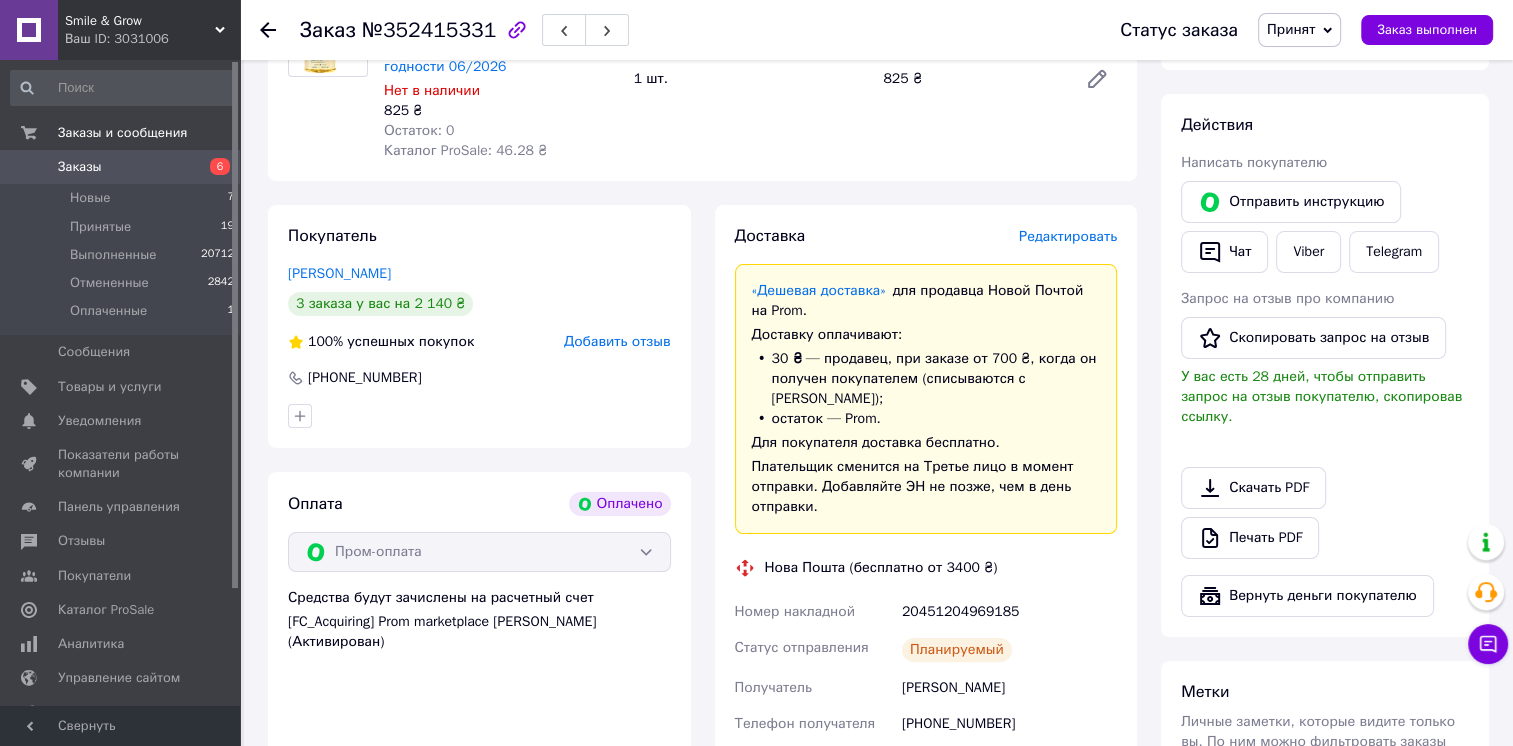 scroll, scrollTop: 15, scrollLeft: 0, axis: vertical 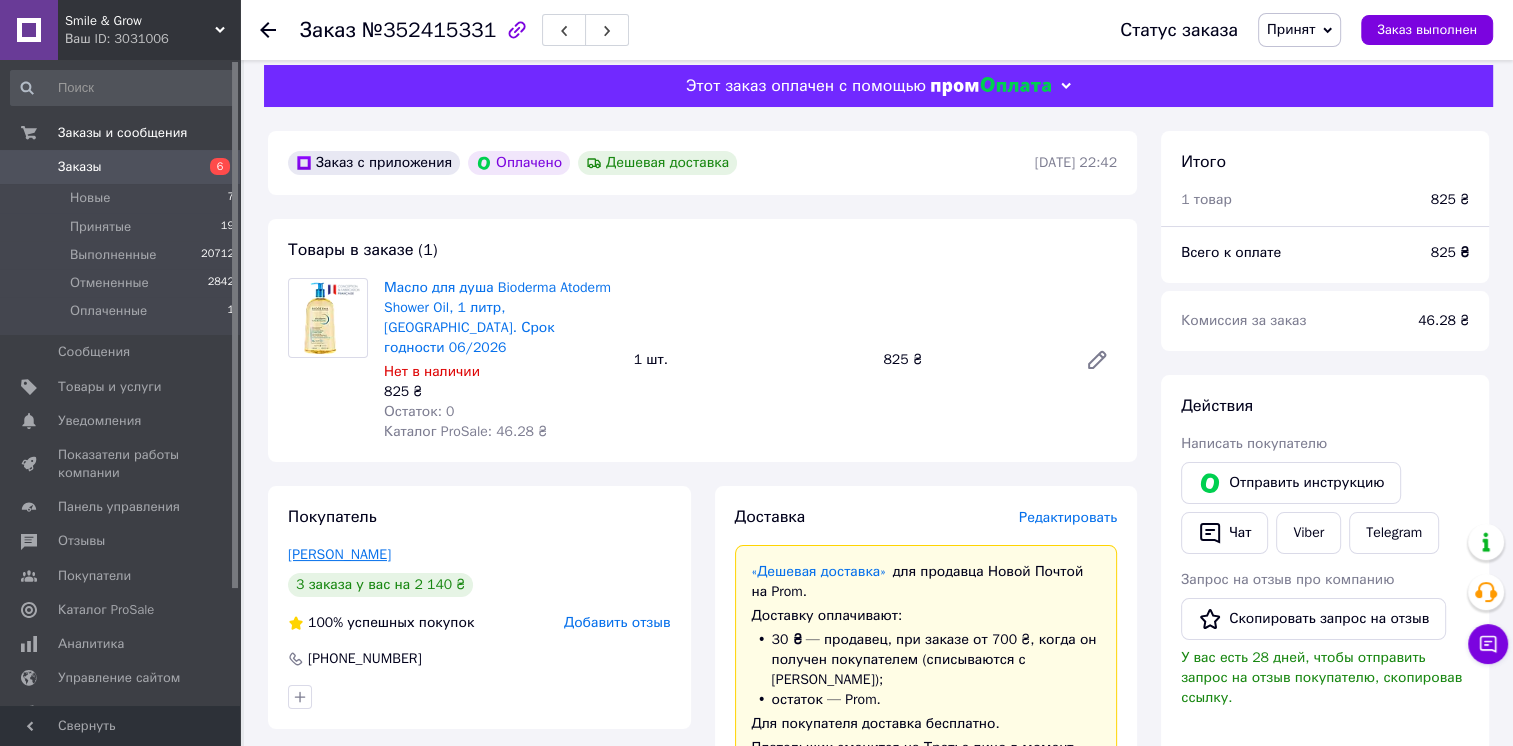 click on "[PERSON_NAME]" at bounding box center (339, 554) 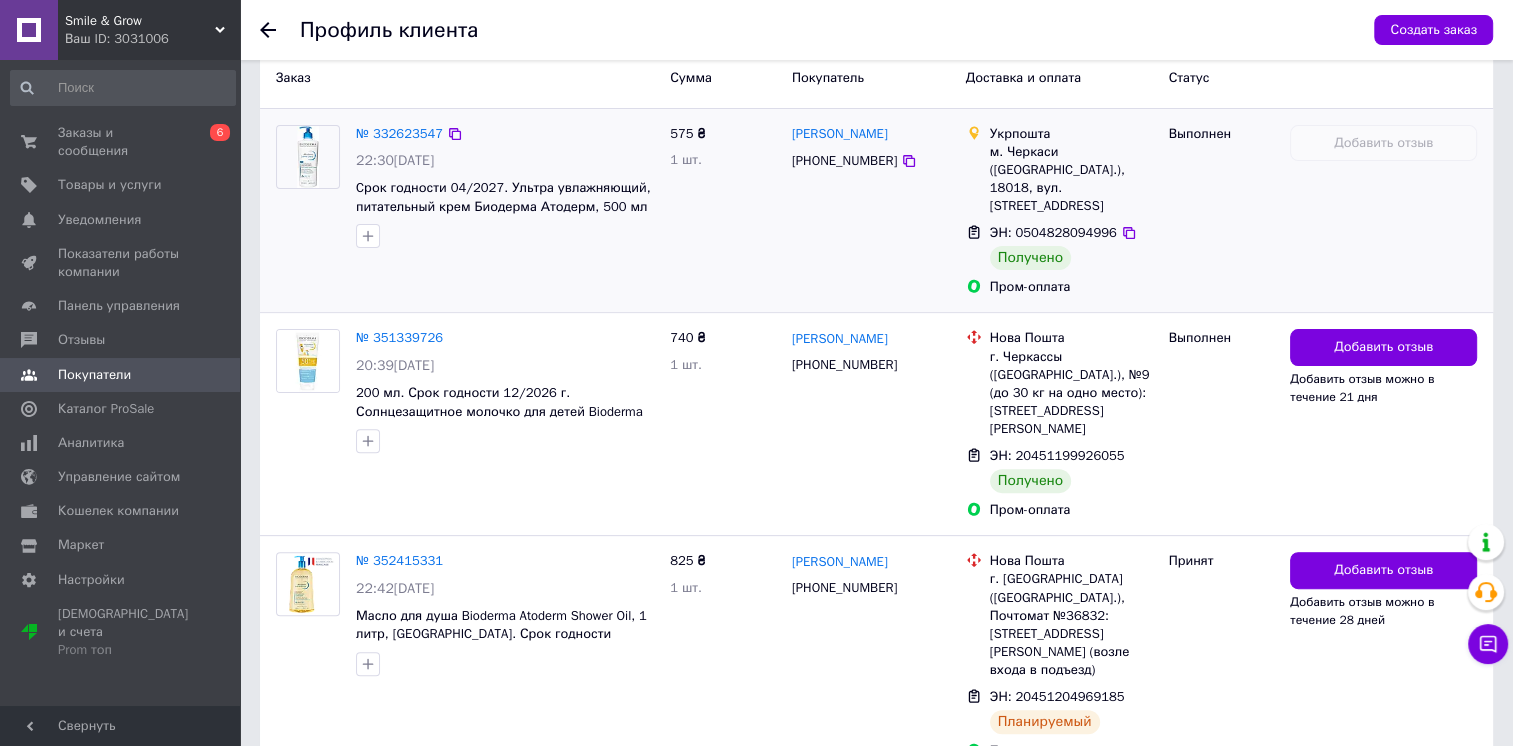 scroll, scrollTop: 544, scrollLeft: 0, axis: vertical 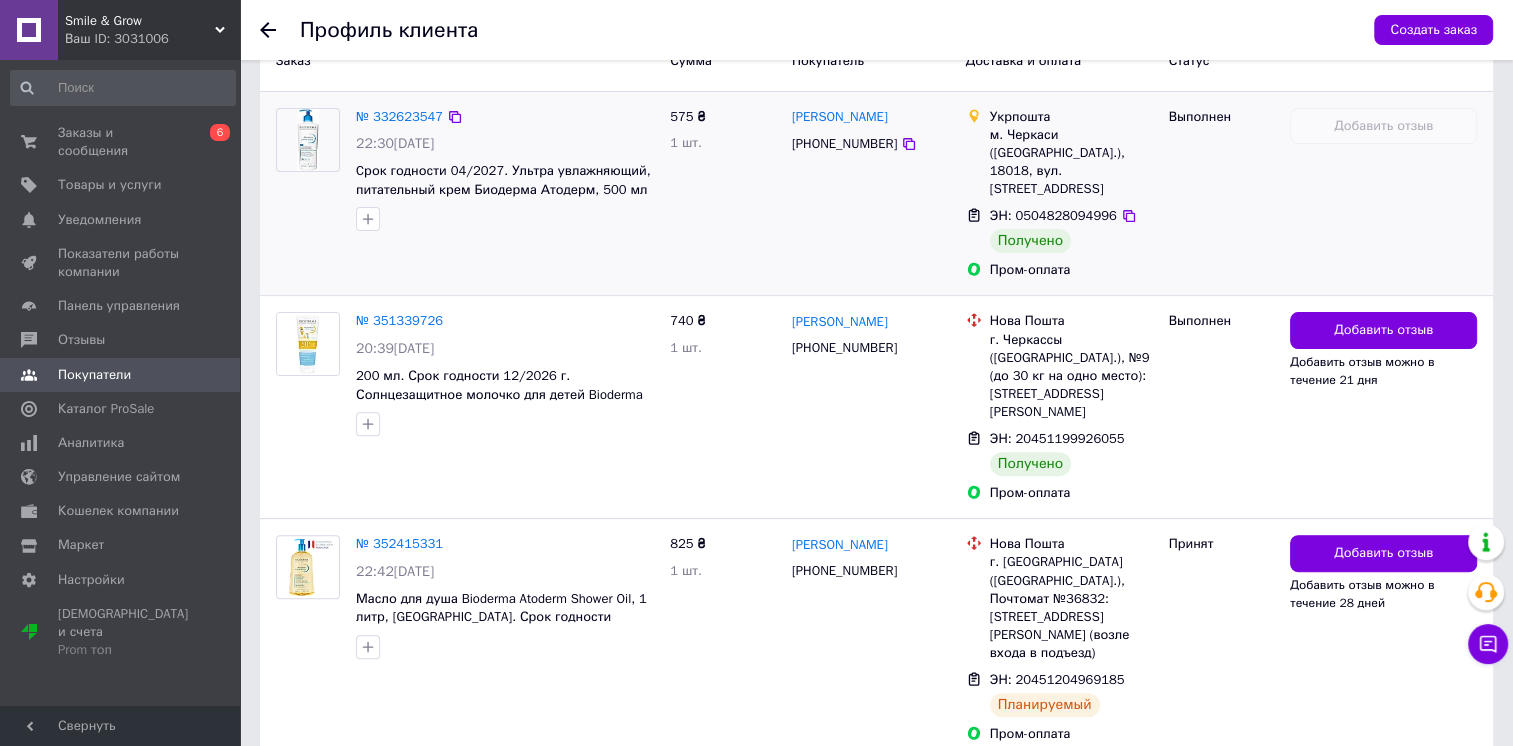 click at bounding box center (505, 219) 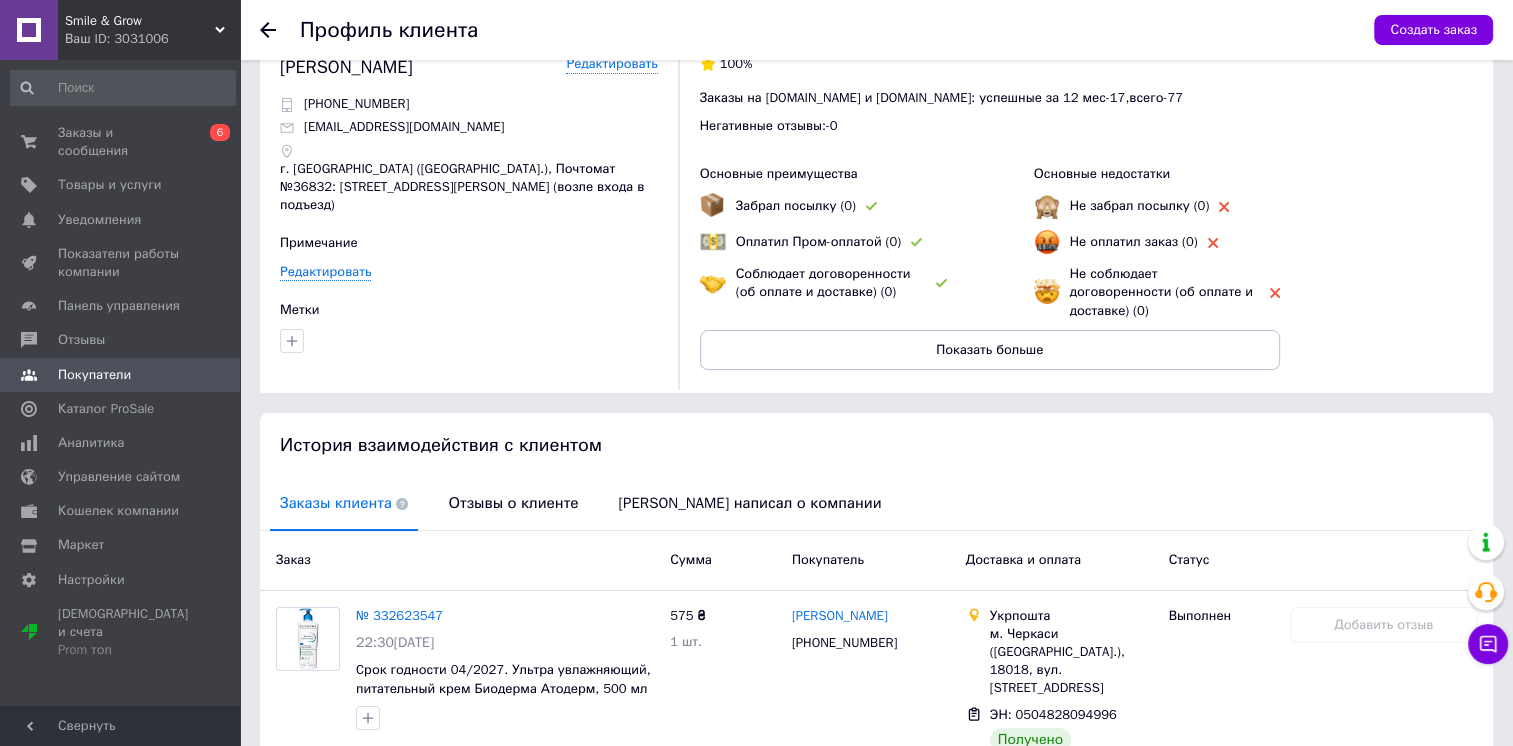 scroll, scrollTop: 44, scrollLeft: 0, axis: vertical 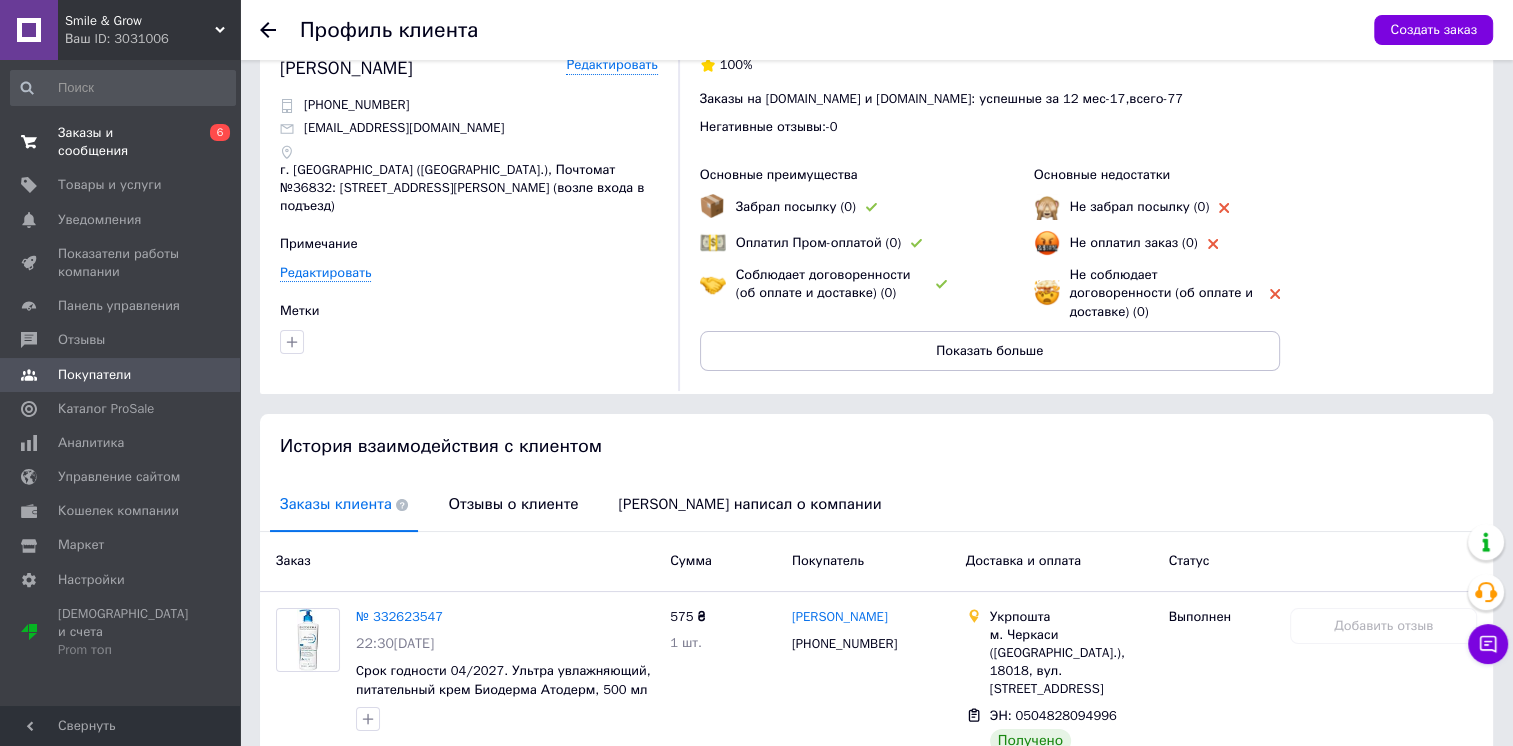 click on "0 6" at bounding box center [212, 142] 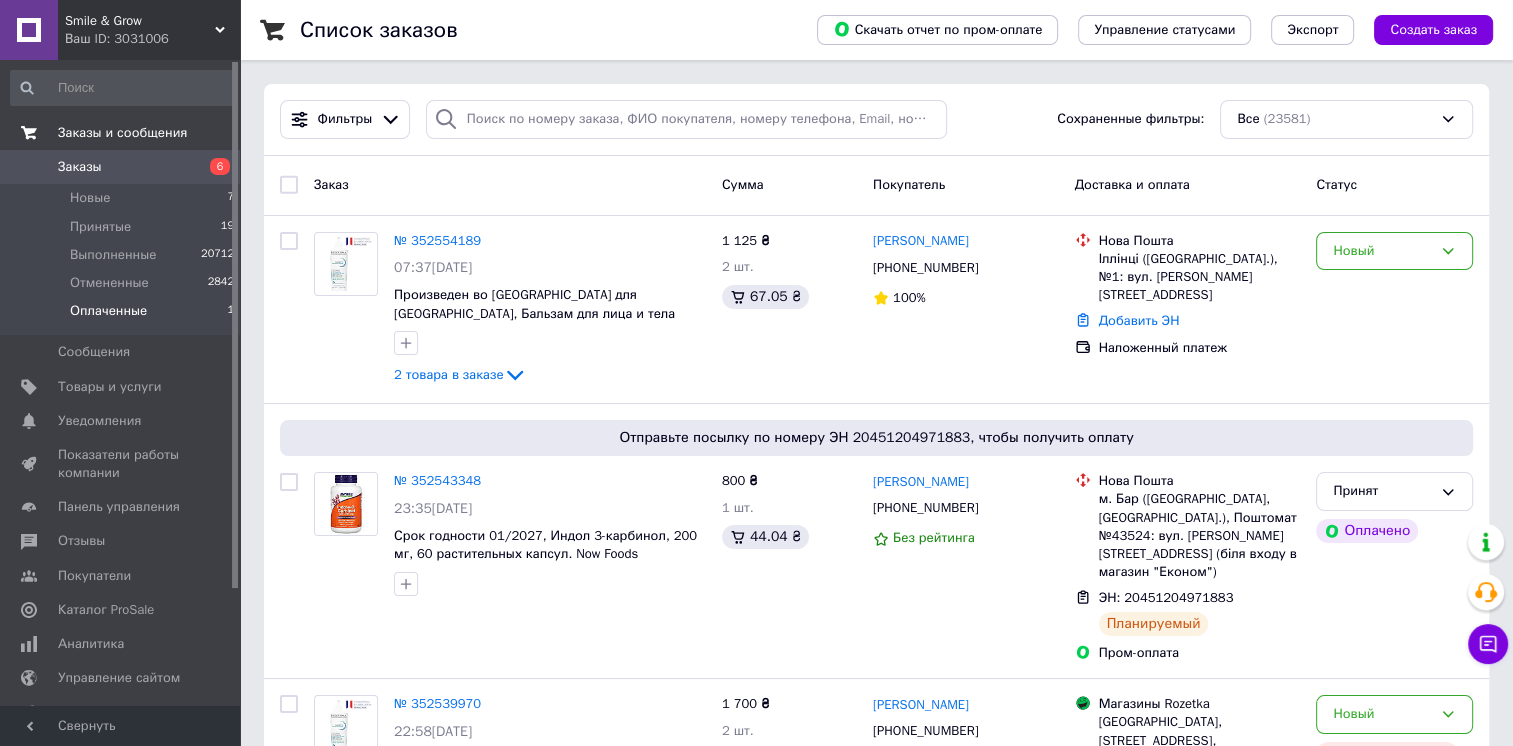 click on "Оплаченные 1" at bounding box center [123, 316] 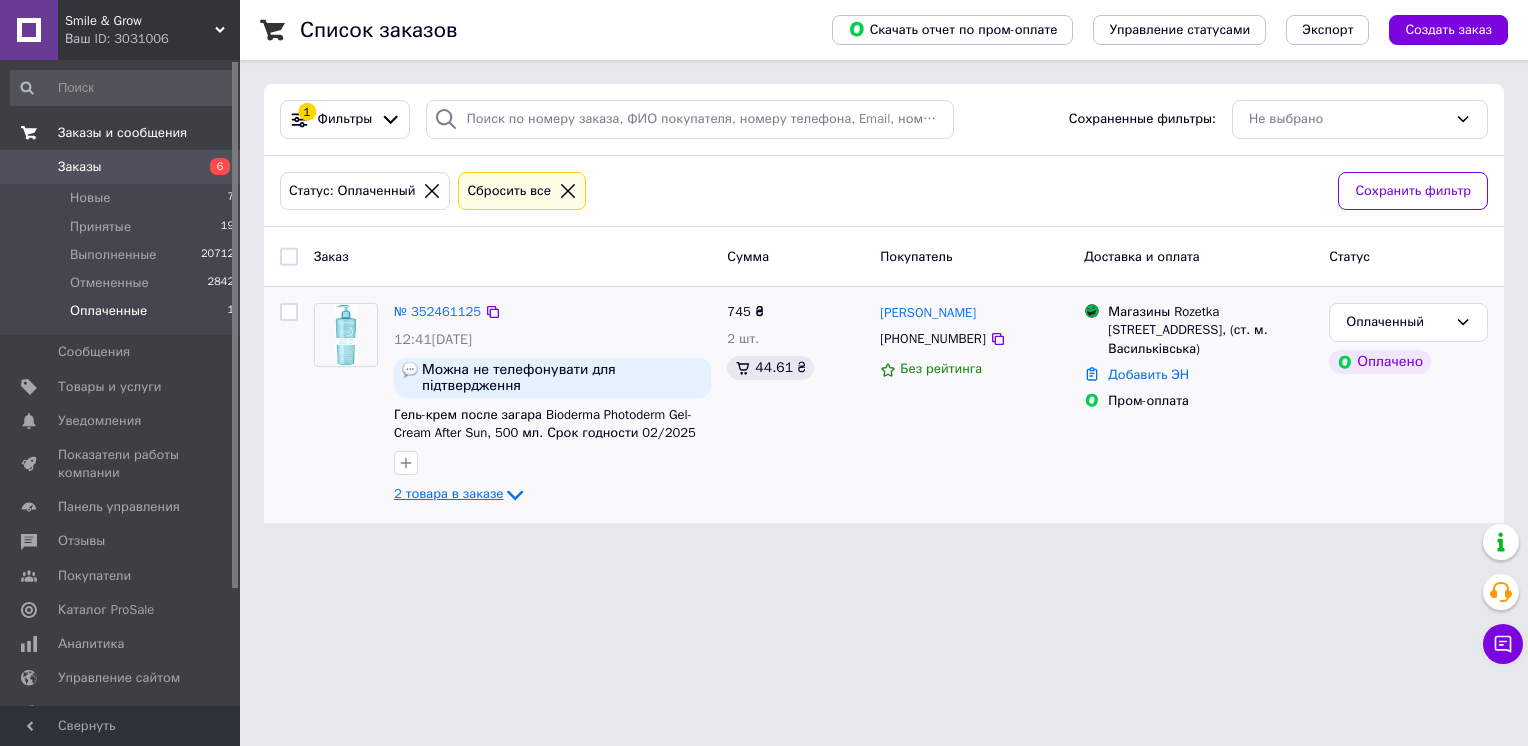 click on "2 товара в заказе" at bounding box center [448, 494] 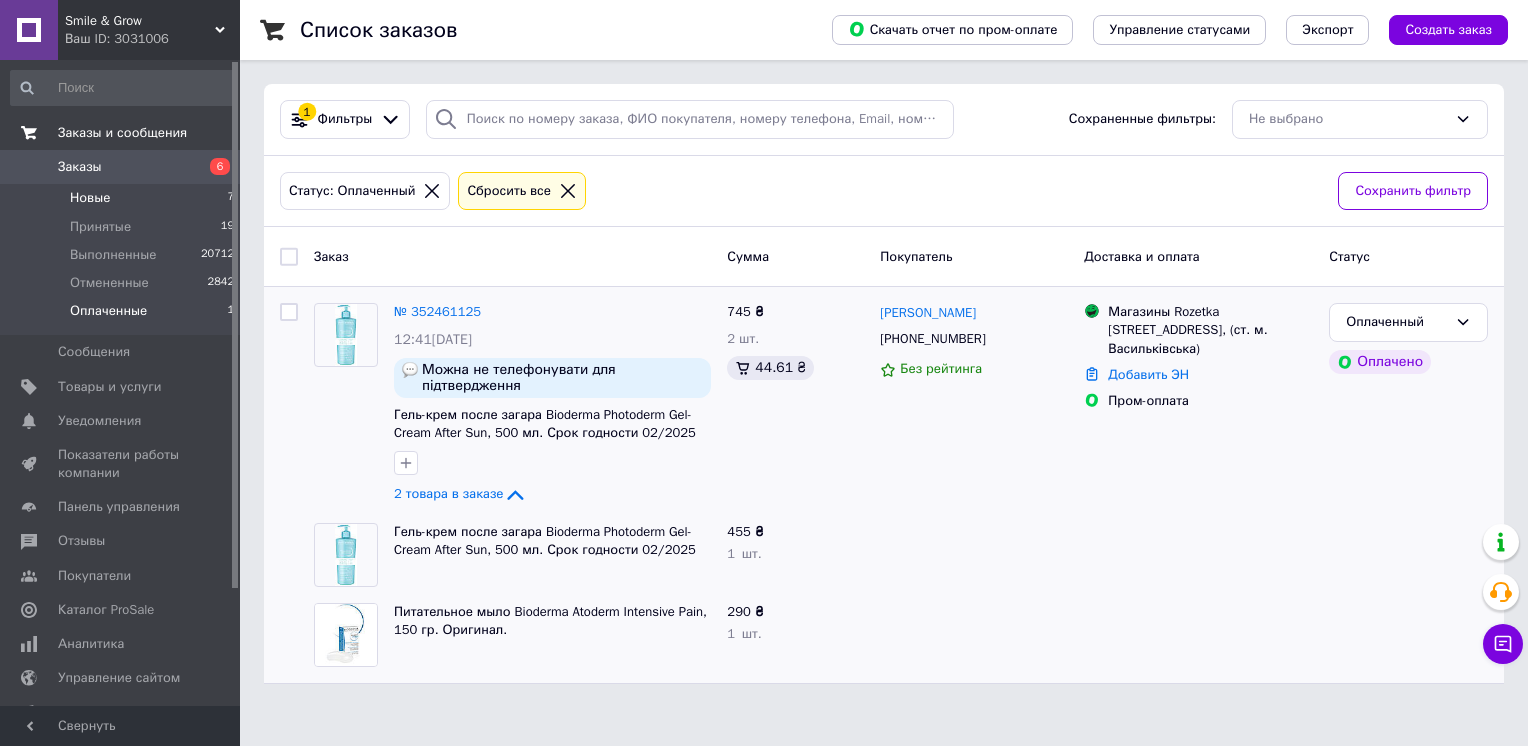 click on "Новые 7" at bounding box center [123, 198] 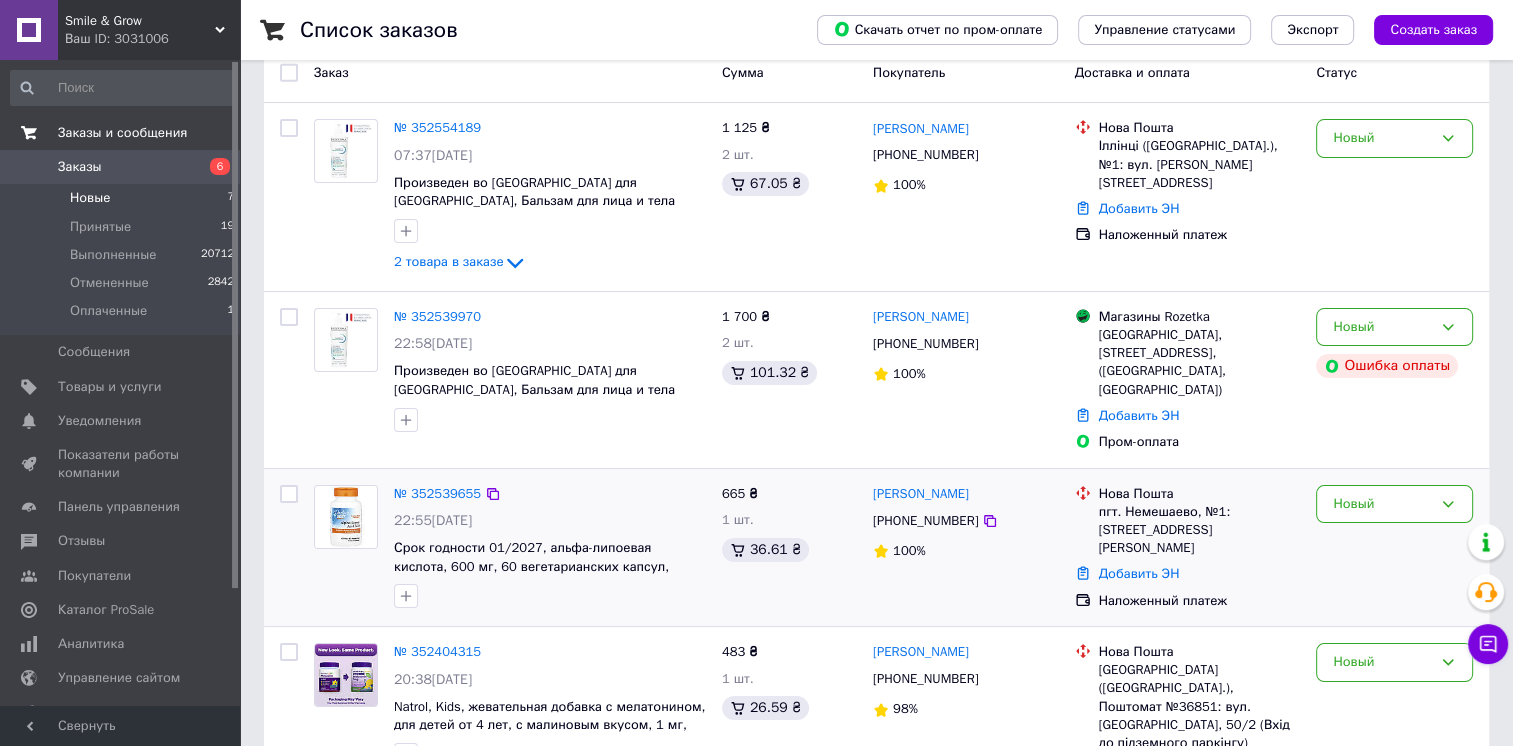 scroll, scrollTop: 584, scrollLeft: 0, axis: vertical 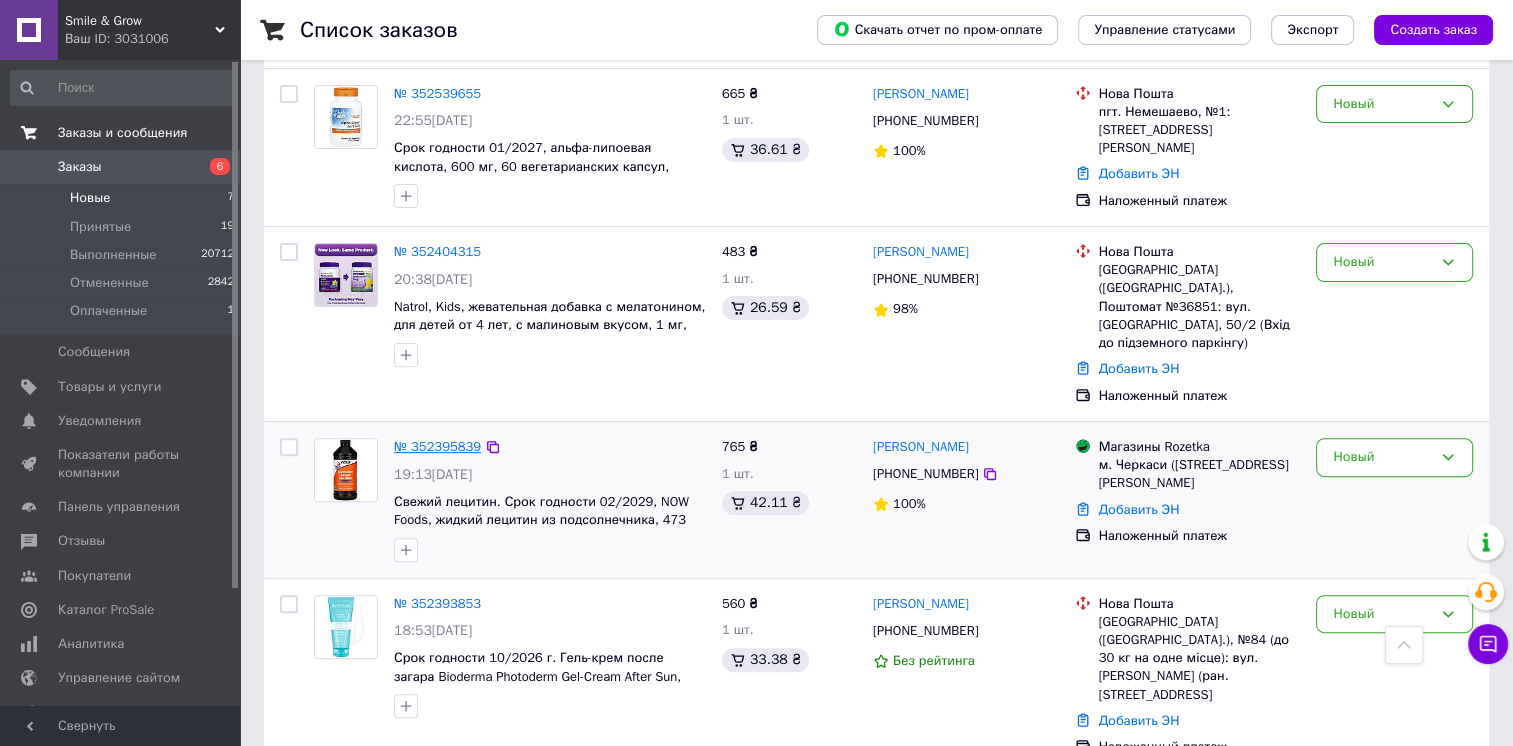 click on "№ 352395839" at bounding box center [437, 446] 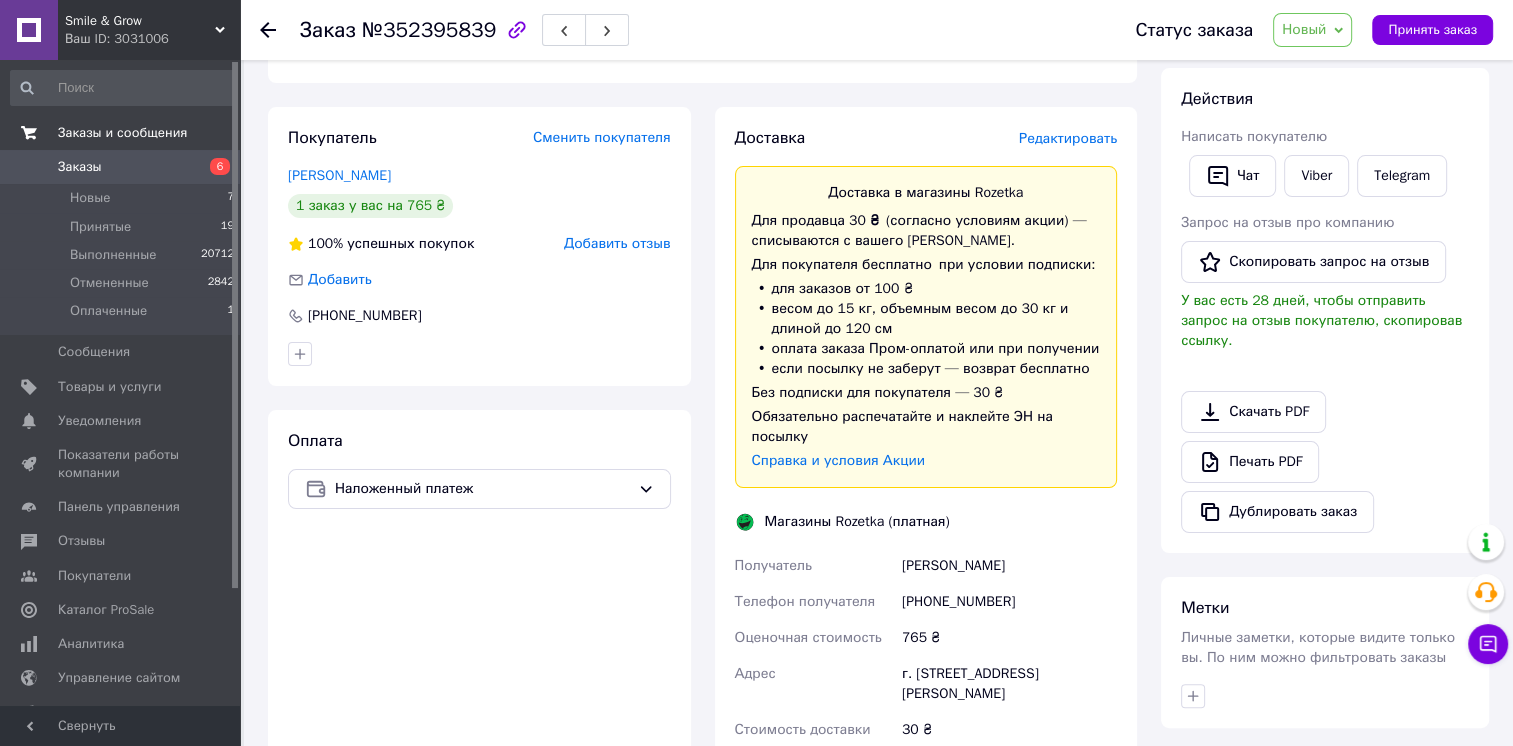 scroll, scrollTop: 684, scrollLeft: 0, axis: vertical 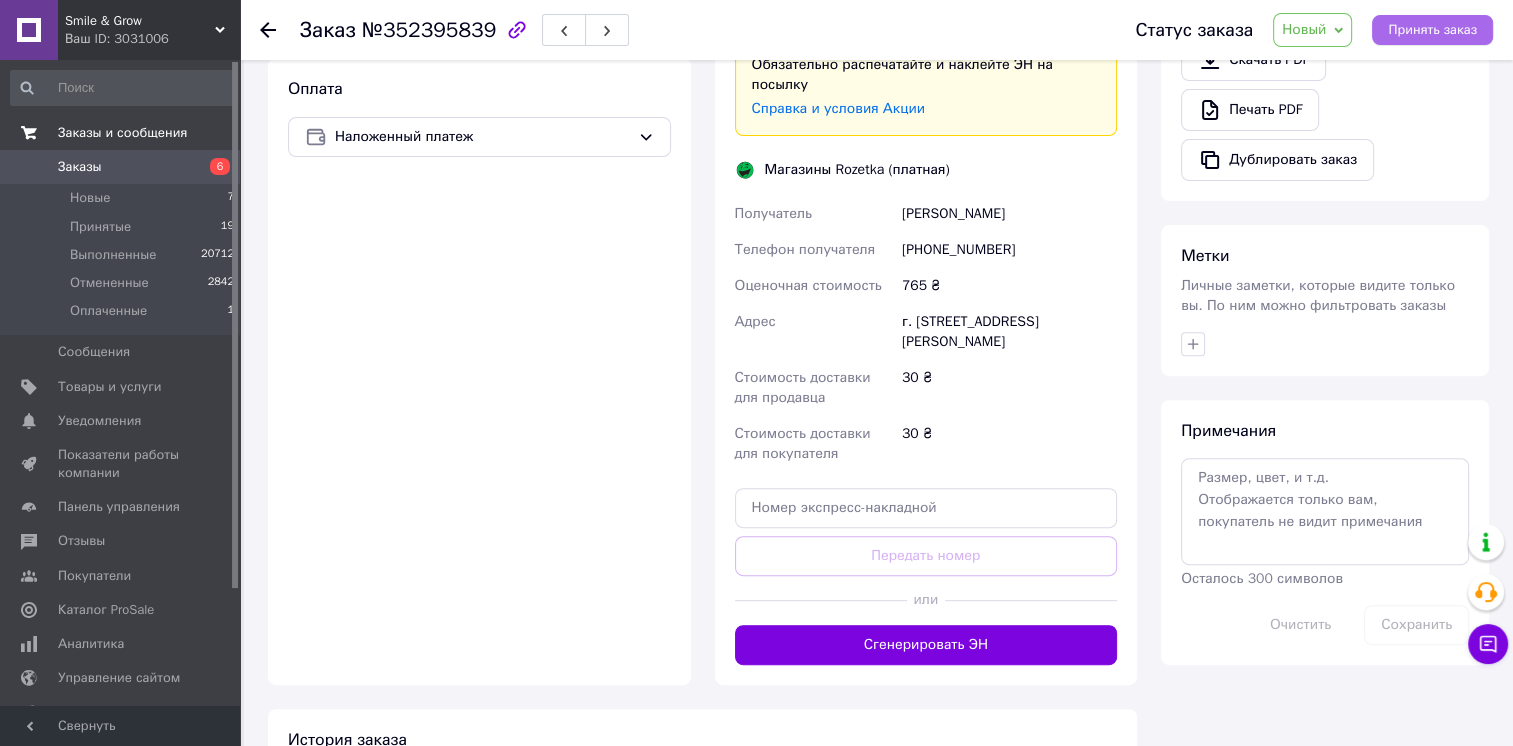 click on "Принять заказ" at bounding box center [1432, 30] 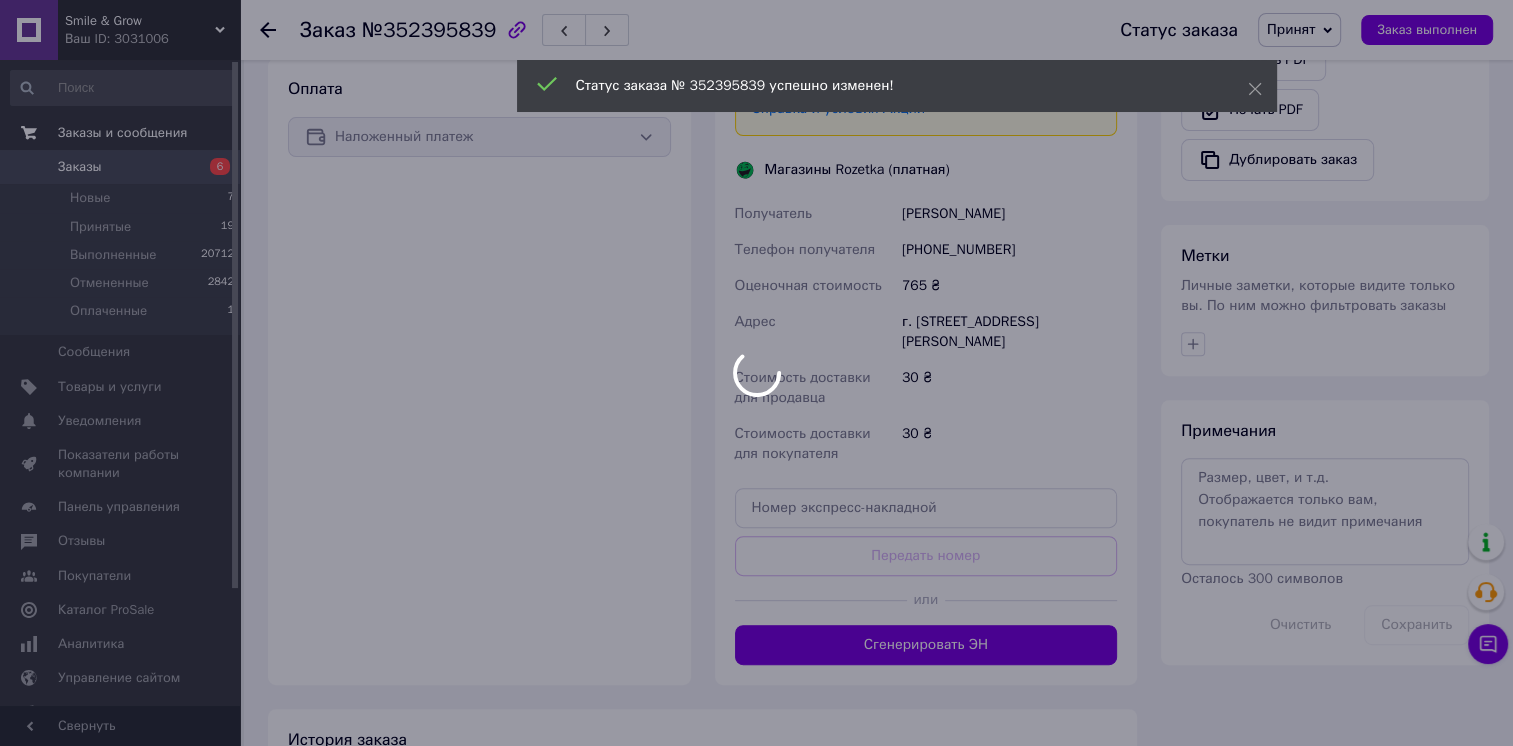 click at bounding box center [756, 373] 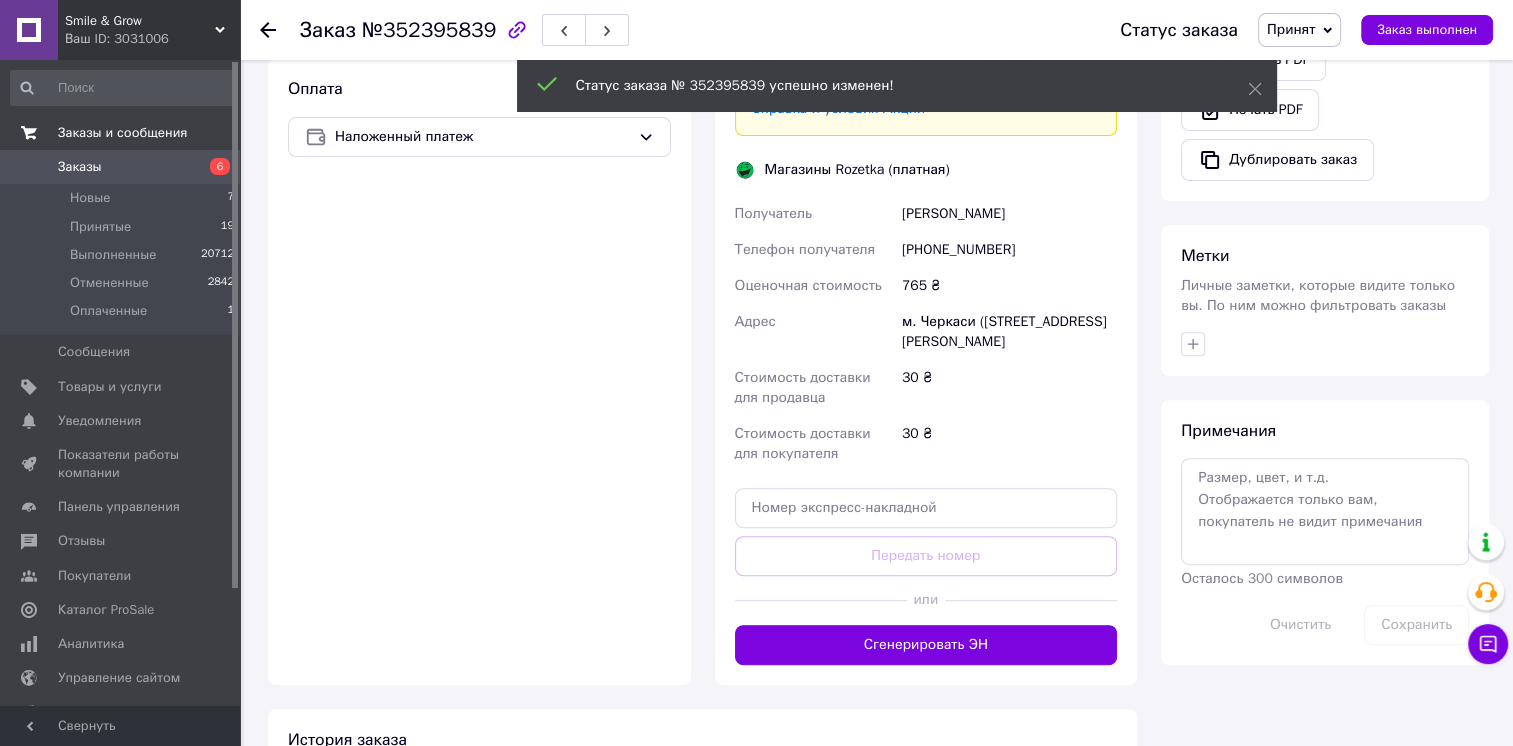 click on "Сгенерировать ЭН" at bounding box center [926, 645] 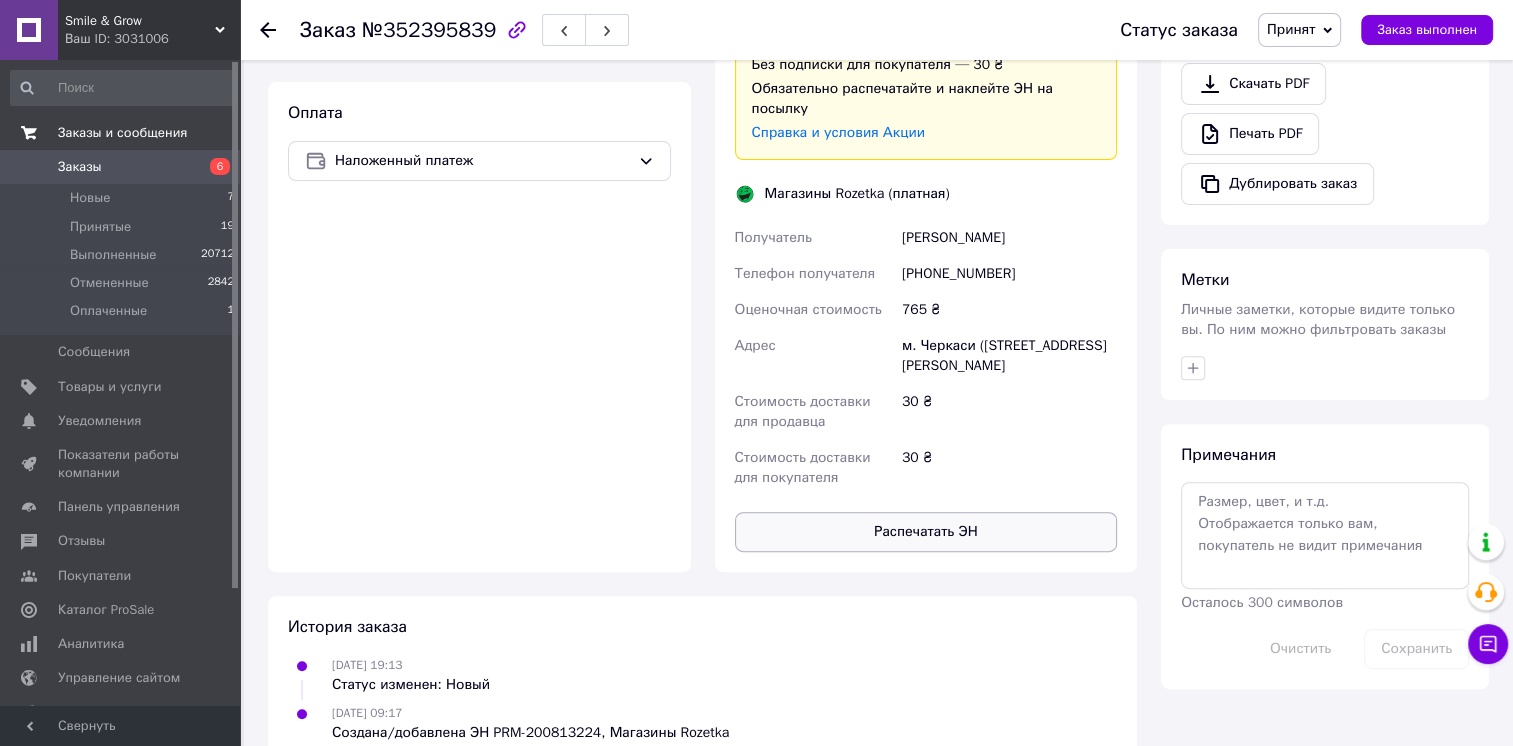 scroll, scrollTop: 684, scrollLeft: 0, axis: vertical 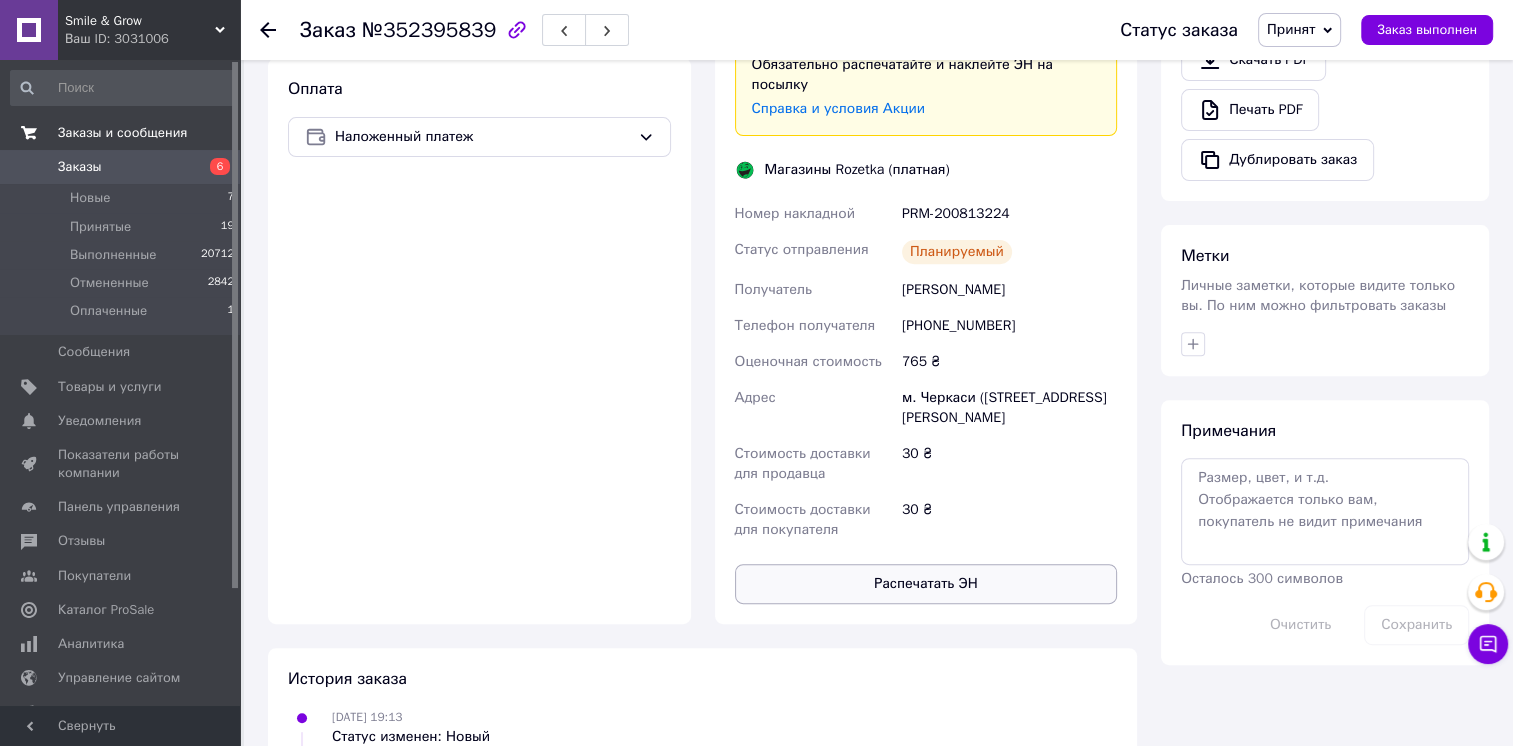 click on "Распечатать ЭН" at bounding box center (926, 584) 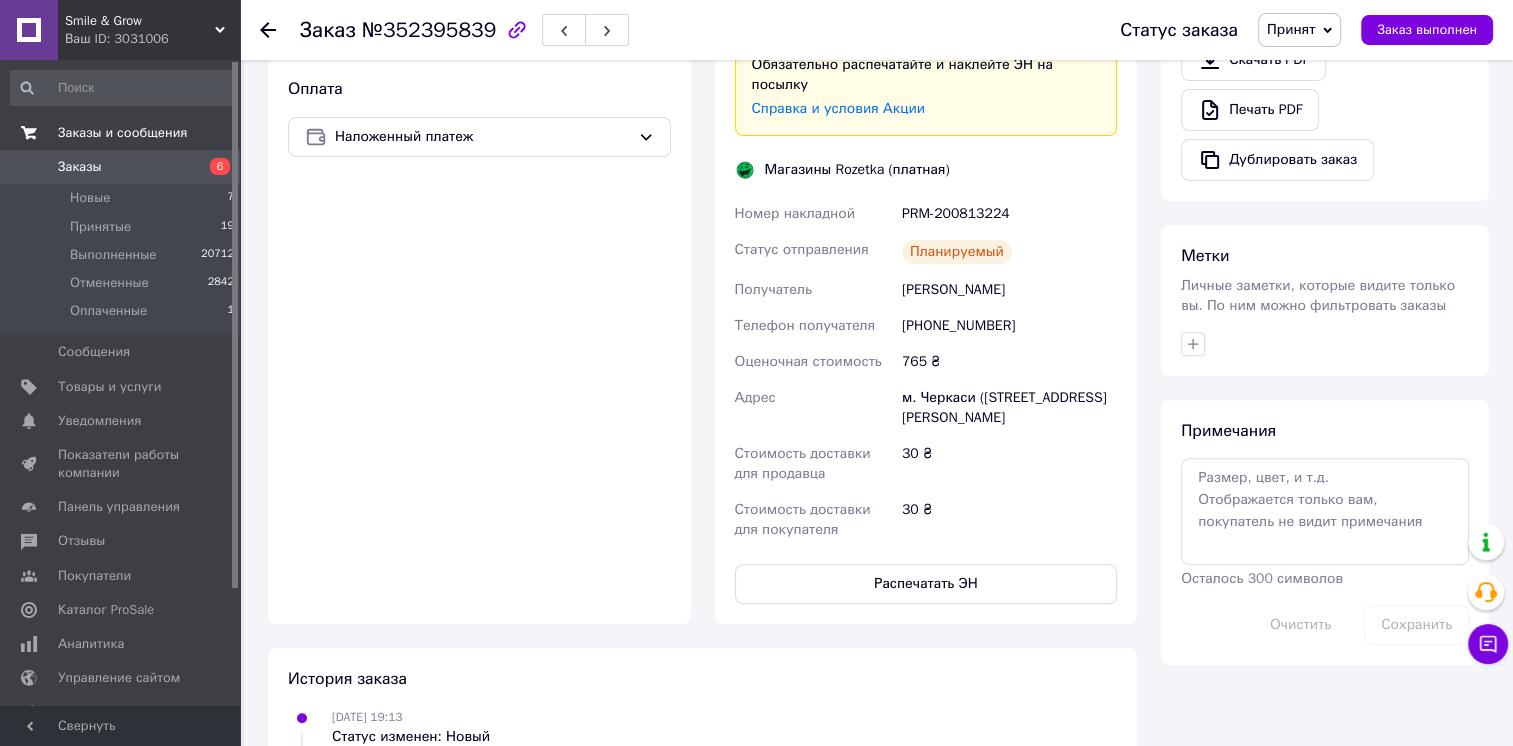 click 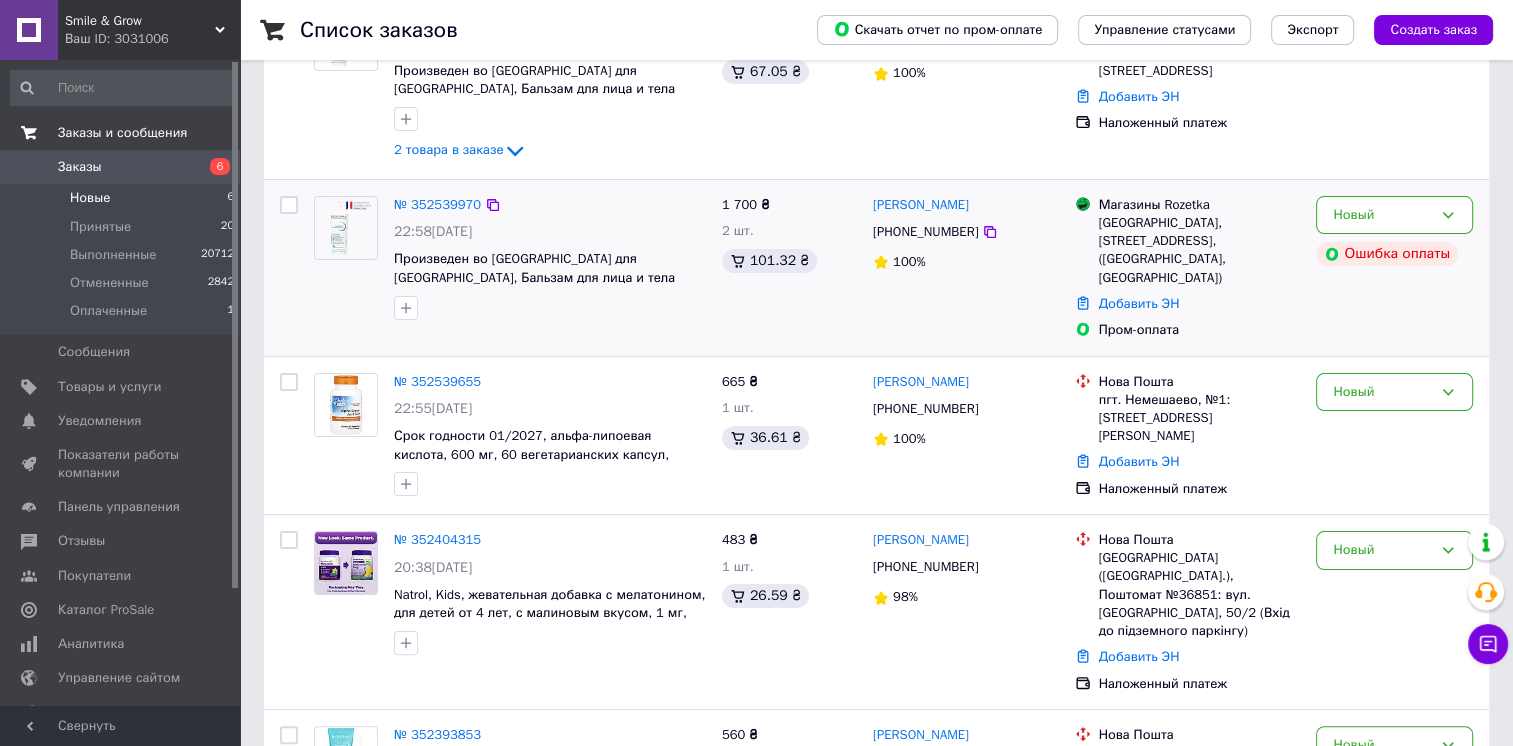 scroll, scrollTop: 300, scrollLeft: 0, axis: vertical 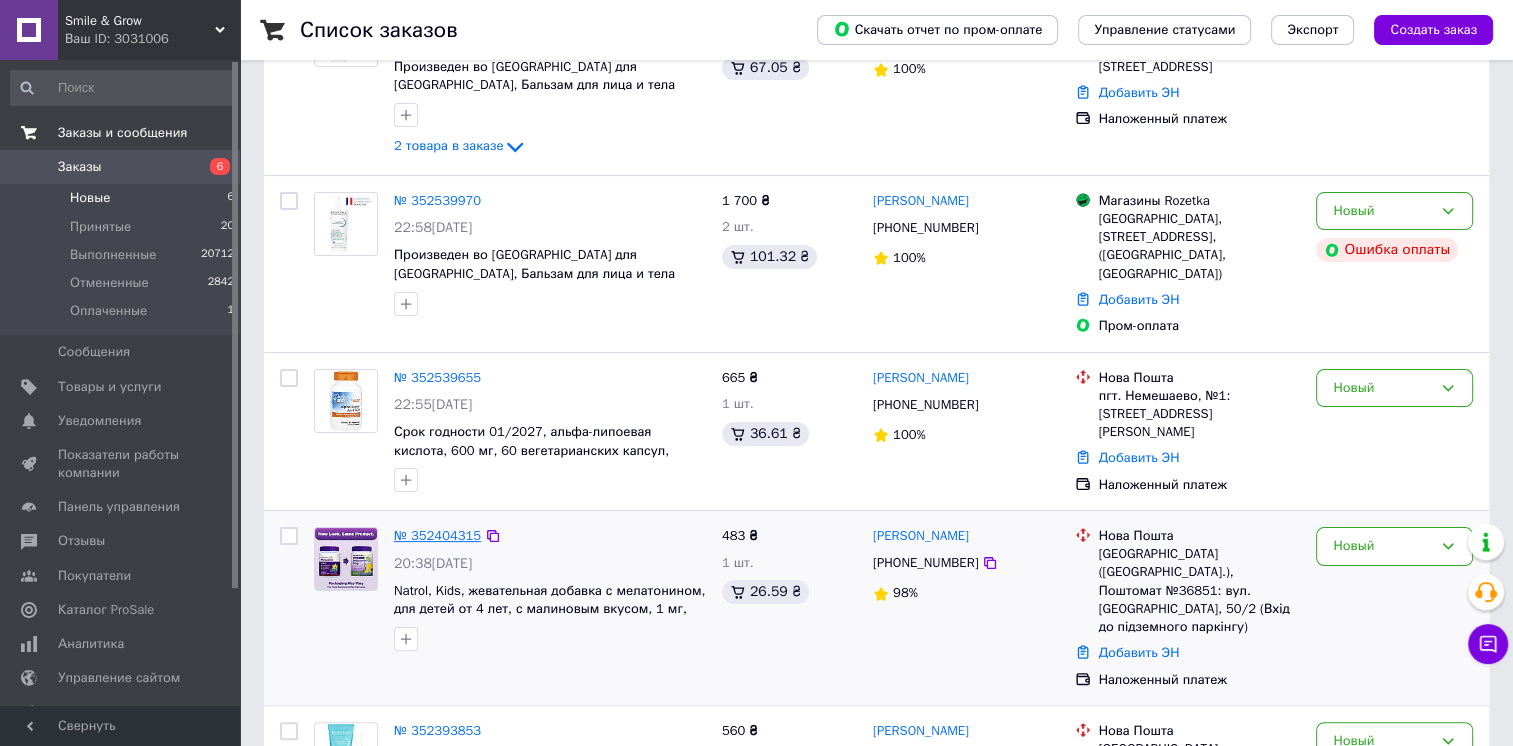 click on "№ 352404315" at bounding box center [437, 535] 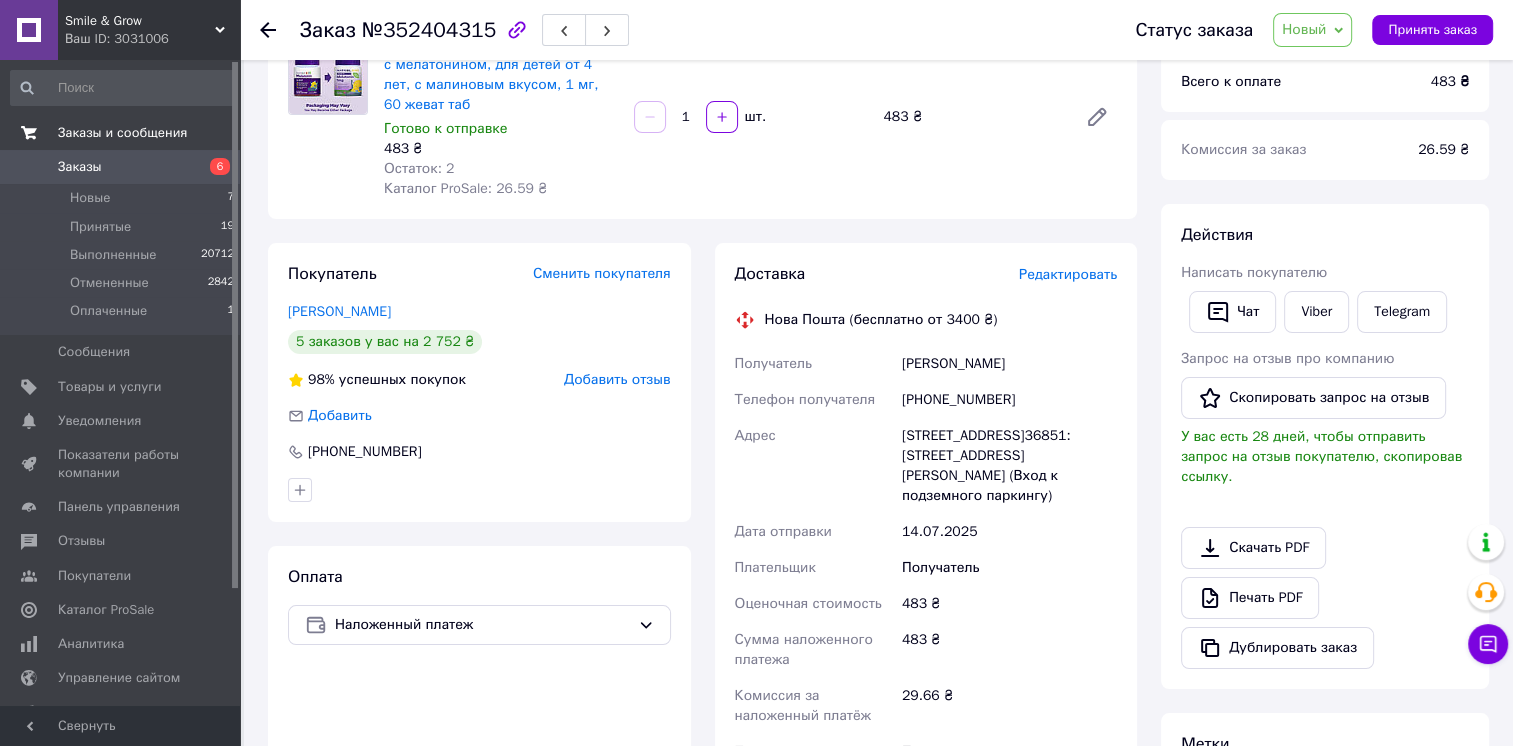 scroll, scrollTop: 0, scrollLeft: 0, axis: both 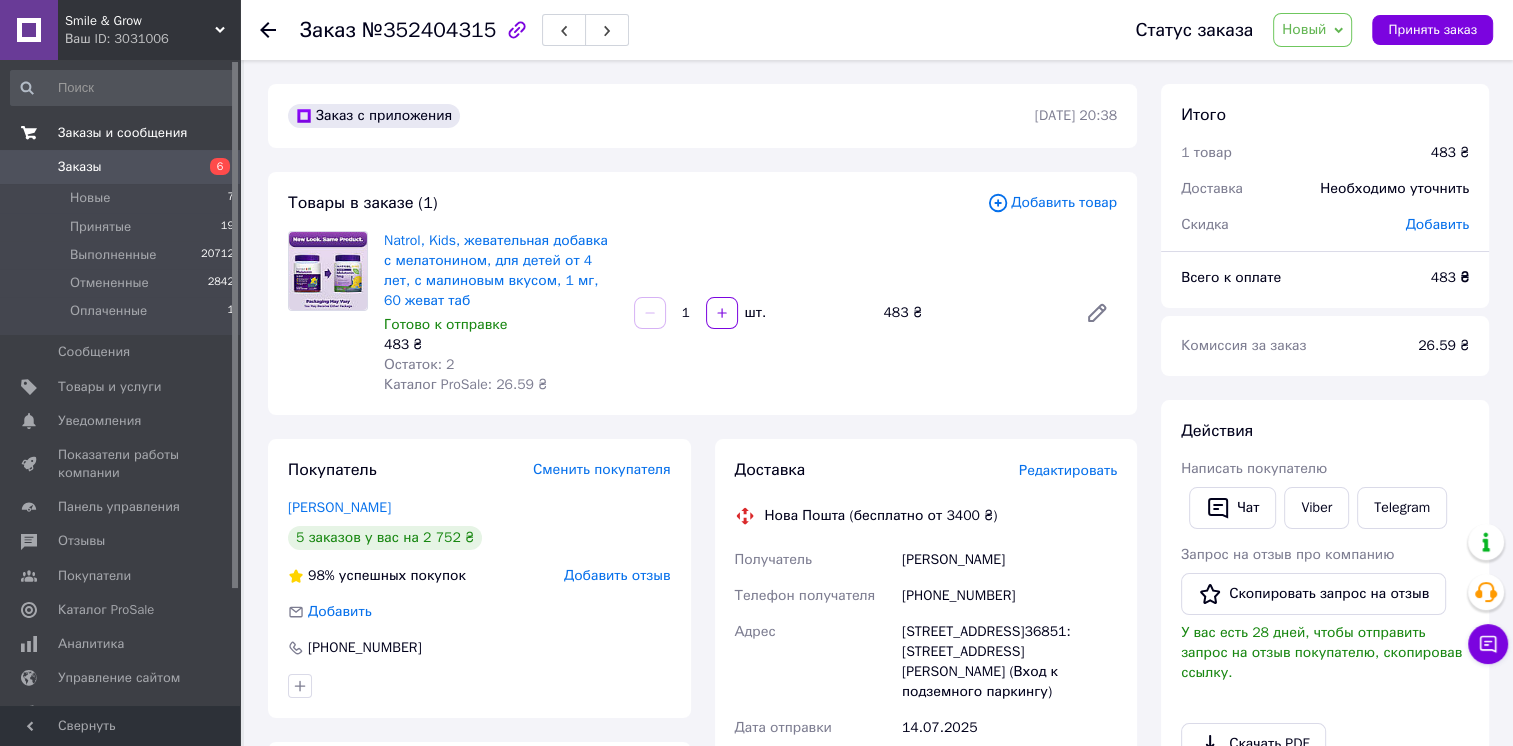 click 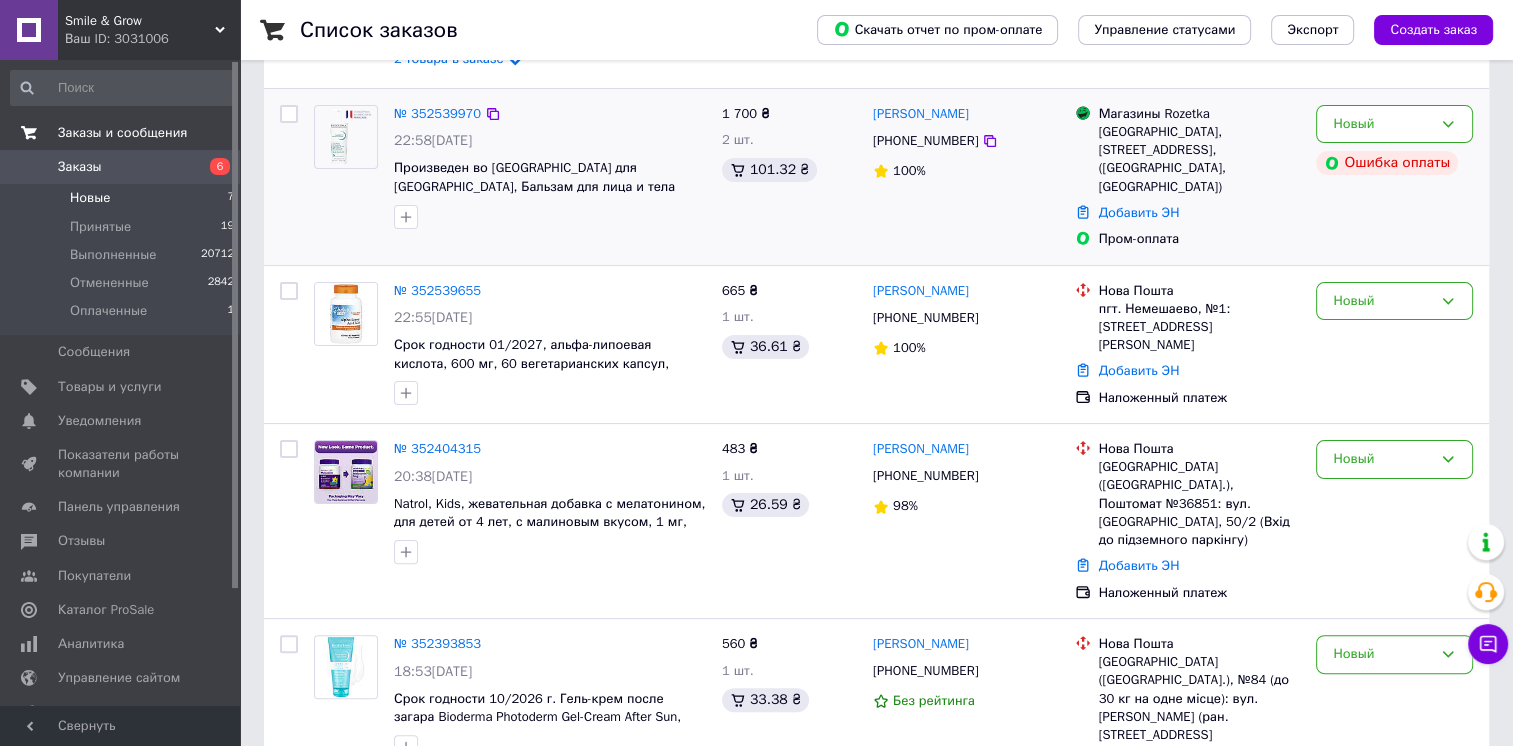 scroll, scrollTop: 400, scrollLeft: 0, axis: vertical 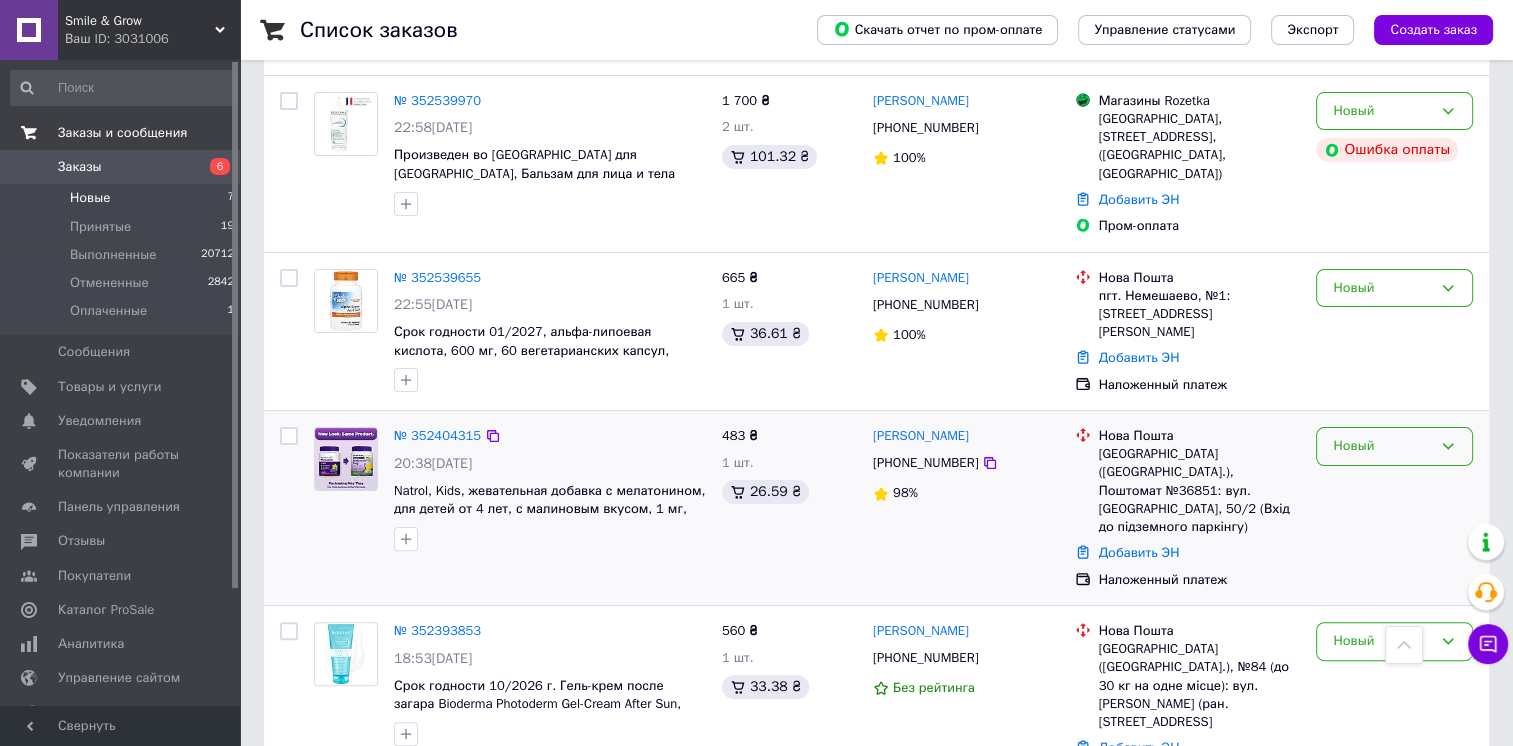 click on "Новый" at bounding box center [1394, 446] 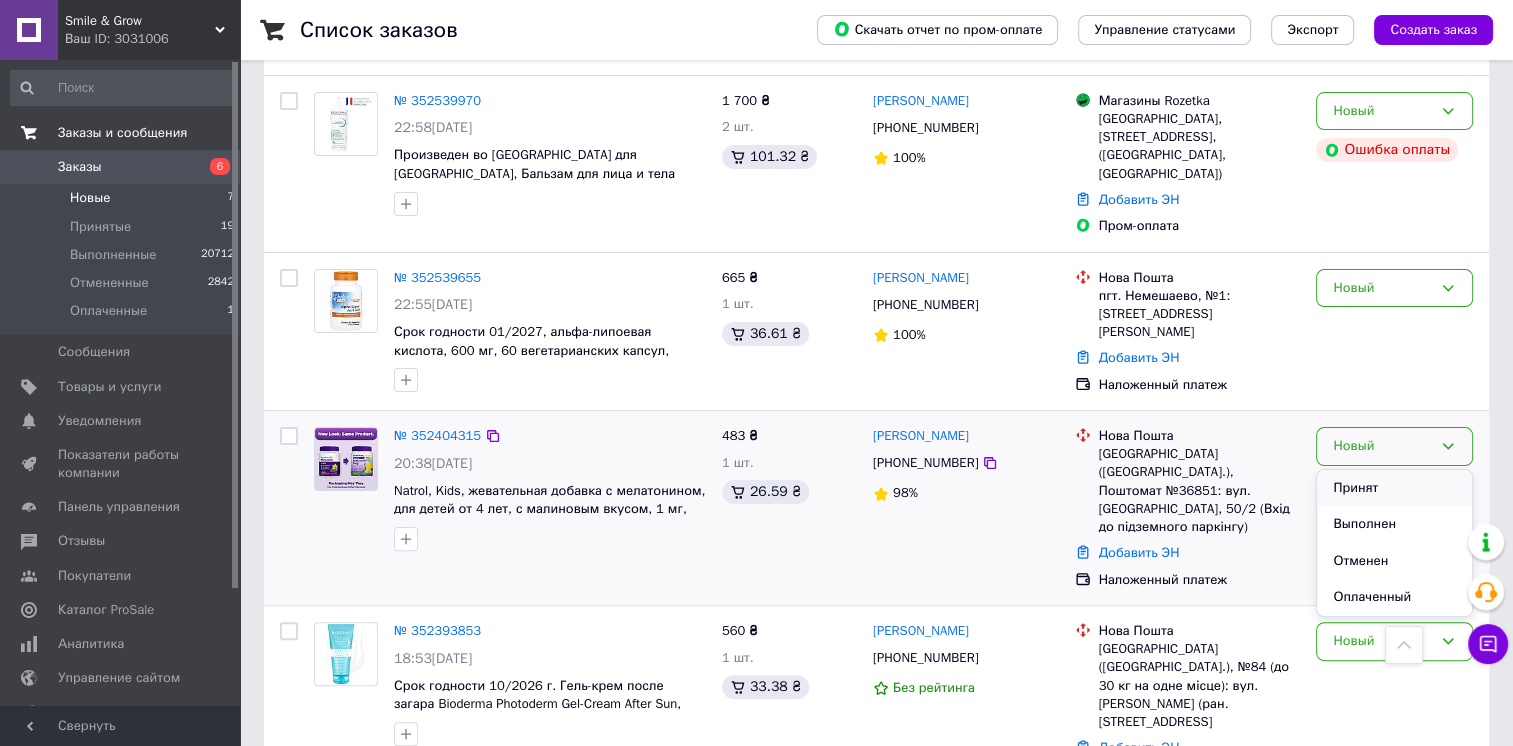 click on "Принят" at bounding box center [1394, 488] 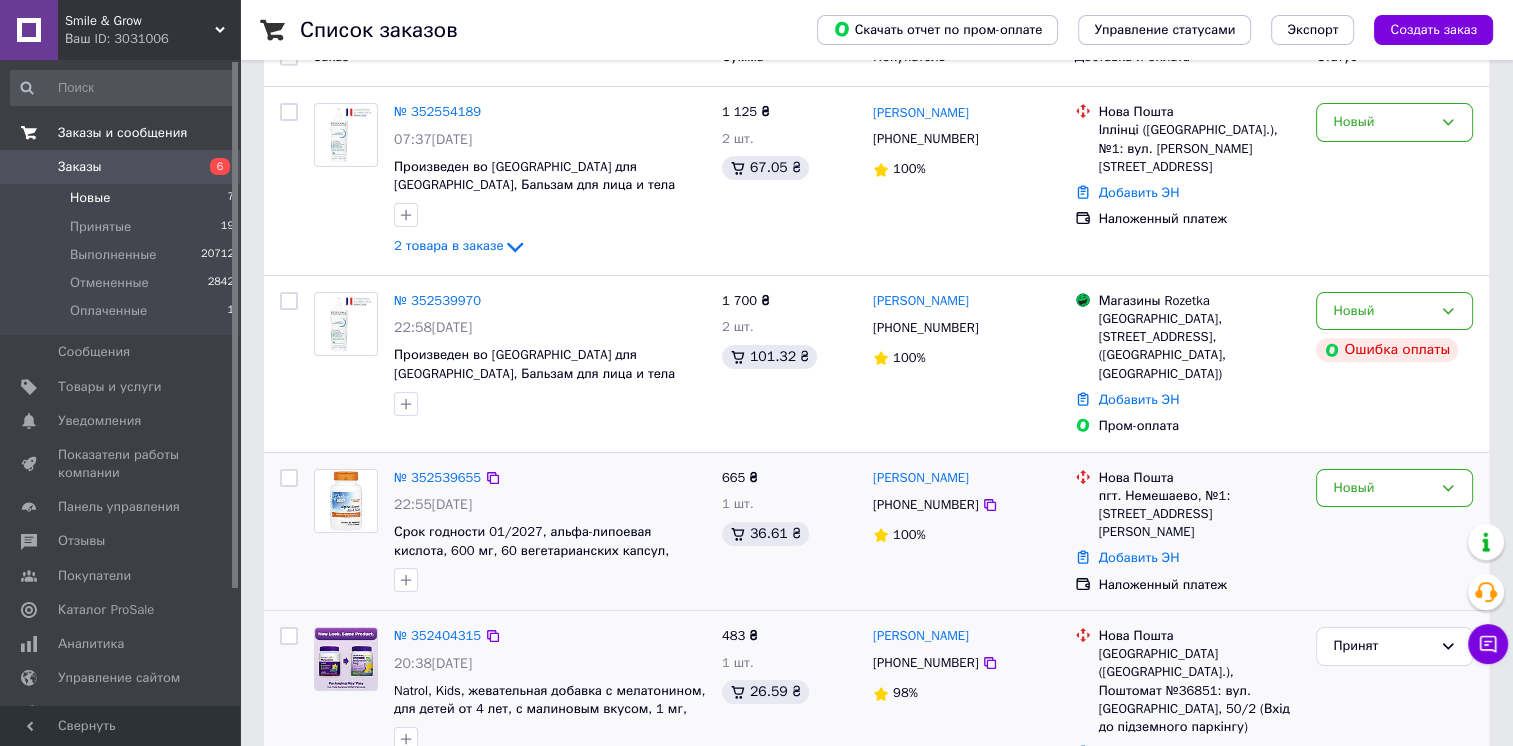 scroll, scrollTop: 0, scrollLeft: 0, axis: both 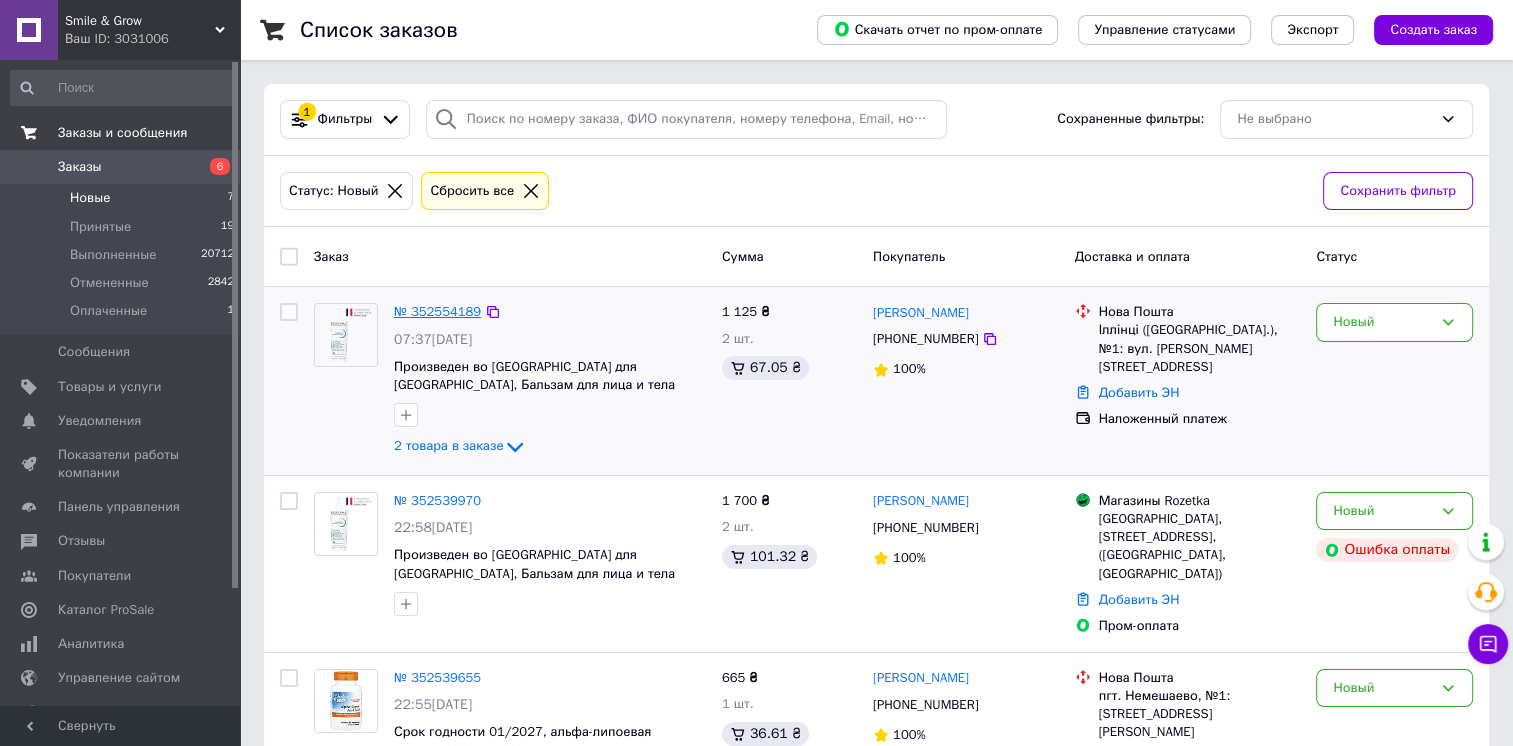 click on "№ 352554189" at bounding box center [437, 311] 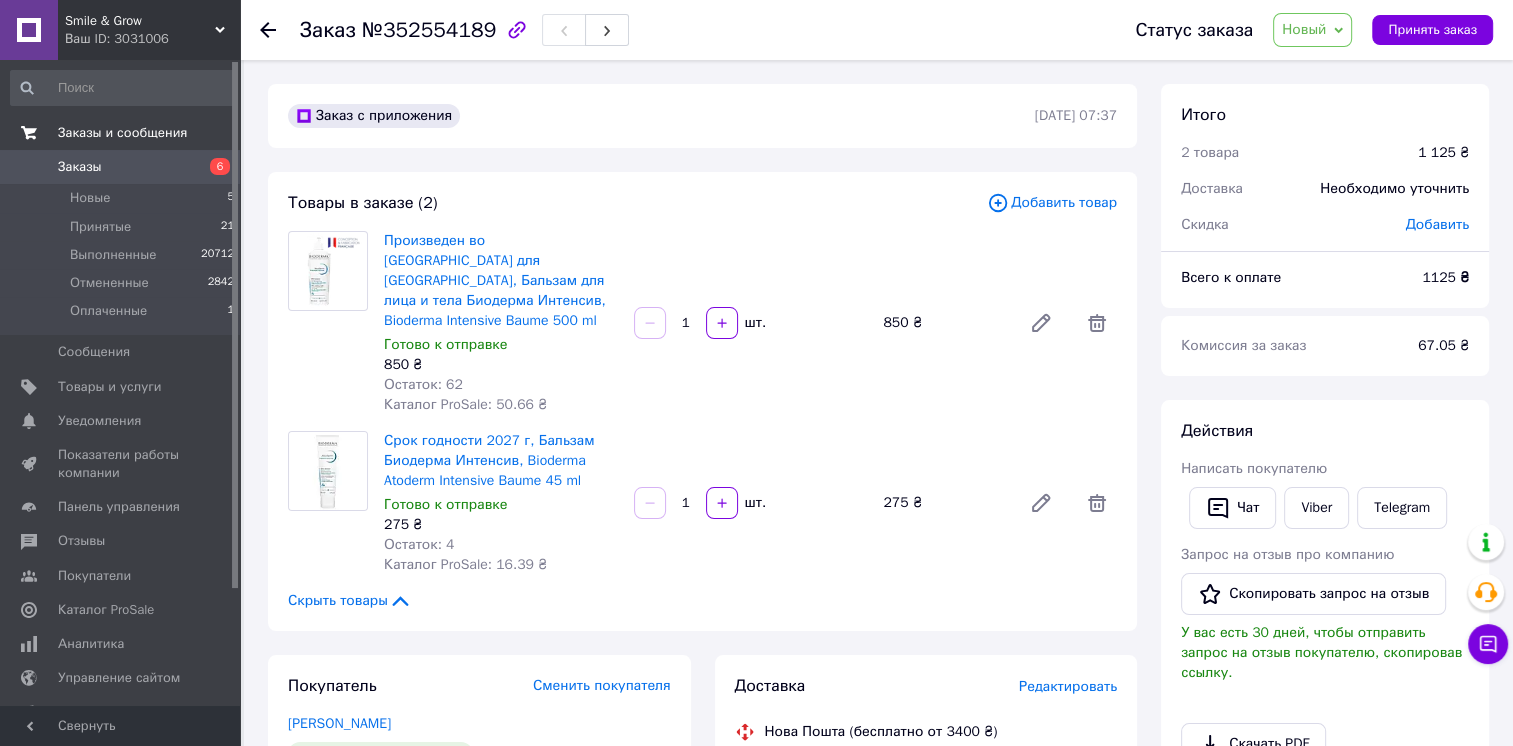 click on "Новый" at bounding box center [1304, 29] 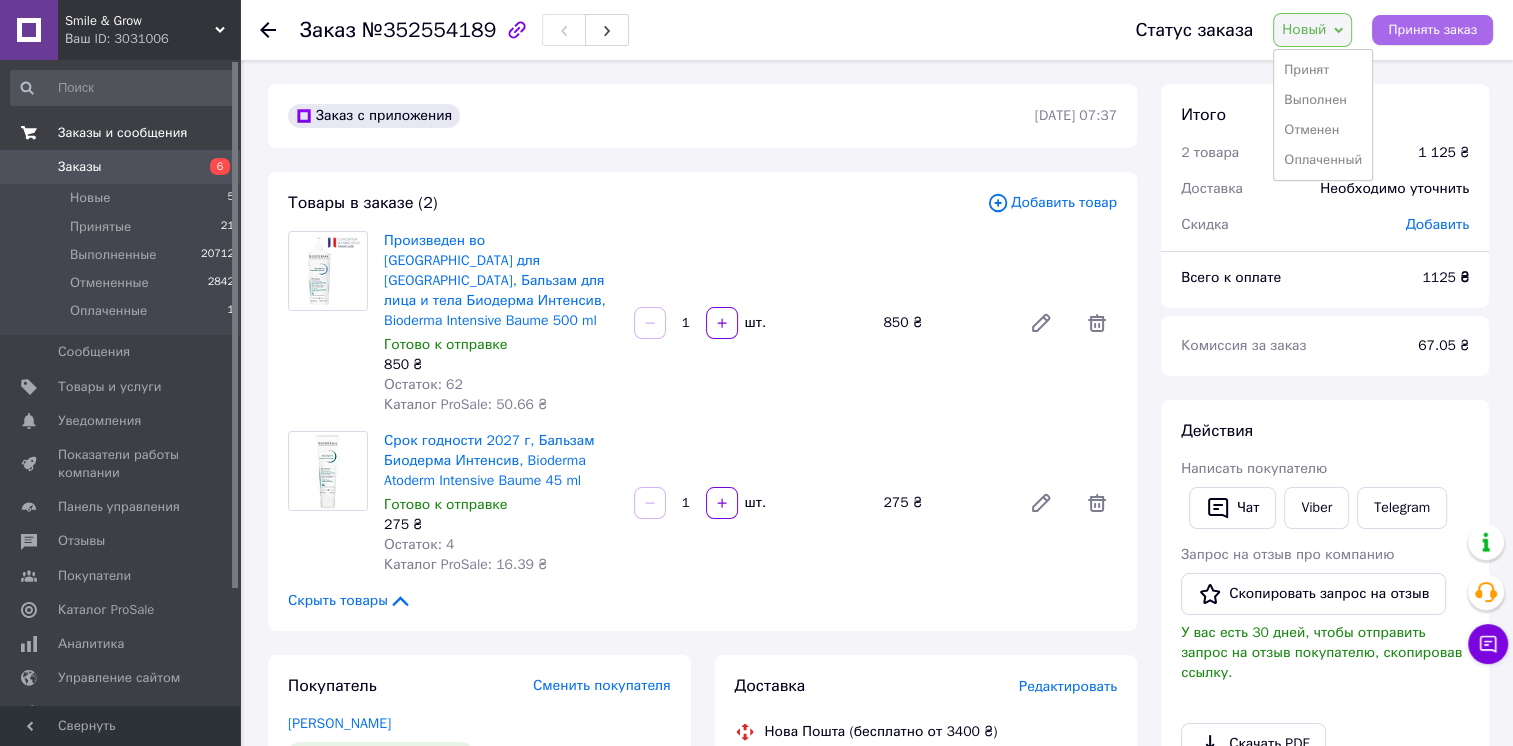 click on "Принять заказ" at bounding box center [1432, 30] 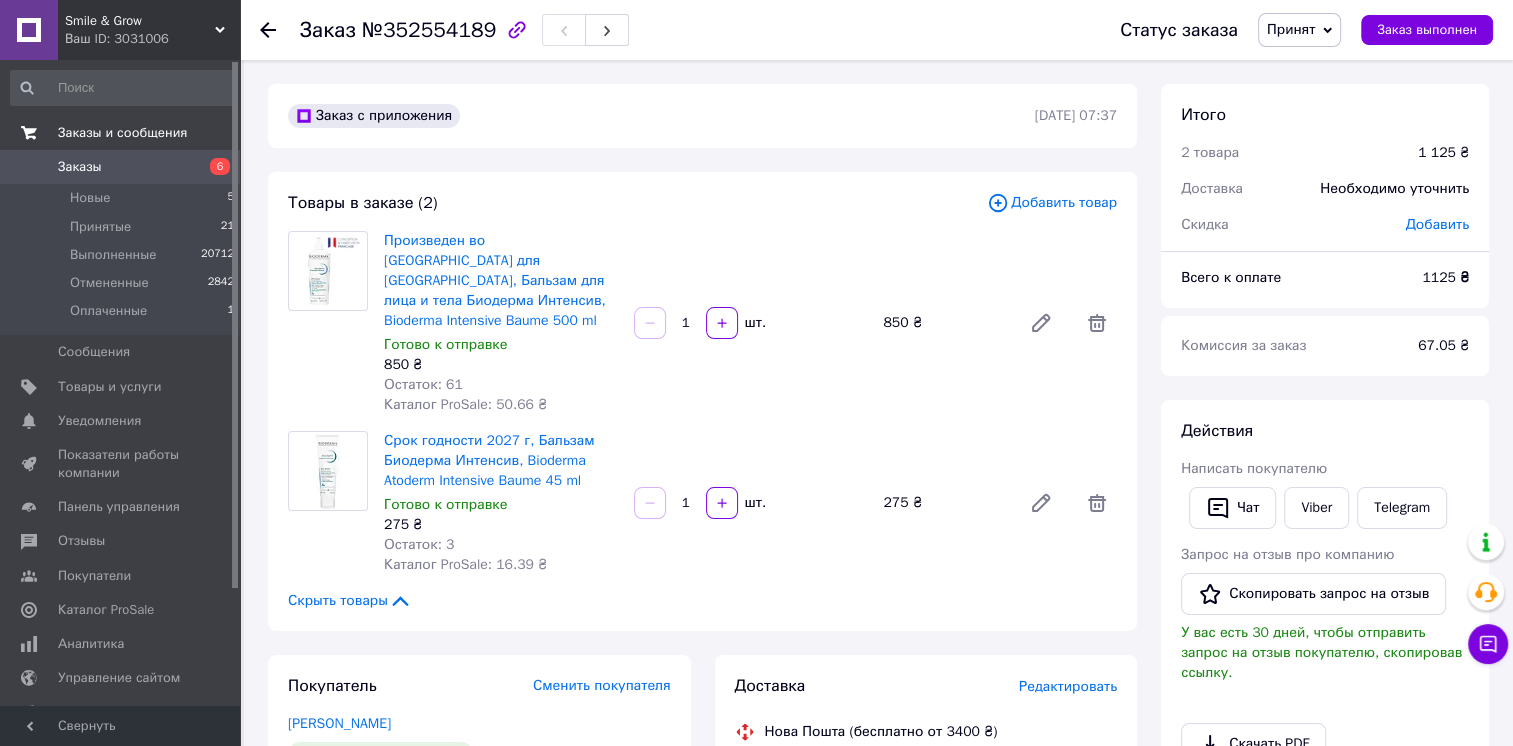 click 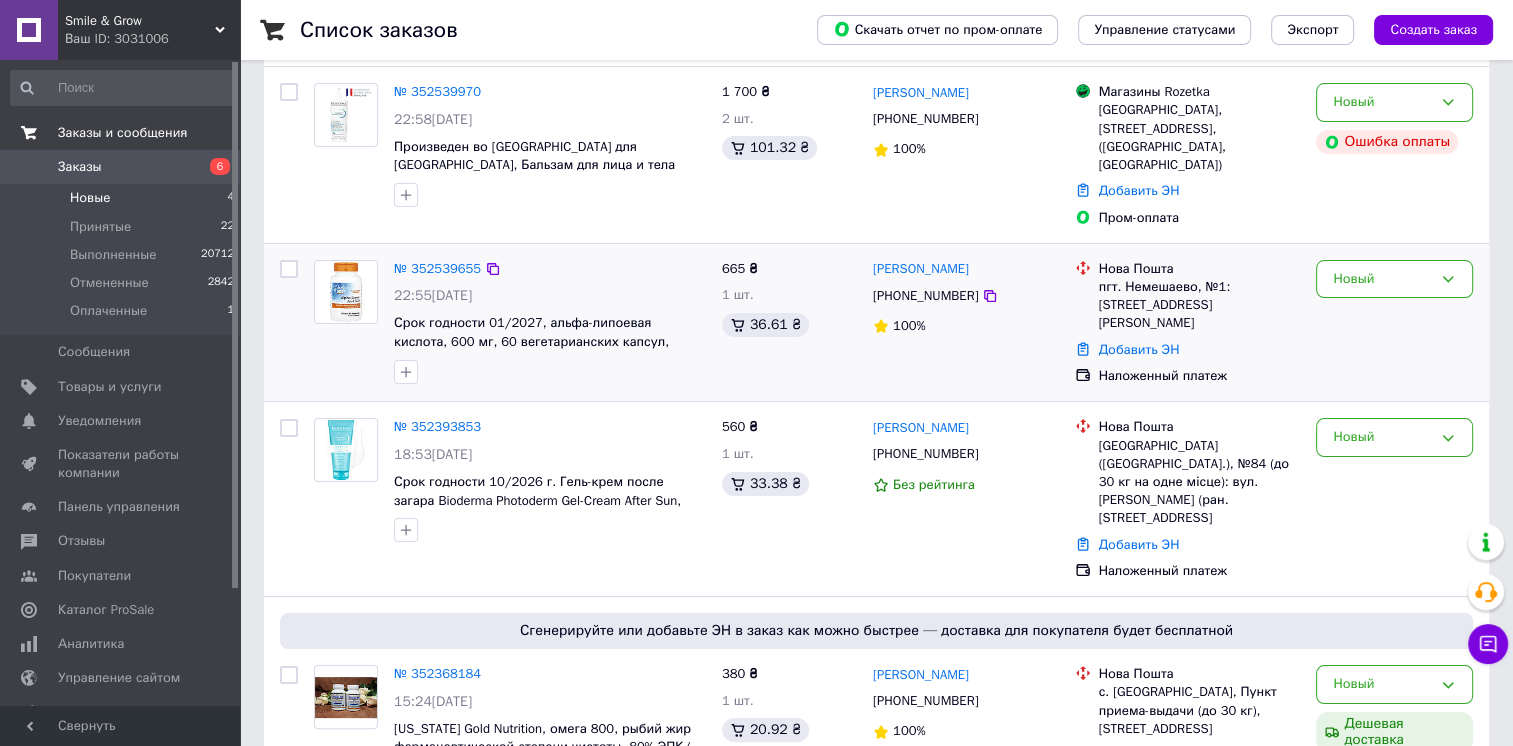 scroll, scrollTop: 262, scrollLeft: 0, axis: vertical 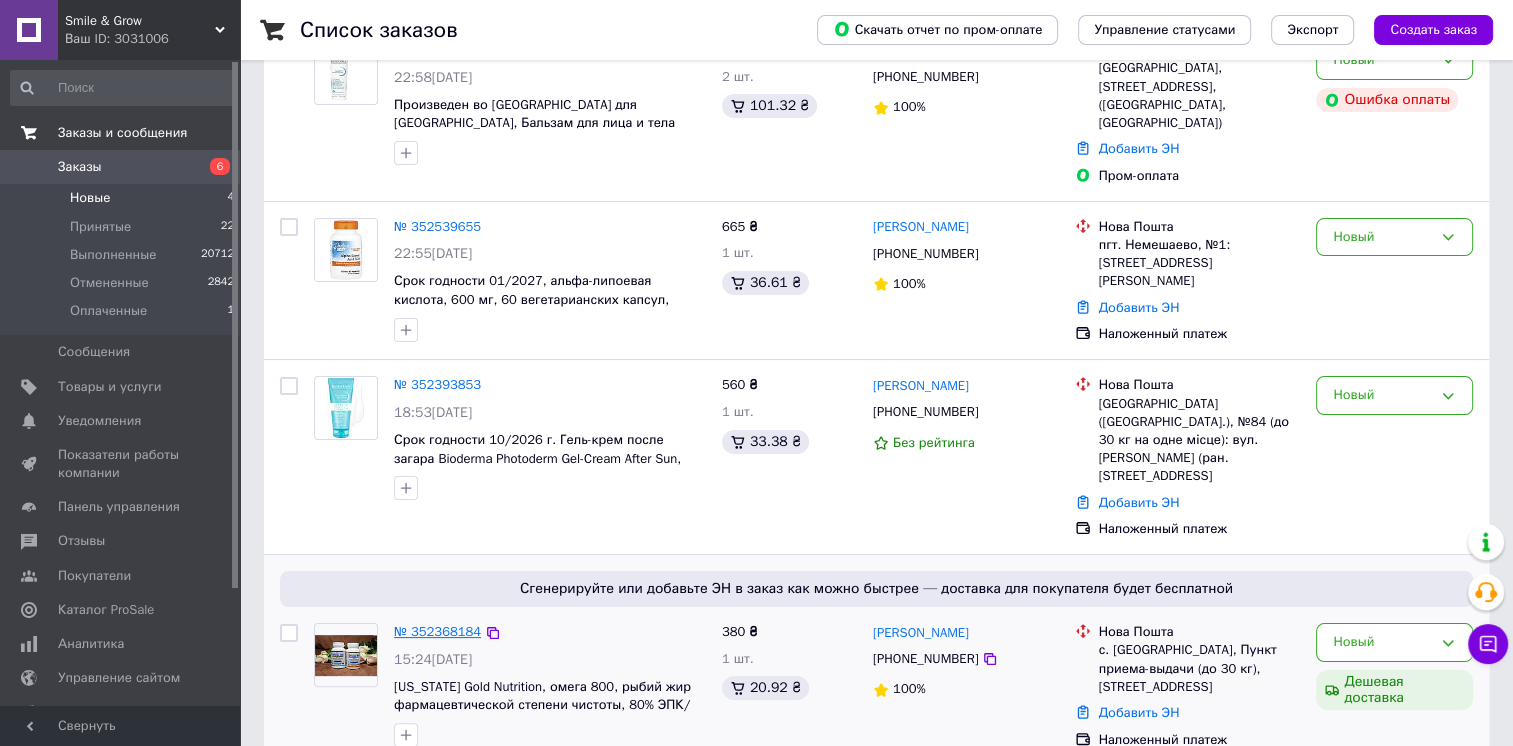 click on "№ 352368184" at bounding box center [437, 631] 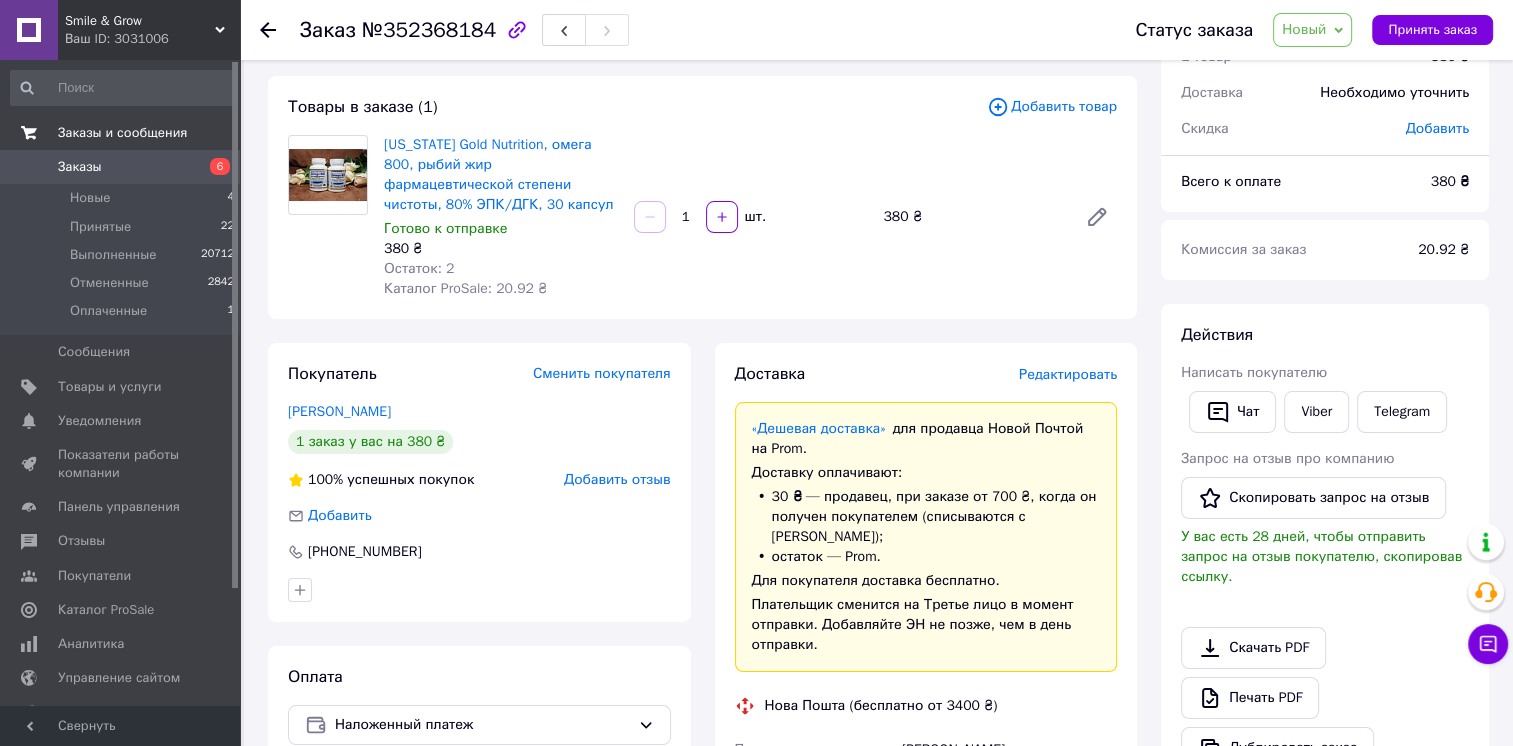 scroll, scrollTop: 62, scrollLeft: 0, axis: vertical 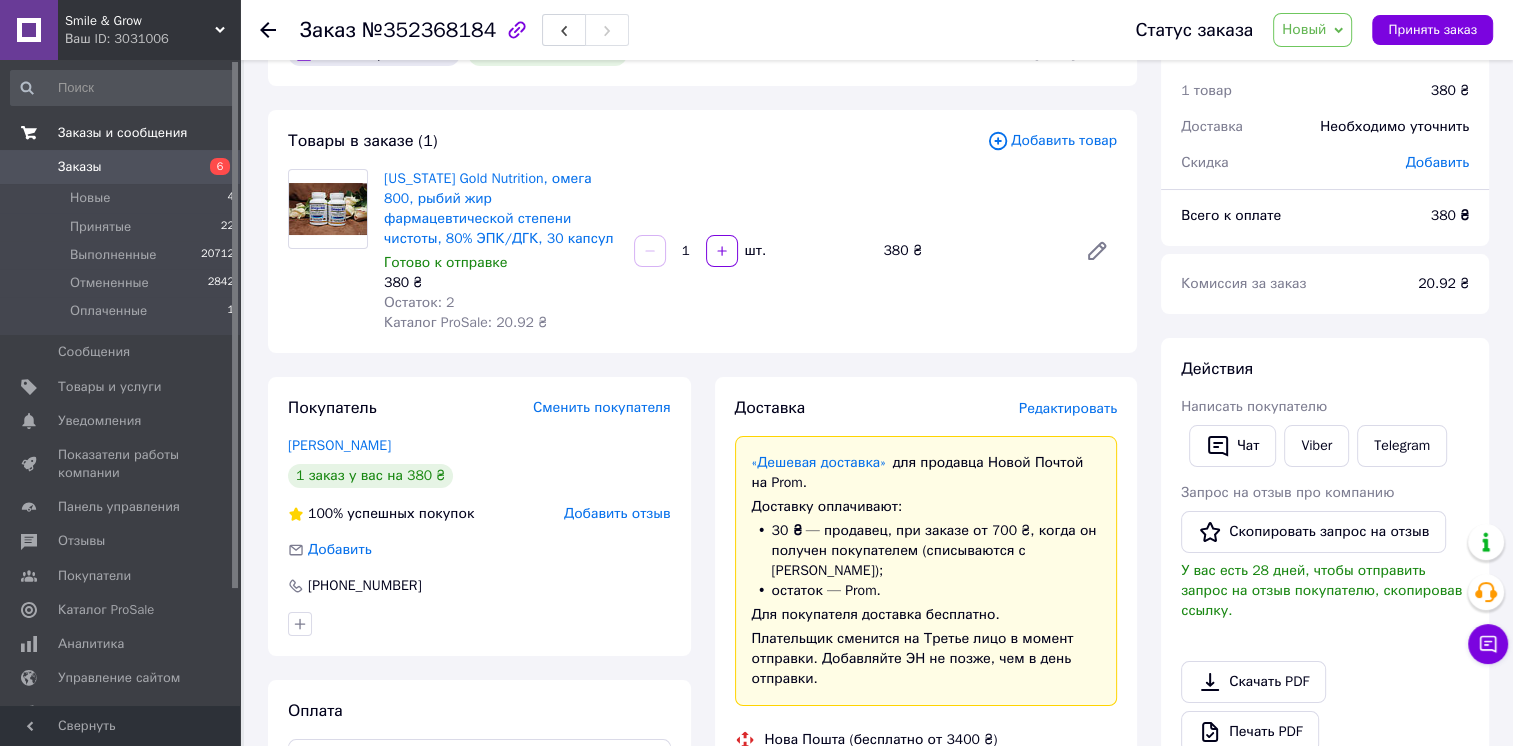 click 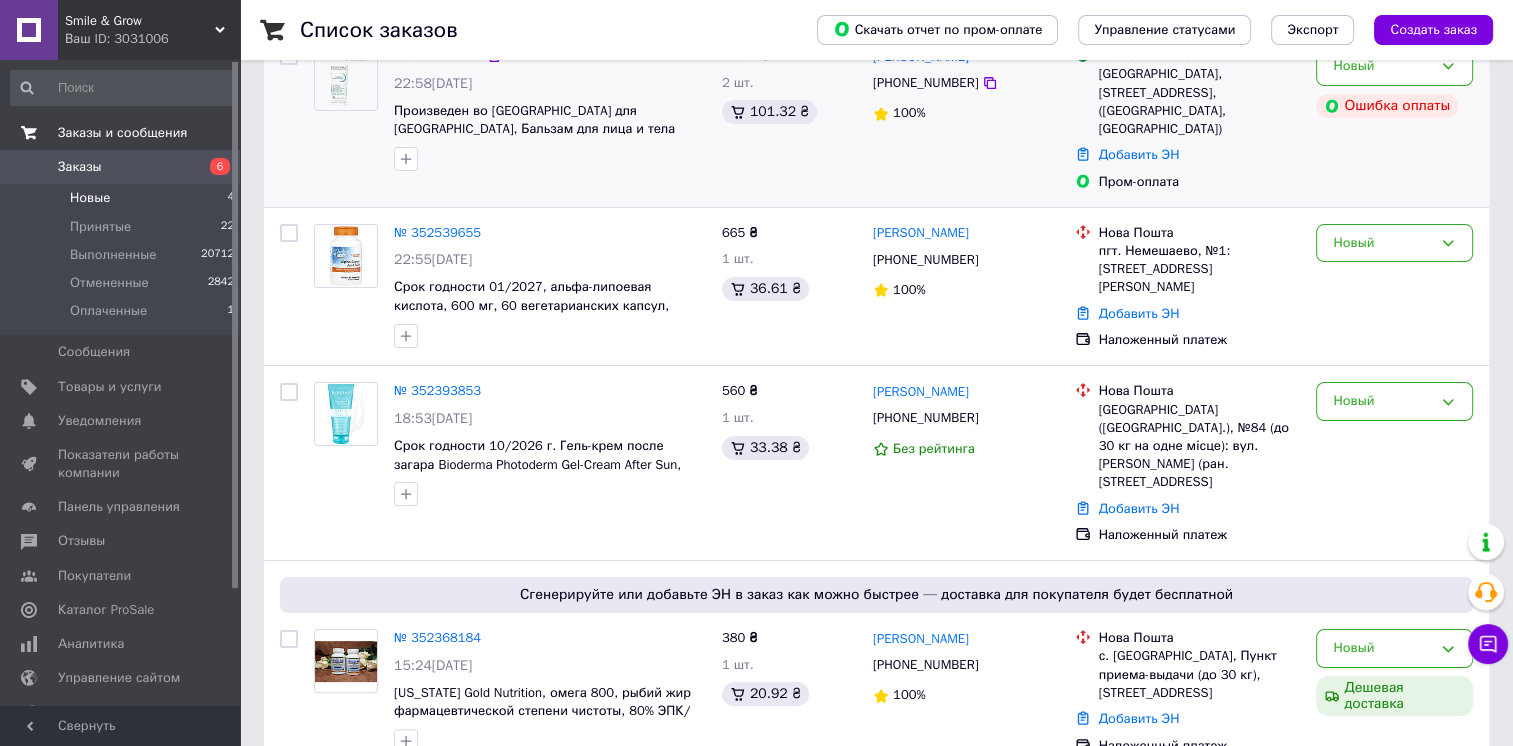 scroll, scrollTop: 262, scrollLeft: 0, axis: vertical 